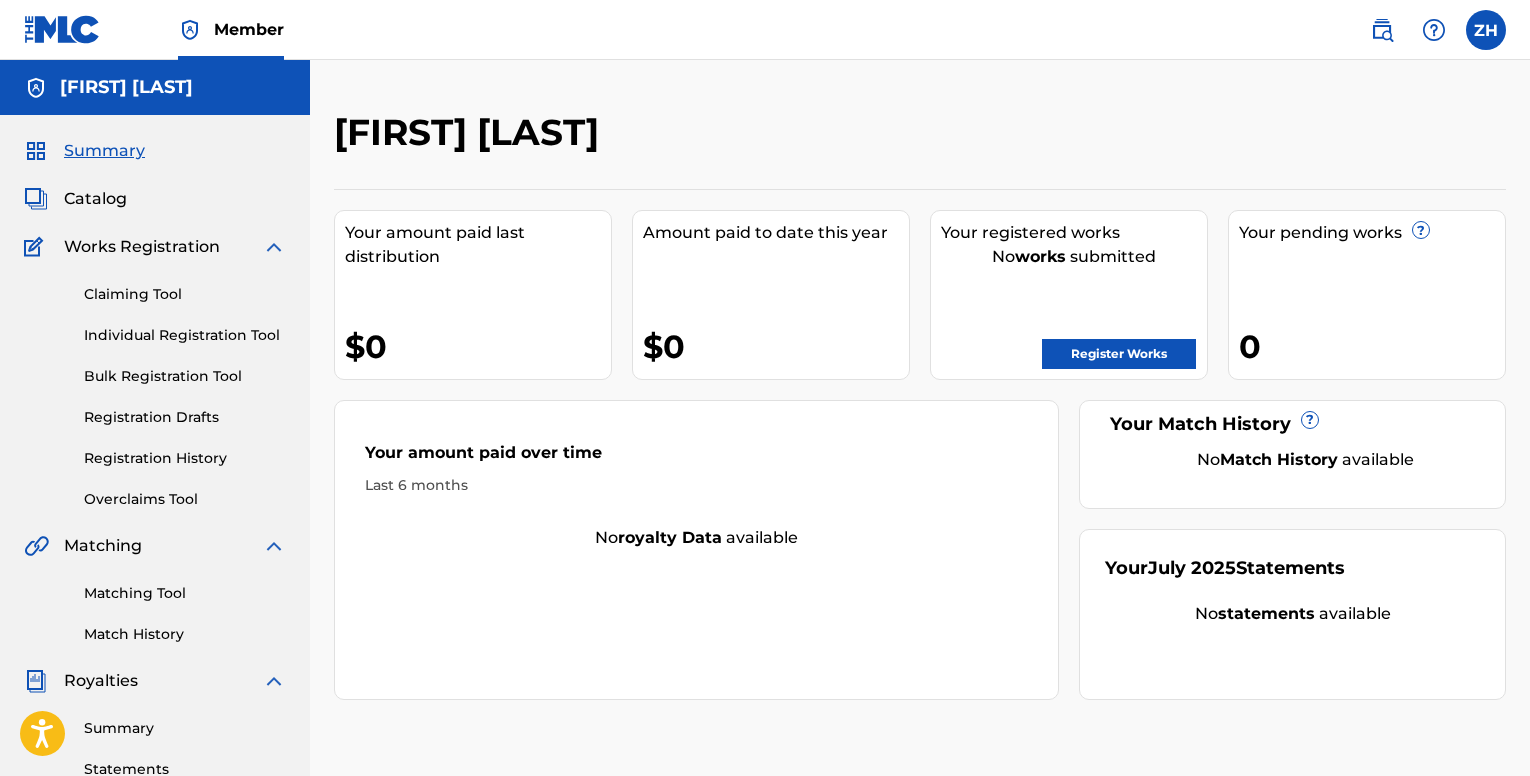 scroll, scrollTop: 0, scrollLeft: 0, axis: both 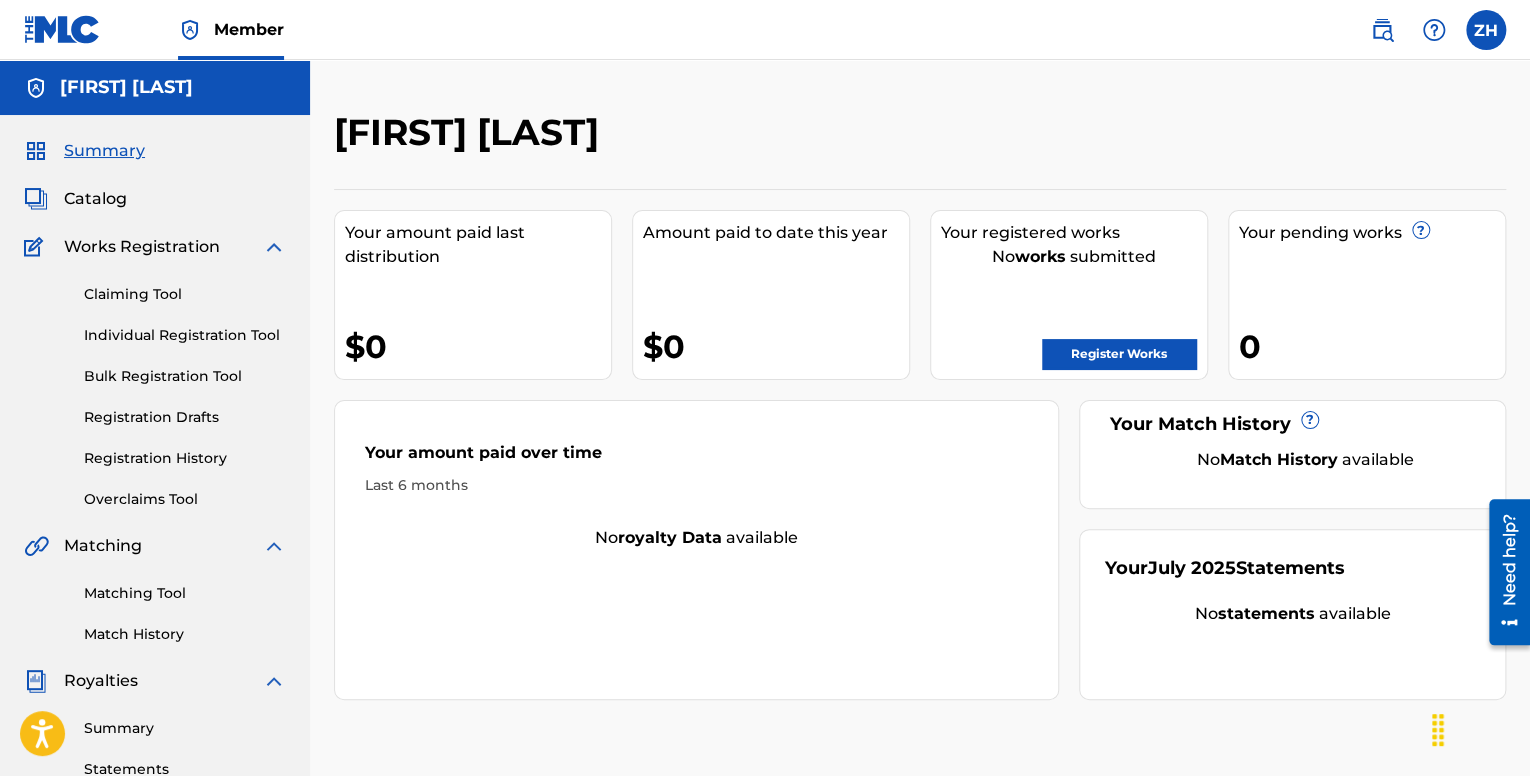 click on "Claiming Tool" at bounding box center [185, 294] 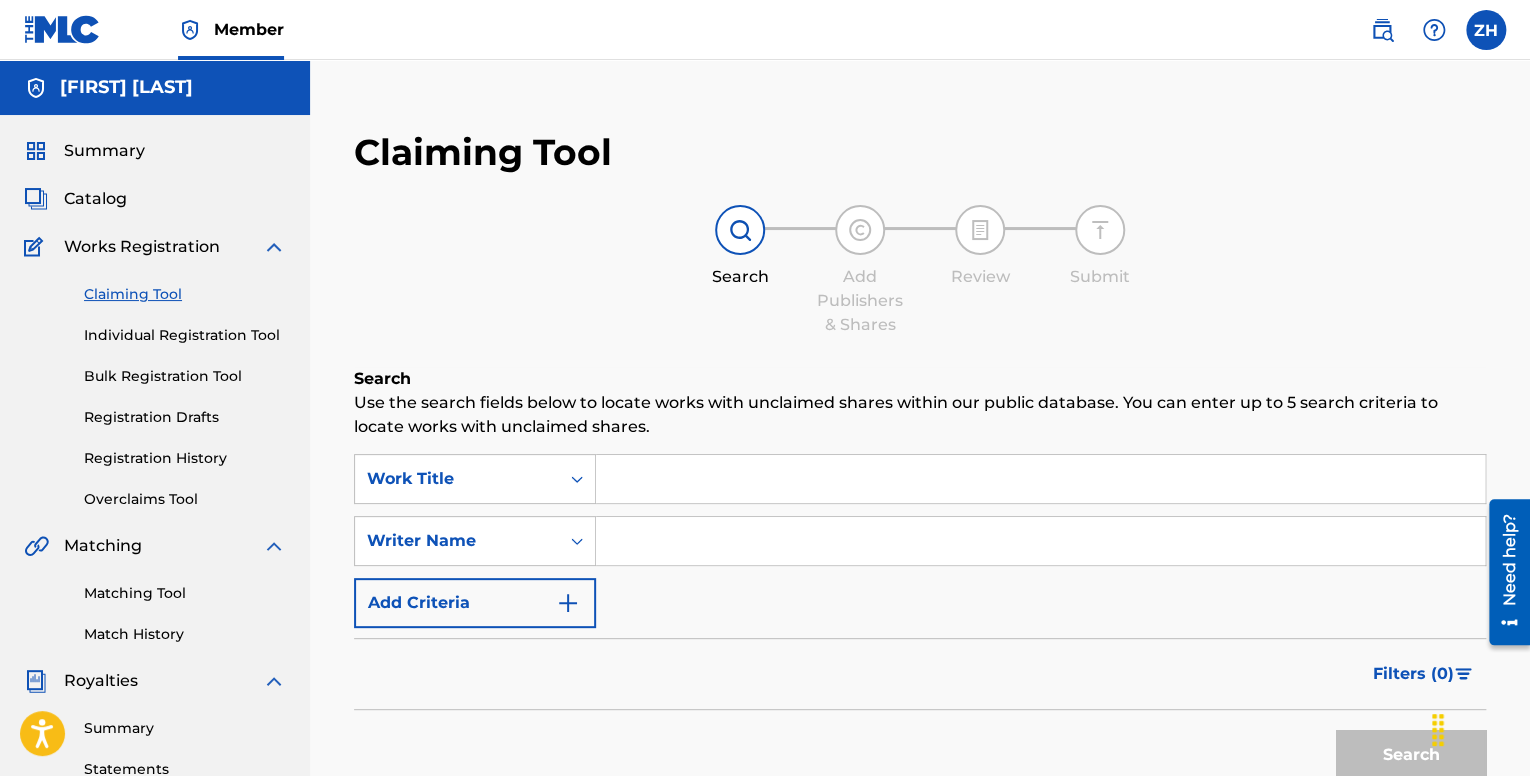 click on "Bulk Registration Tool" at bounding box center (185, 376) 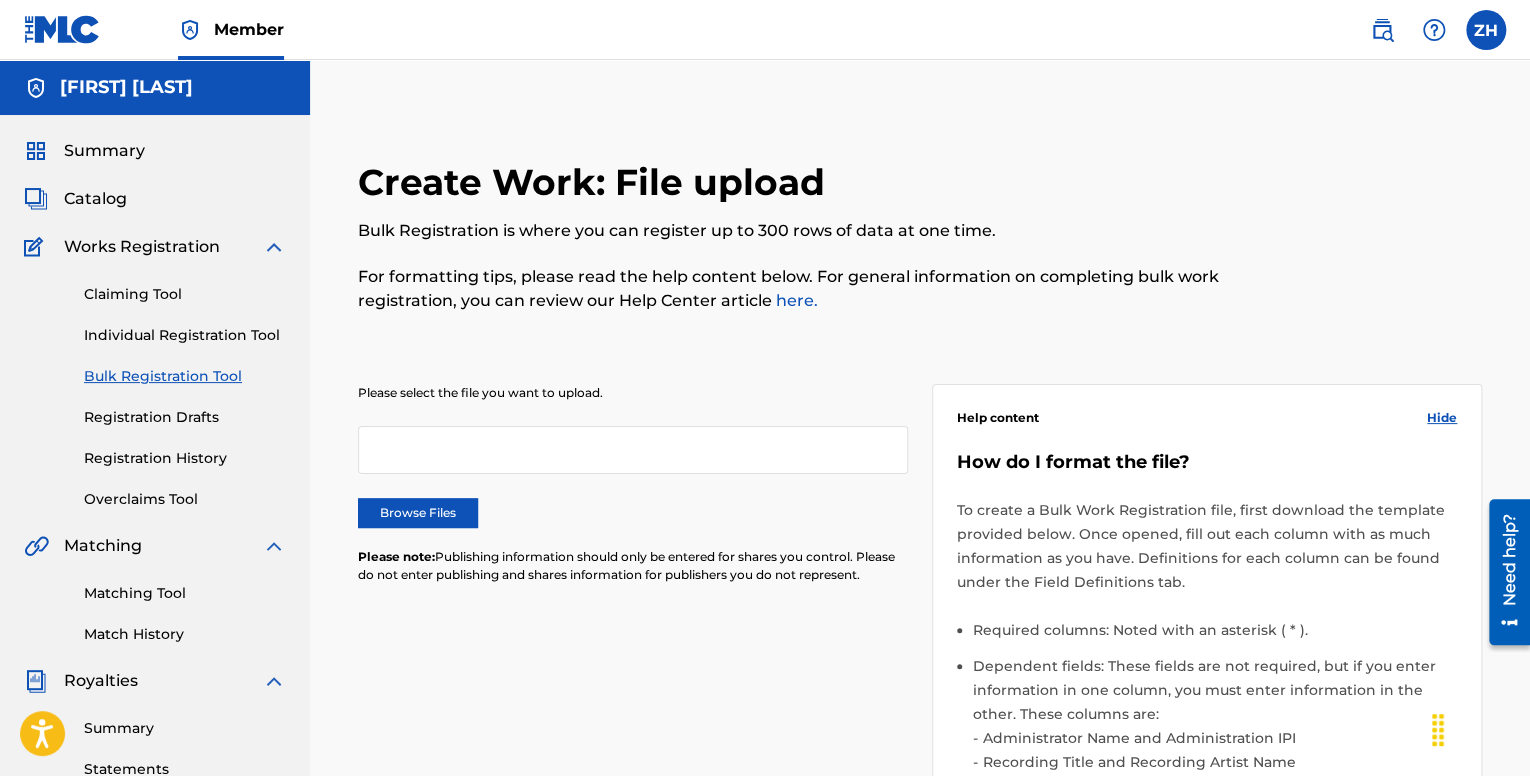 click on "Claiming Tool Individual Registration Tool Bulk Registration Tool Registration Drafts Registration History Overclaims Tool" at bounding box center (155, 384) 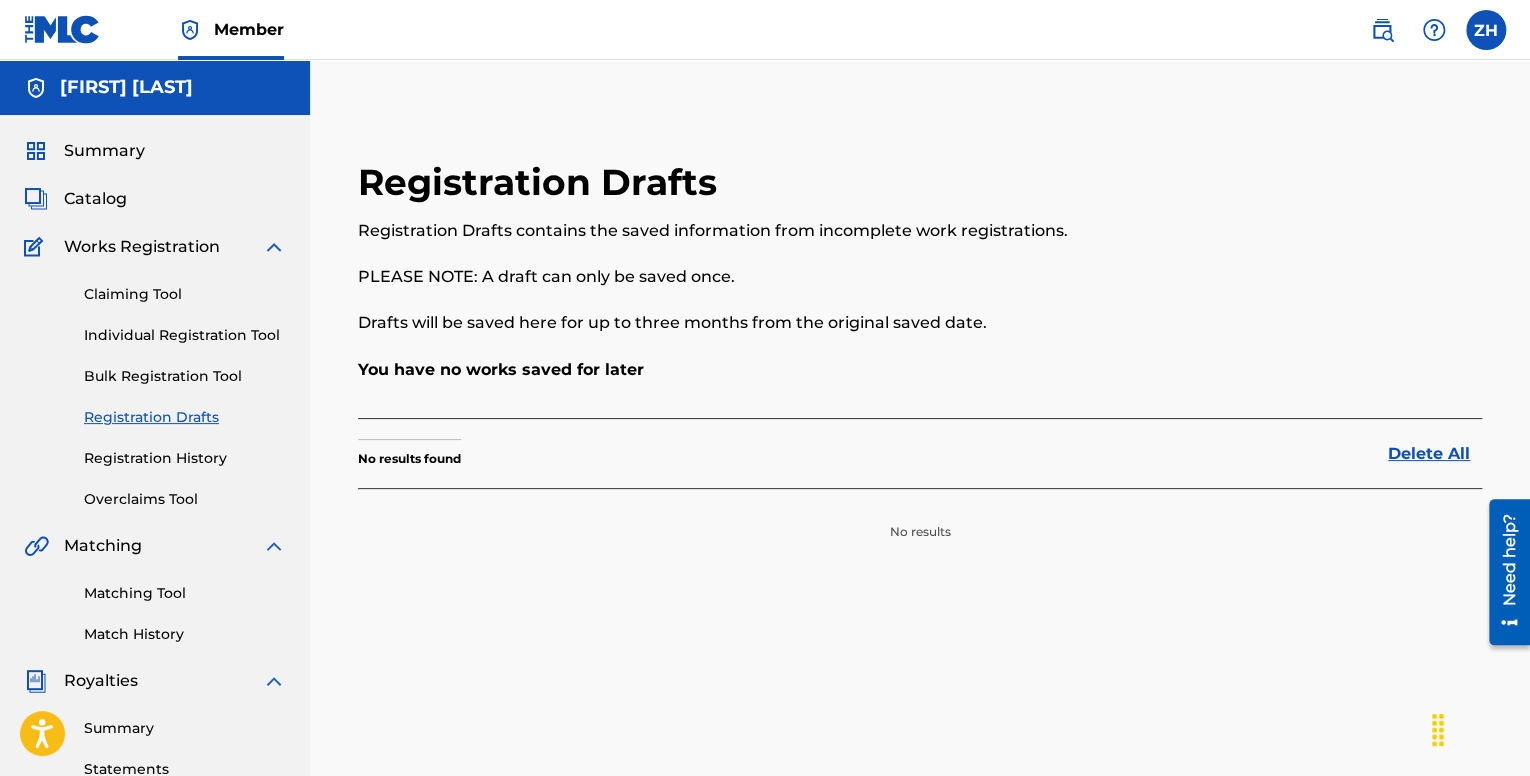 click on "Claiming Tool Individual Registration Tool Bulk Registration Tool Registration Drafts Registration History Overclaims Tool" at bounding box center [155, 384] 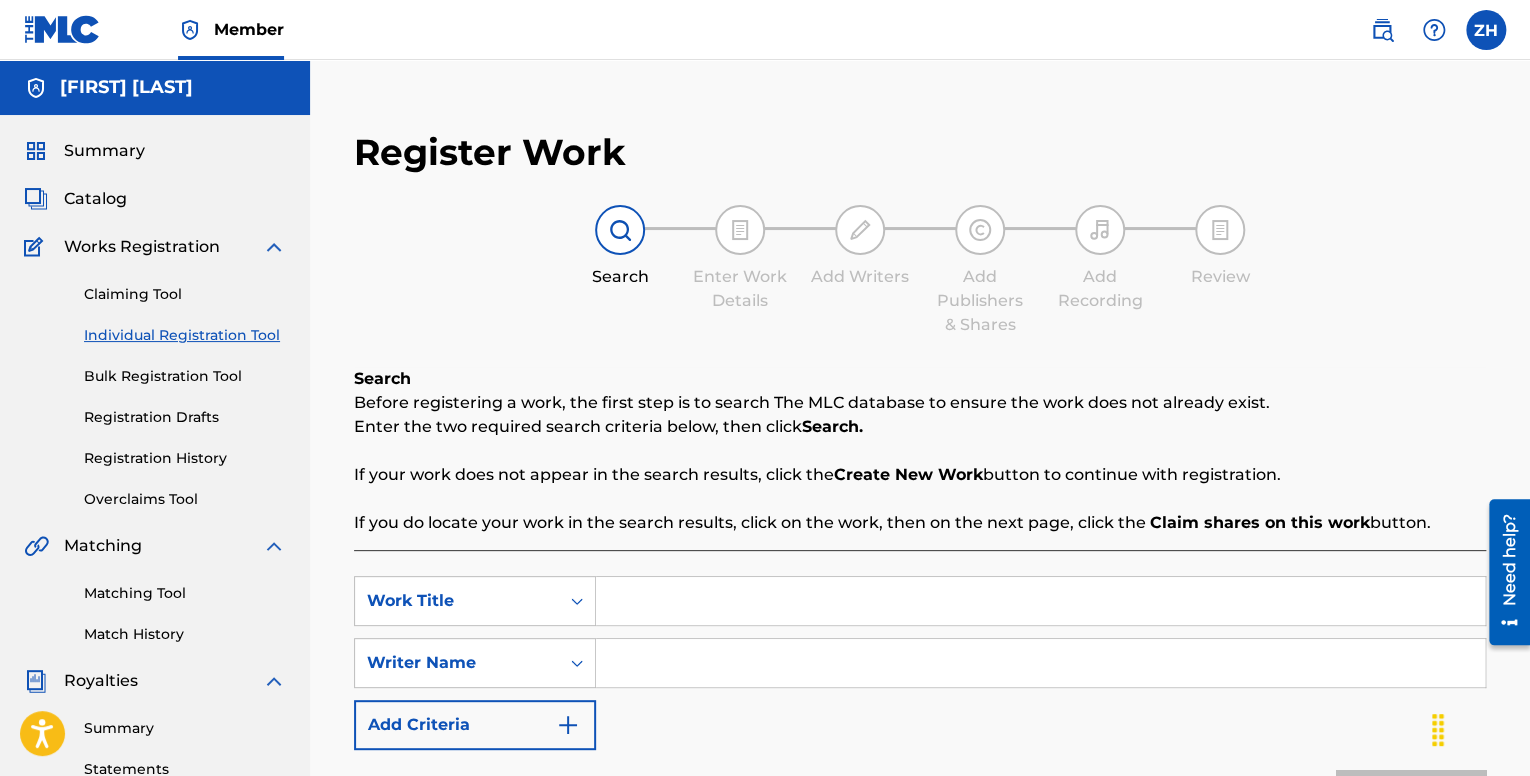 click on "Claiming Tool" at bounding box center (185, 294) 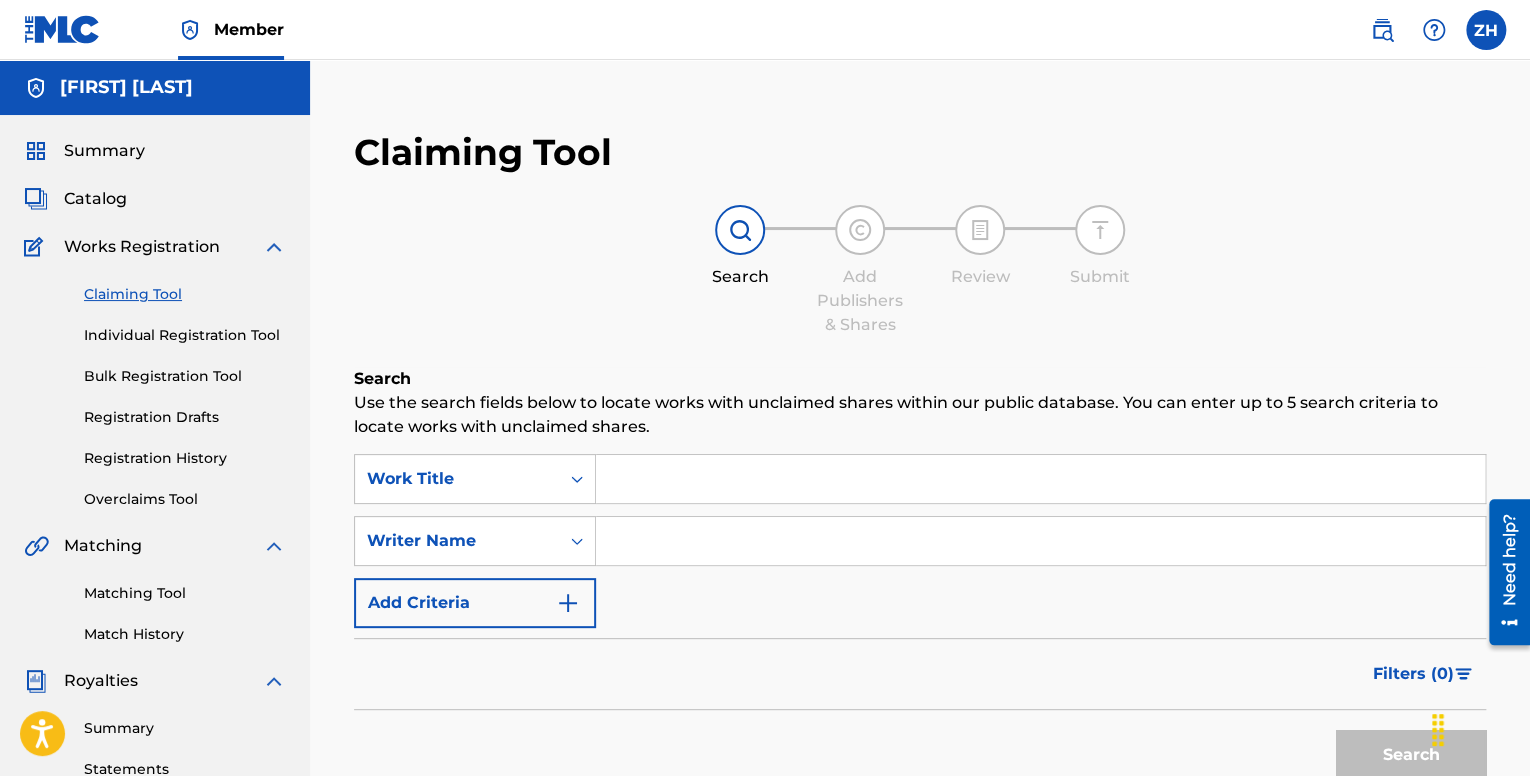 click on "Individual Registration Tool" at bounding box center [185, 335] 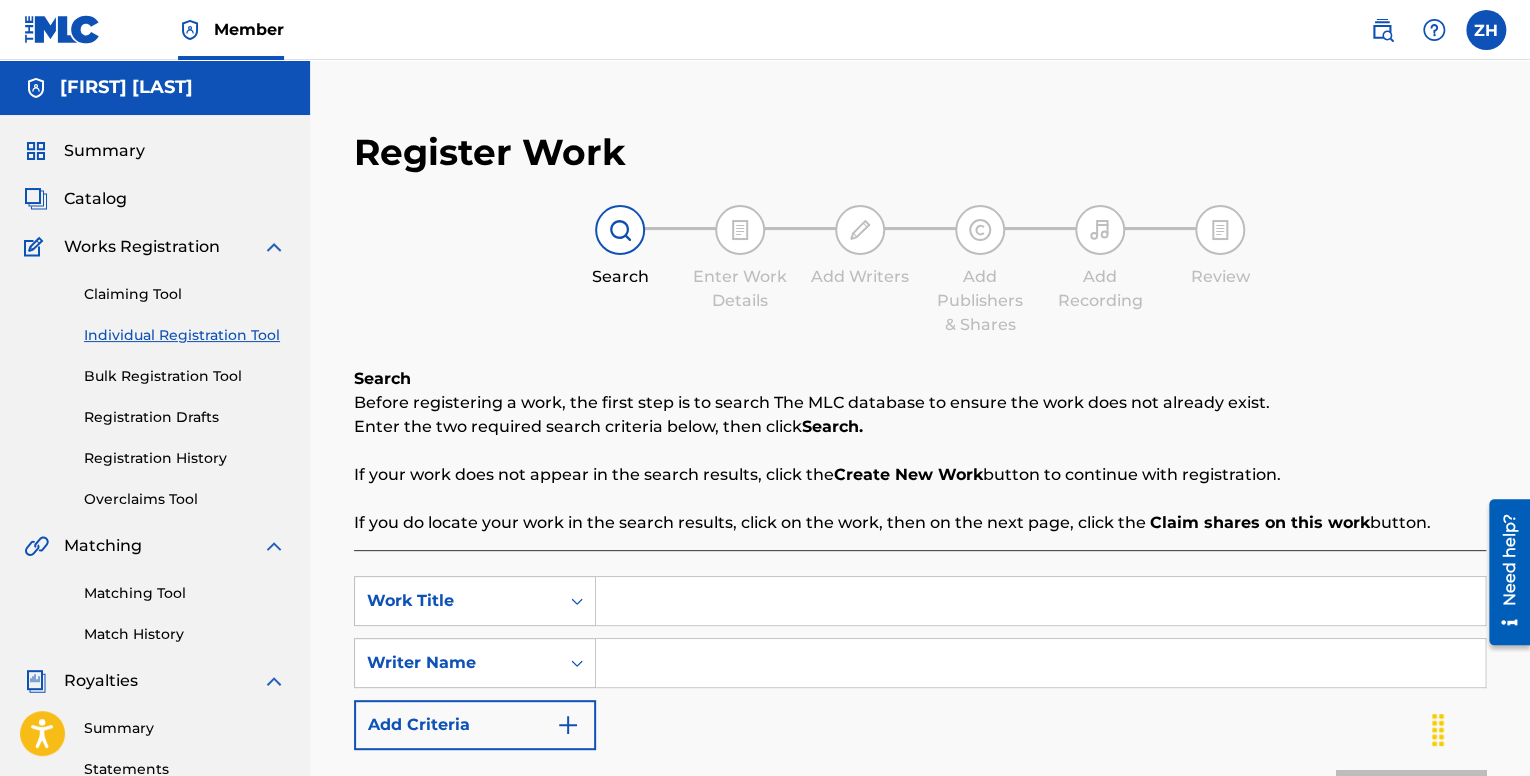 click on "Claiming Tool" at bounding box center (185, 294) 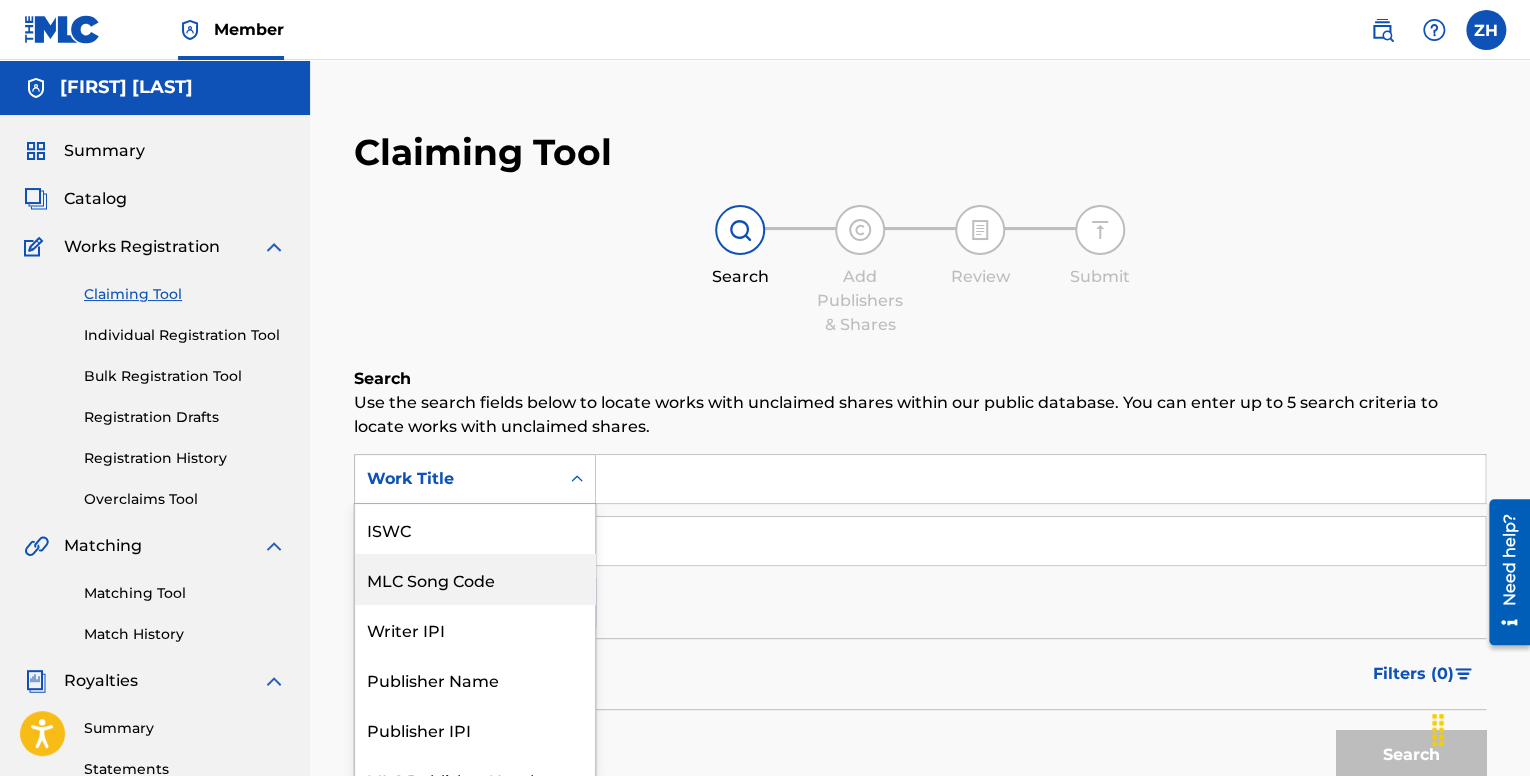 scroll, scrollTop: 28, scrollLeft: 0, axis: vertical 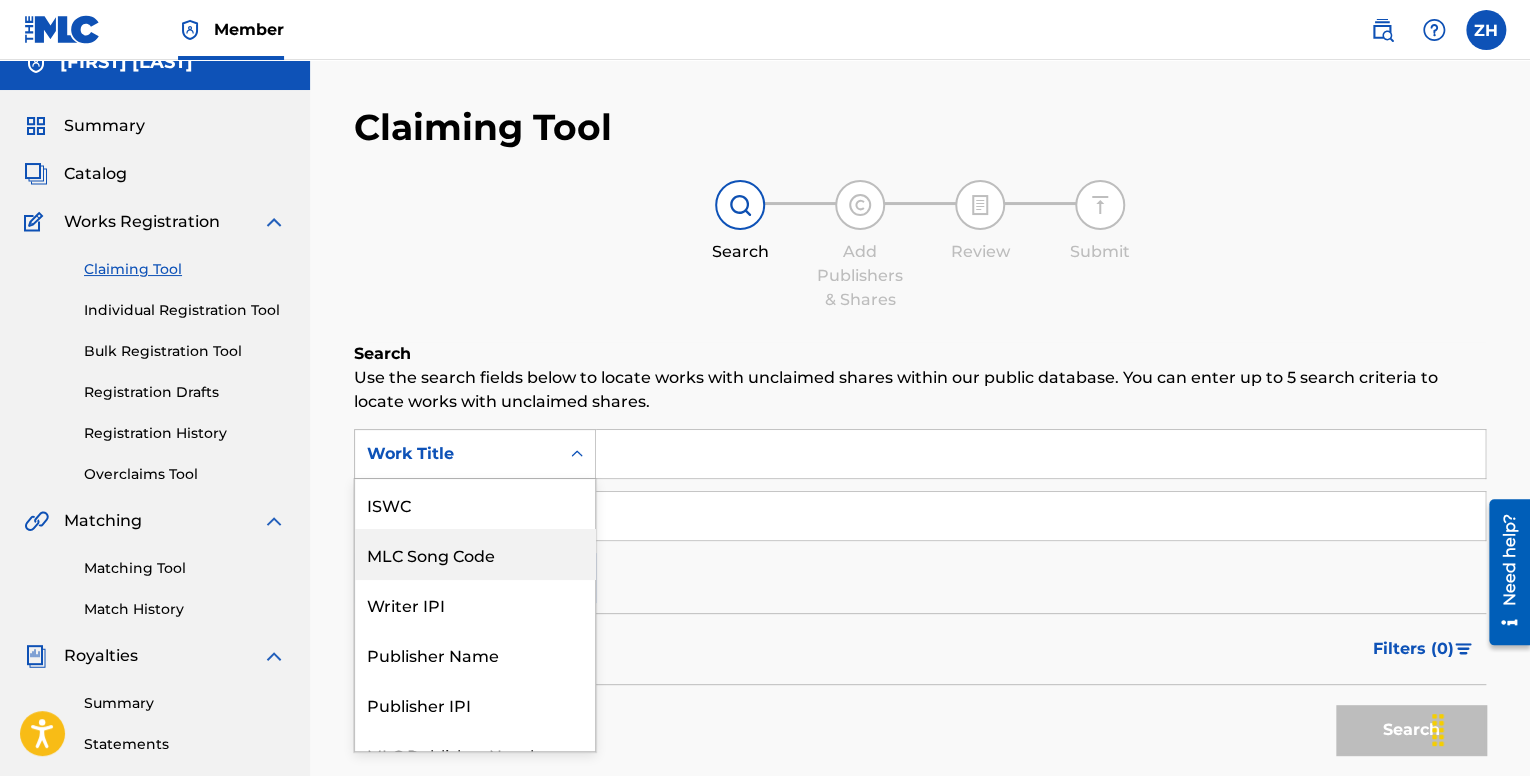click on "7 results available. Use Up and Down to choose options, press Enter to select the currently focused option, press Escape to exit the menu, press Tab to select the option and exit the menu. Work Title ISWC MLC Song Code Writer IPI Publisher Name Publisher IPI MLC Publisher Number Work Title" at bounding box center [475, 454] 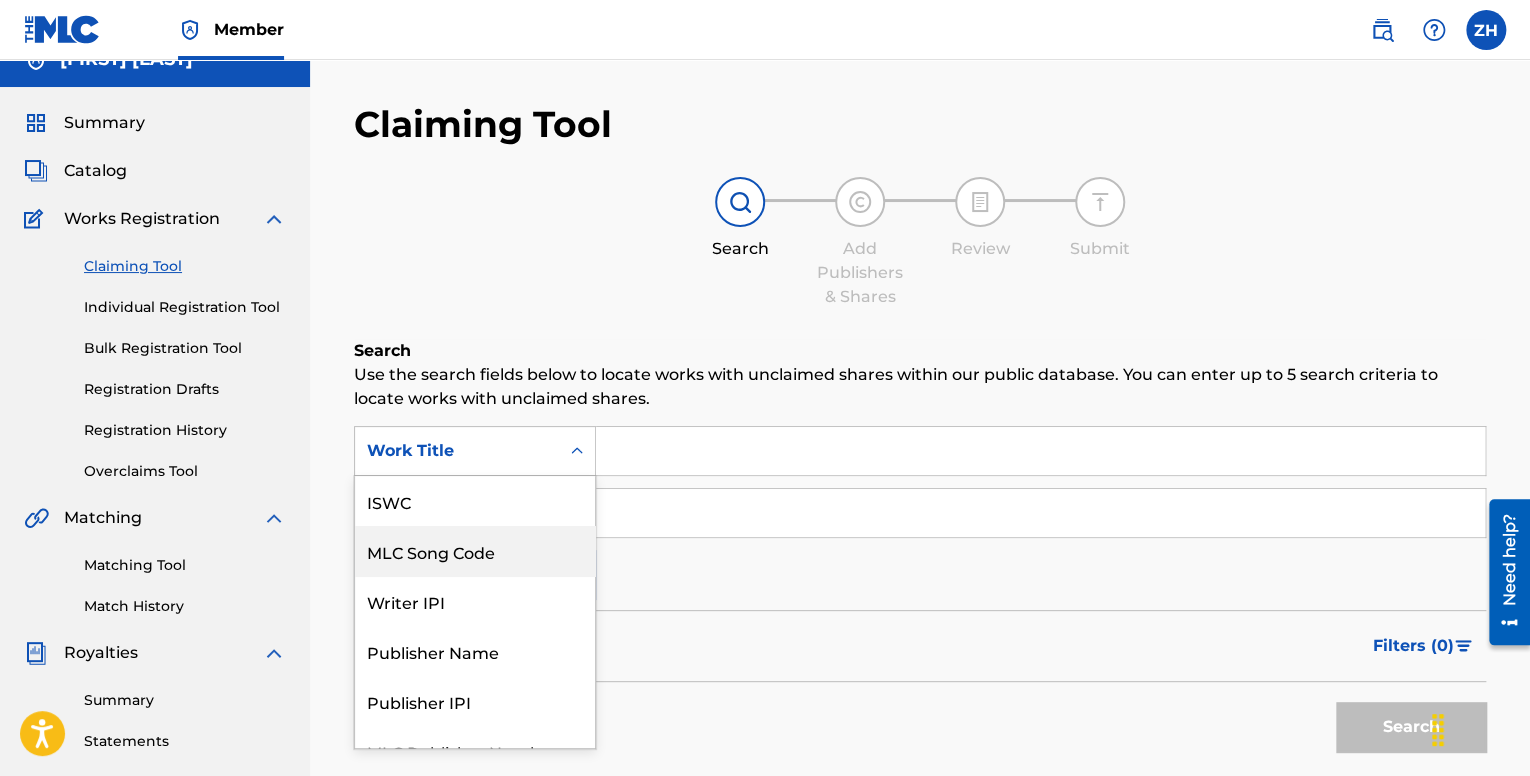 scroll, scrollTop: 50, scrollLeft: 0, axis: vertical 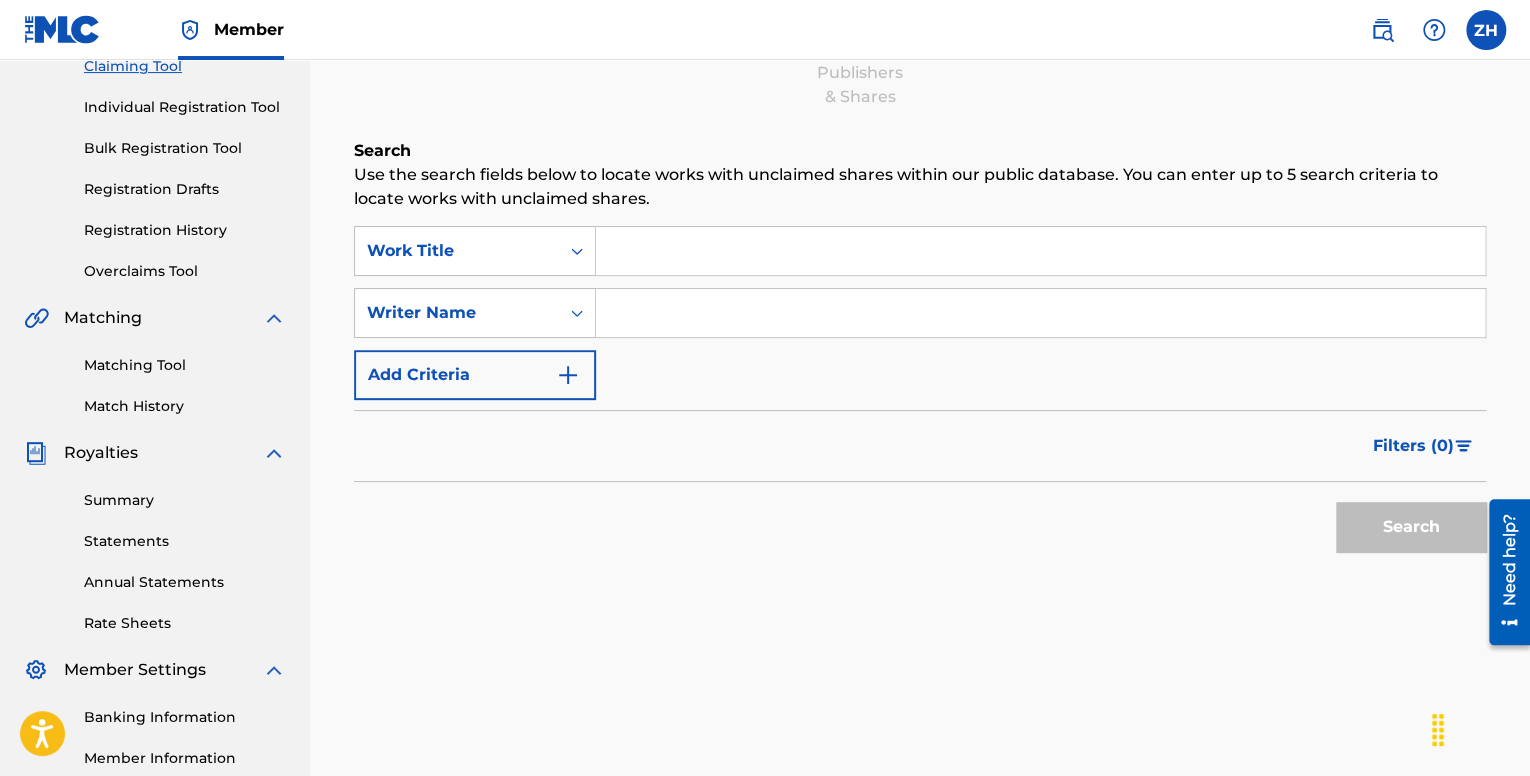 click on "Work Title" at bounding box center [457, 251] 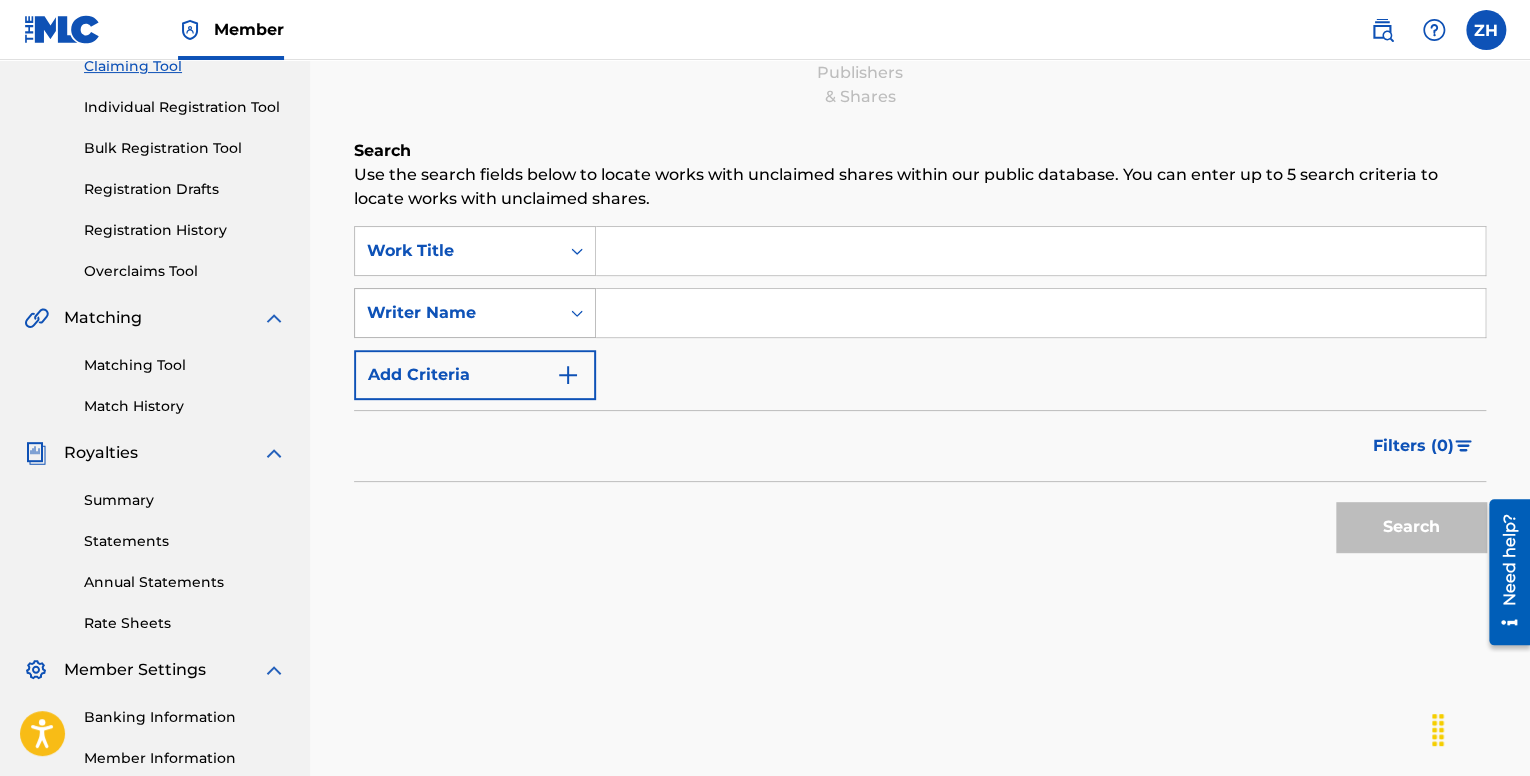 click on "Writer Name" at bounding box center (457, 313) 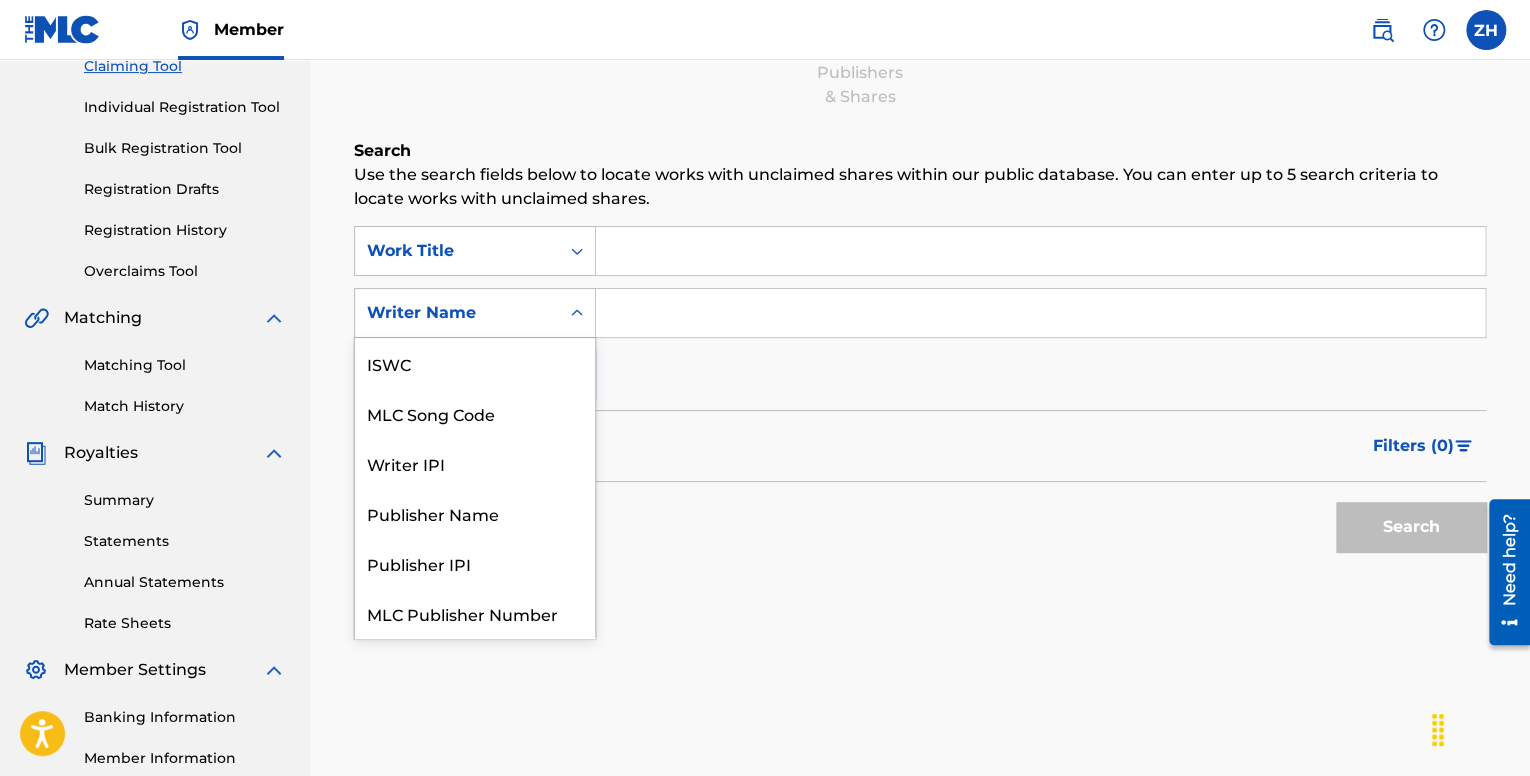 scroll, scrollTop: 50, scrollLeft: 0, axis: vertical 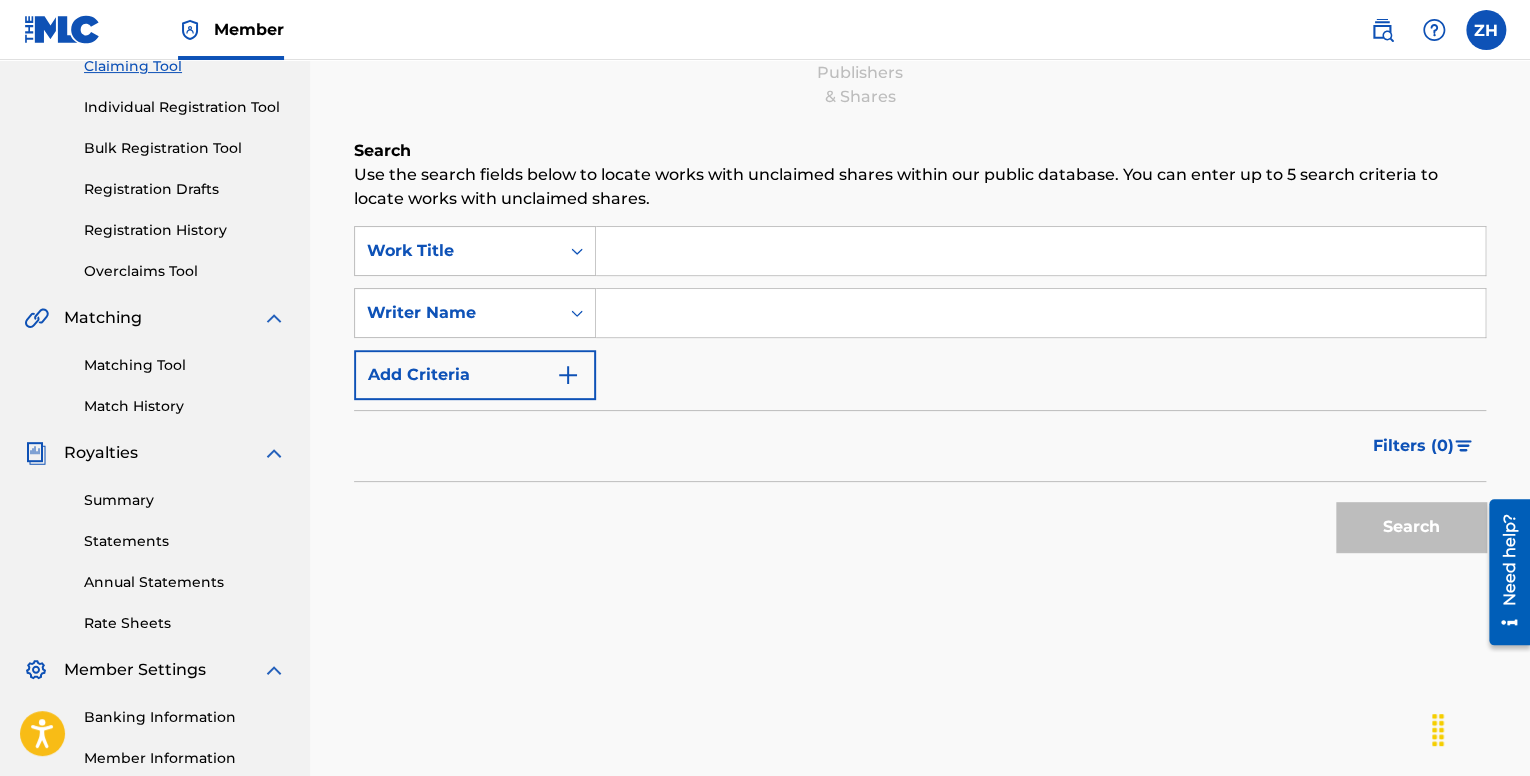 click on "Writer Name" at bounding box center (457, 313) 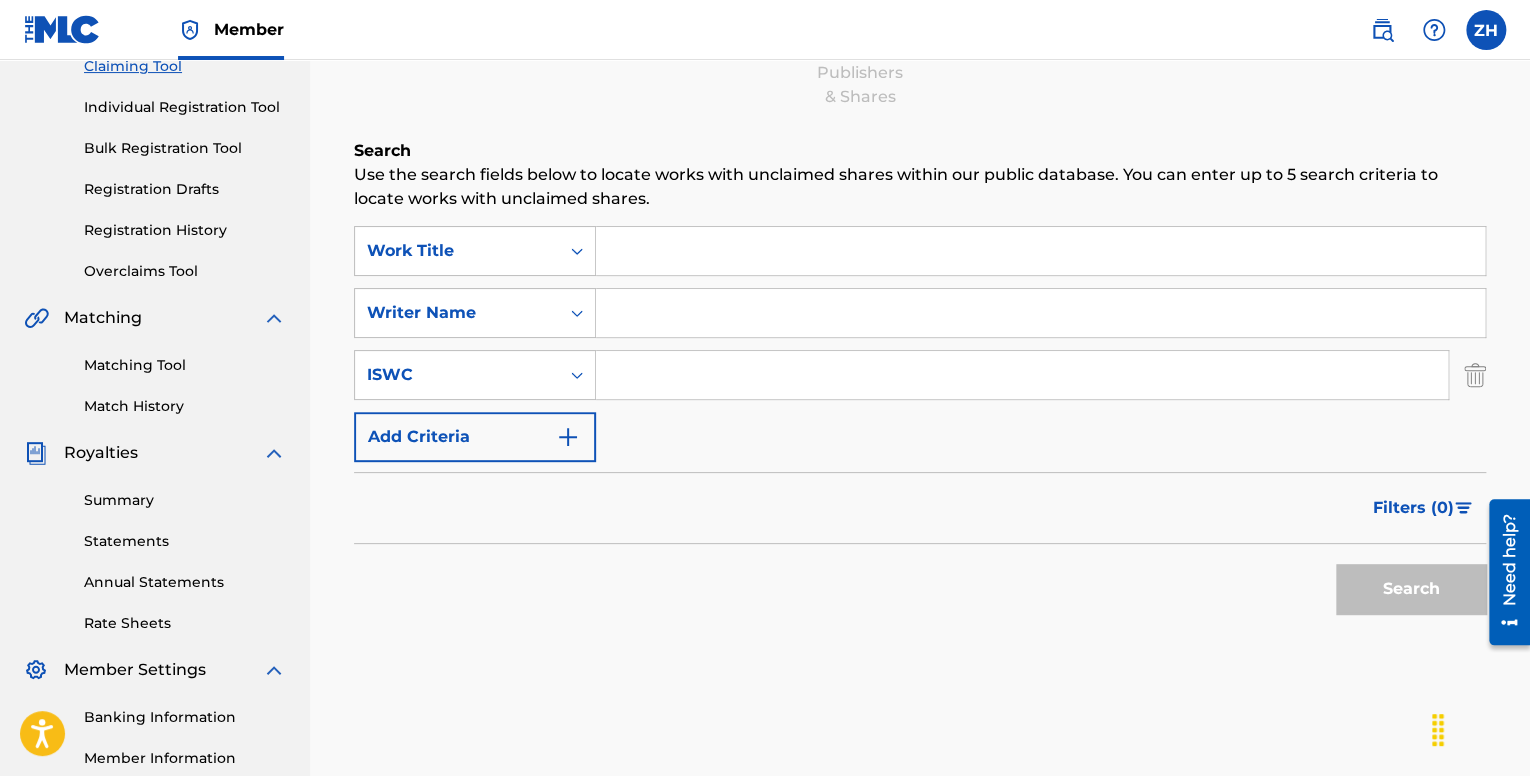 click at bounding box center (1040, 251) 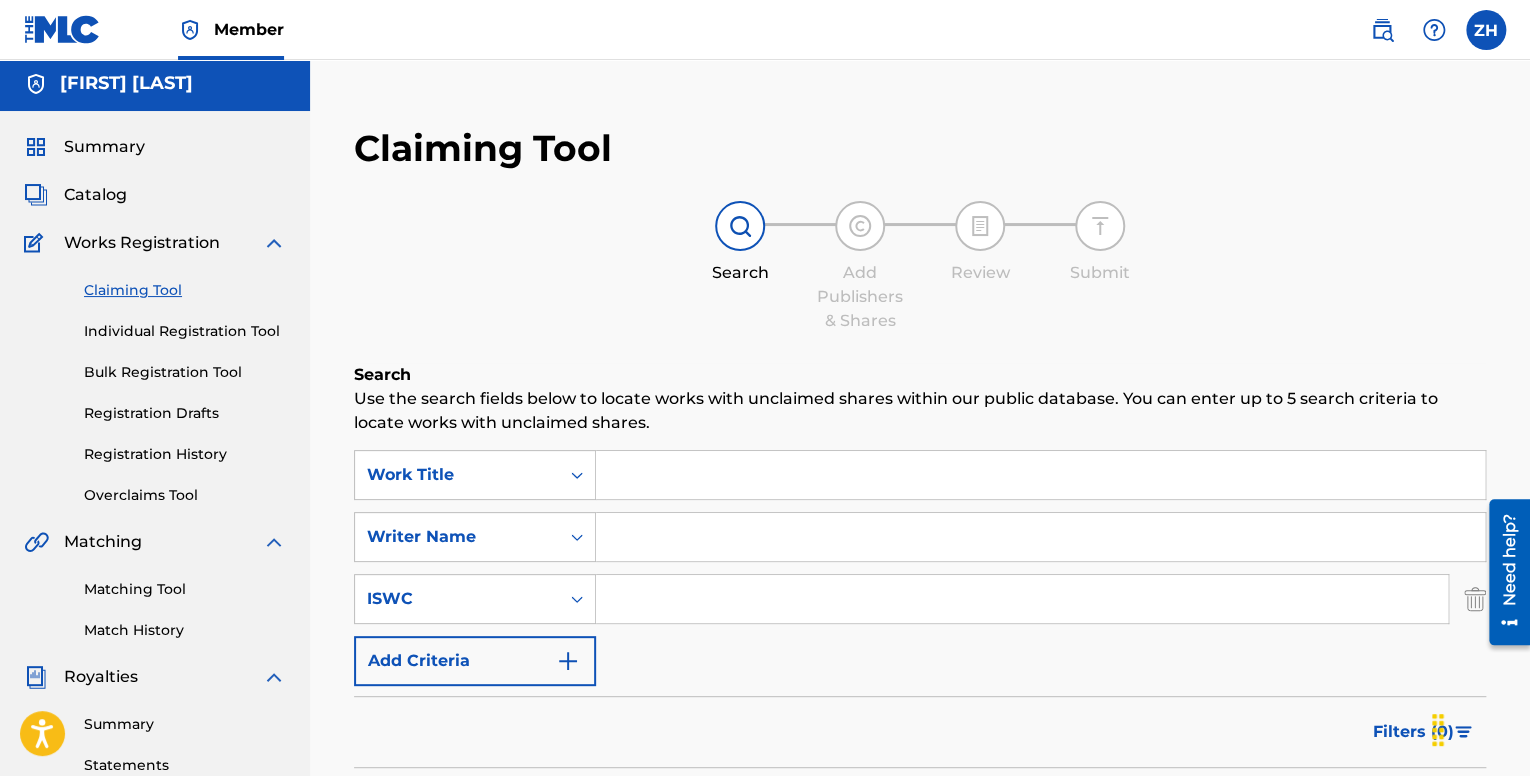 scroll, scrollTop: 0, scrollLeft: 0, axis: both 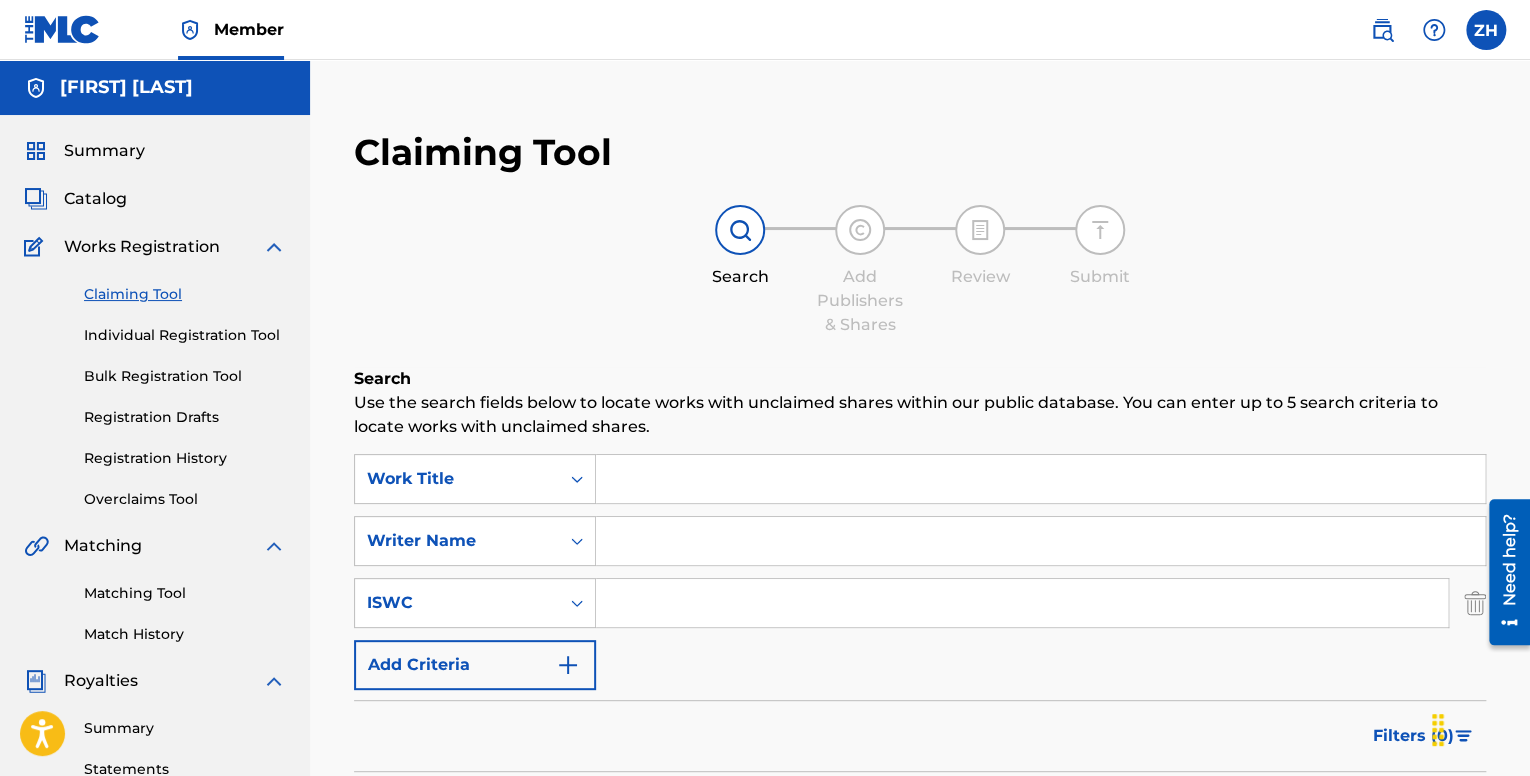 click on "Bulk Registration Tool" at bounding box center [185, 376] 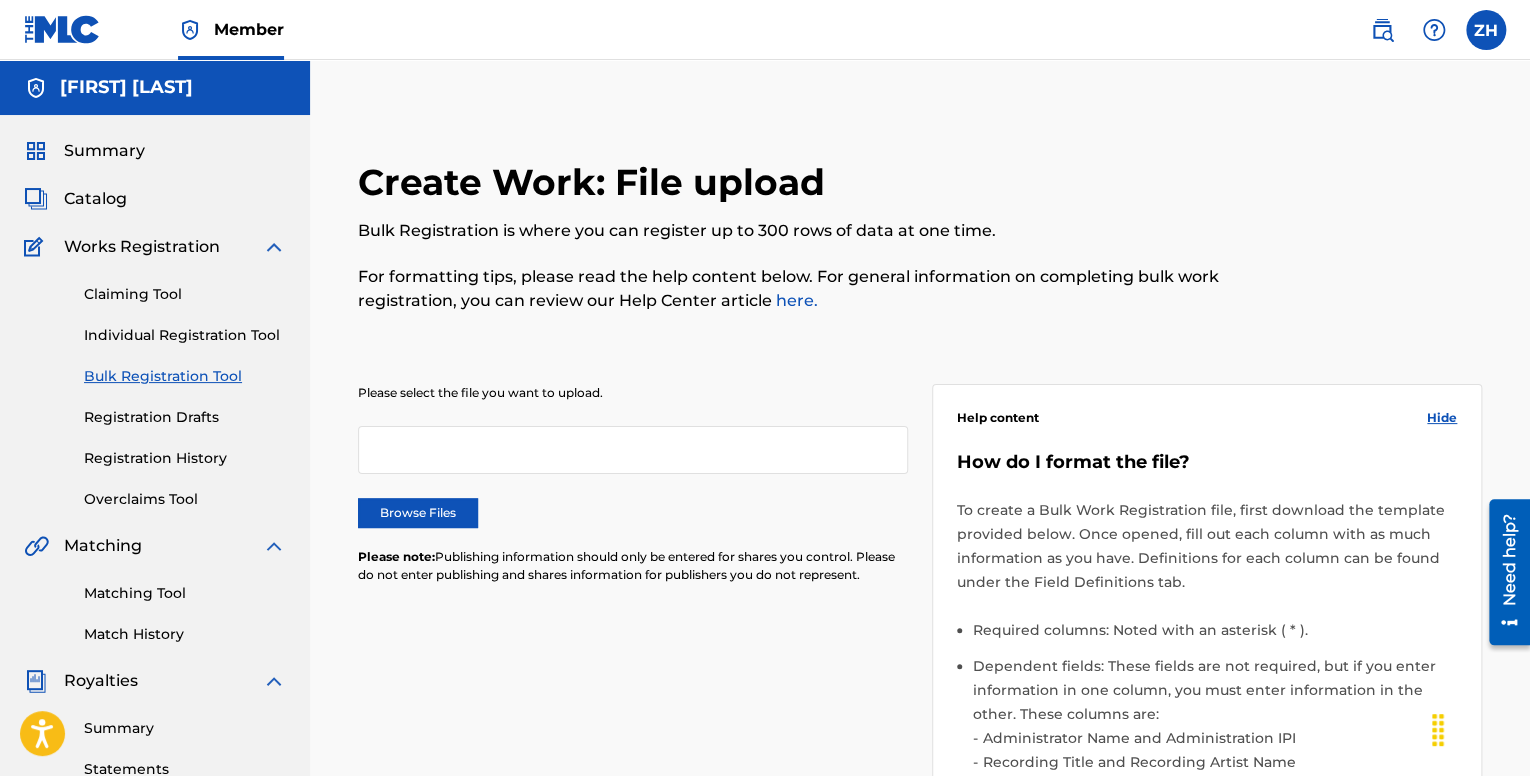click on "Claiming Tool Individual Registration Tool Bulk Registration Tool Registration Drafts Registration History Overclaims Tool" at bounding box center [155, 384] 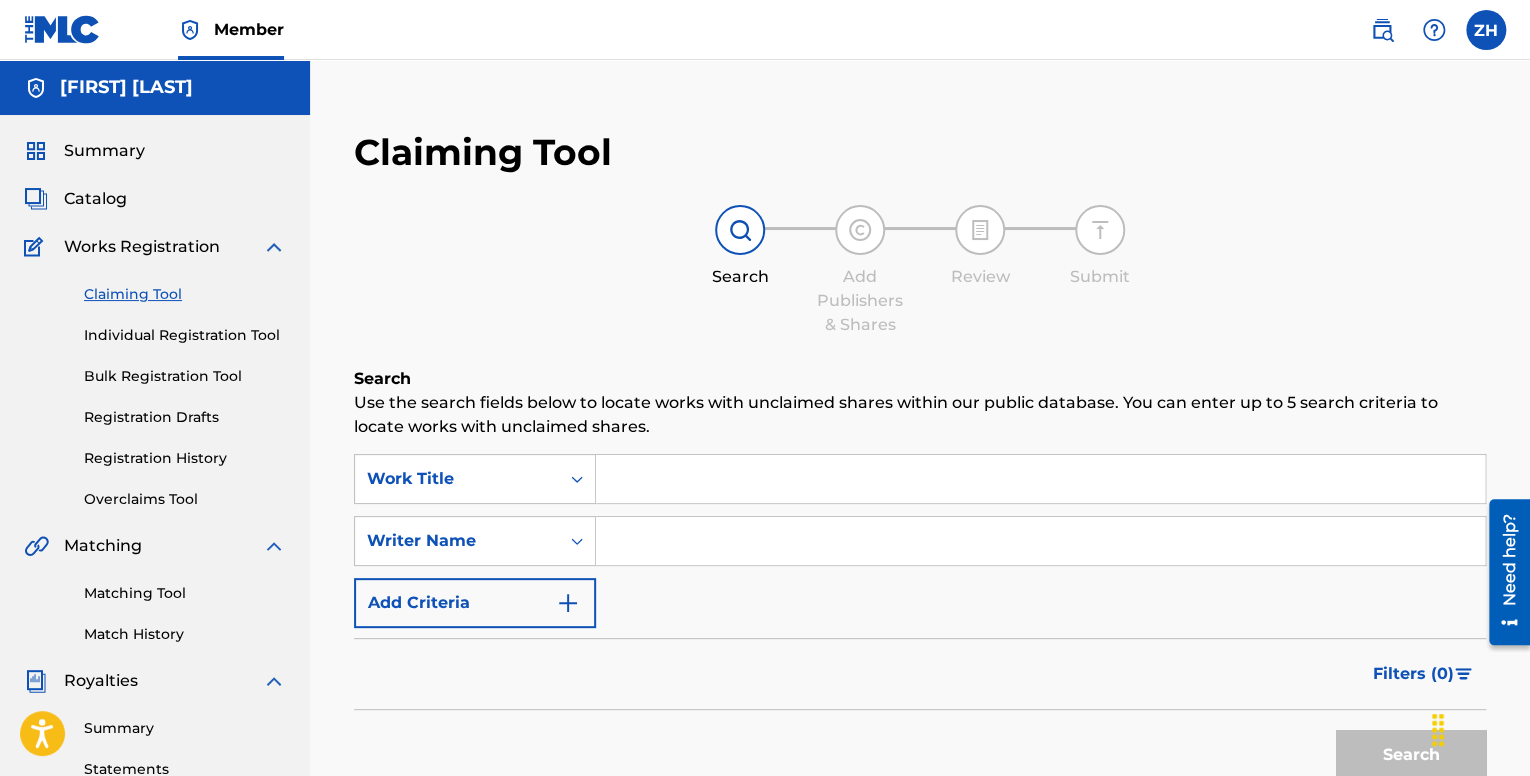 click on "Individual Registration Tool" at bounding box center (185, 335) 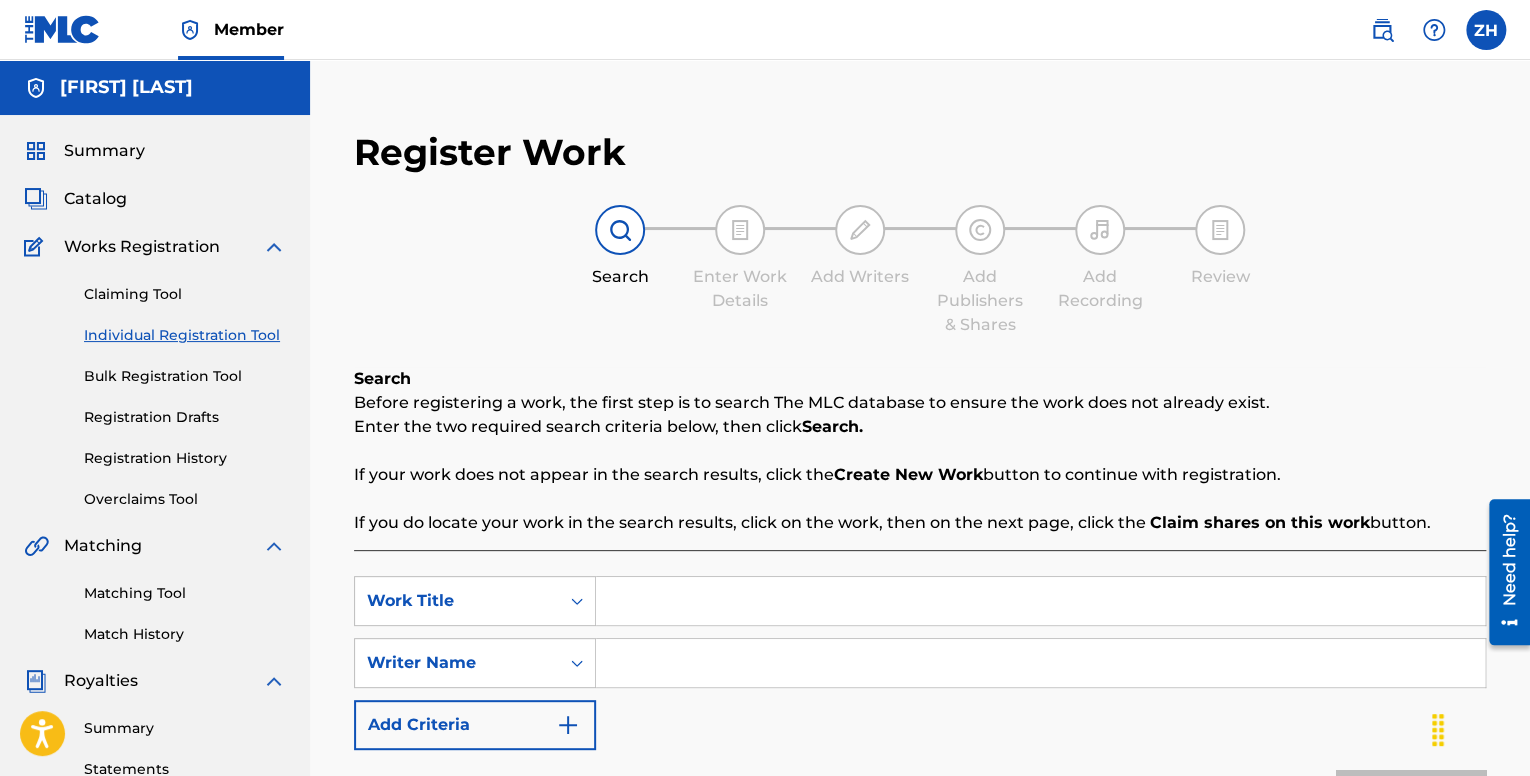 click on "Claiming Tool" at bounding box center [185, 294] 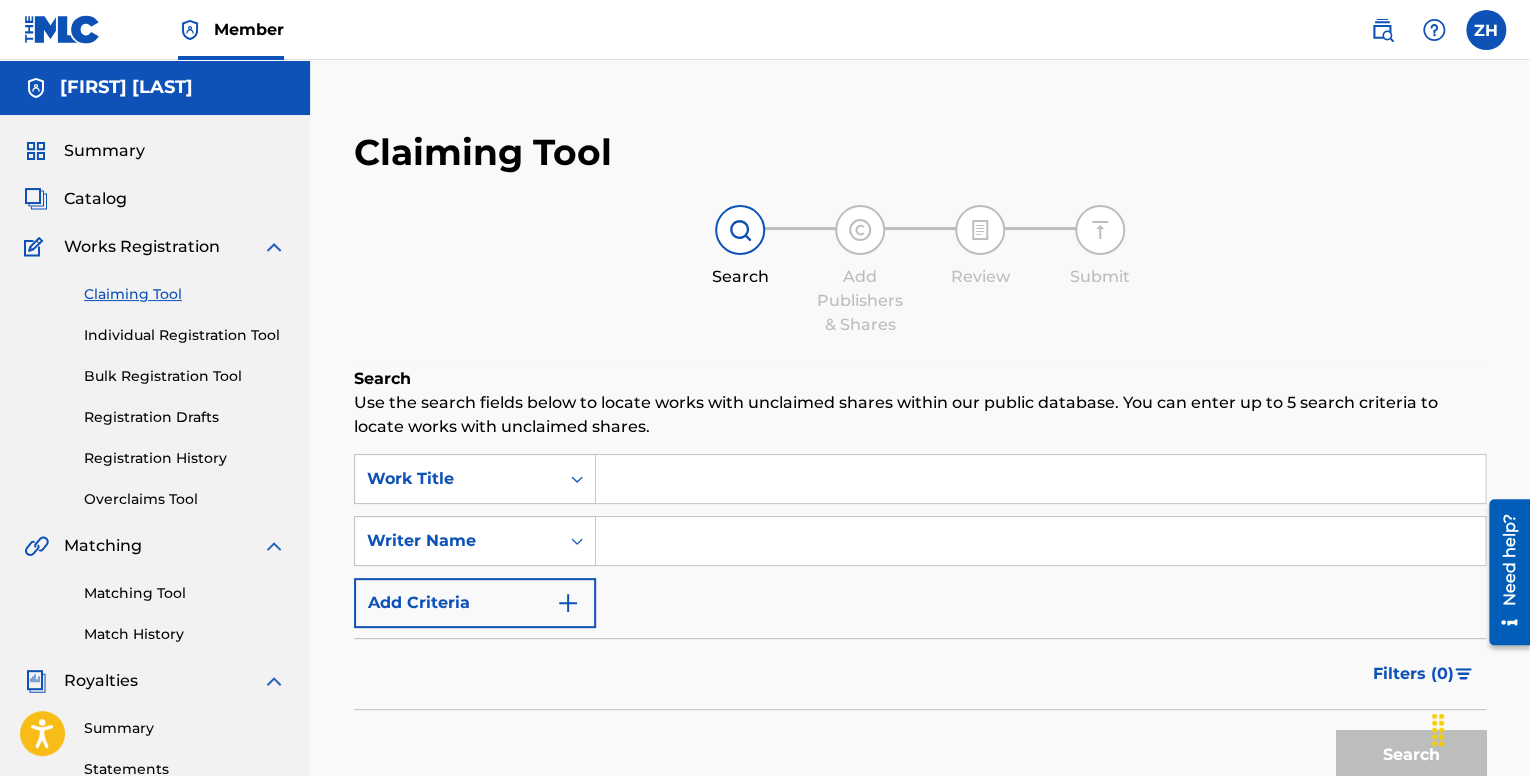 click on "Individual Registration Tool" at bounding box center [185, 335] 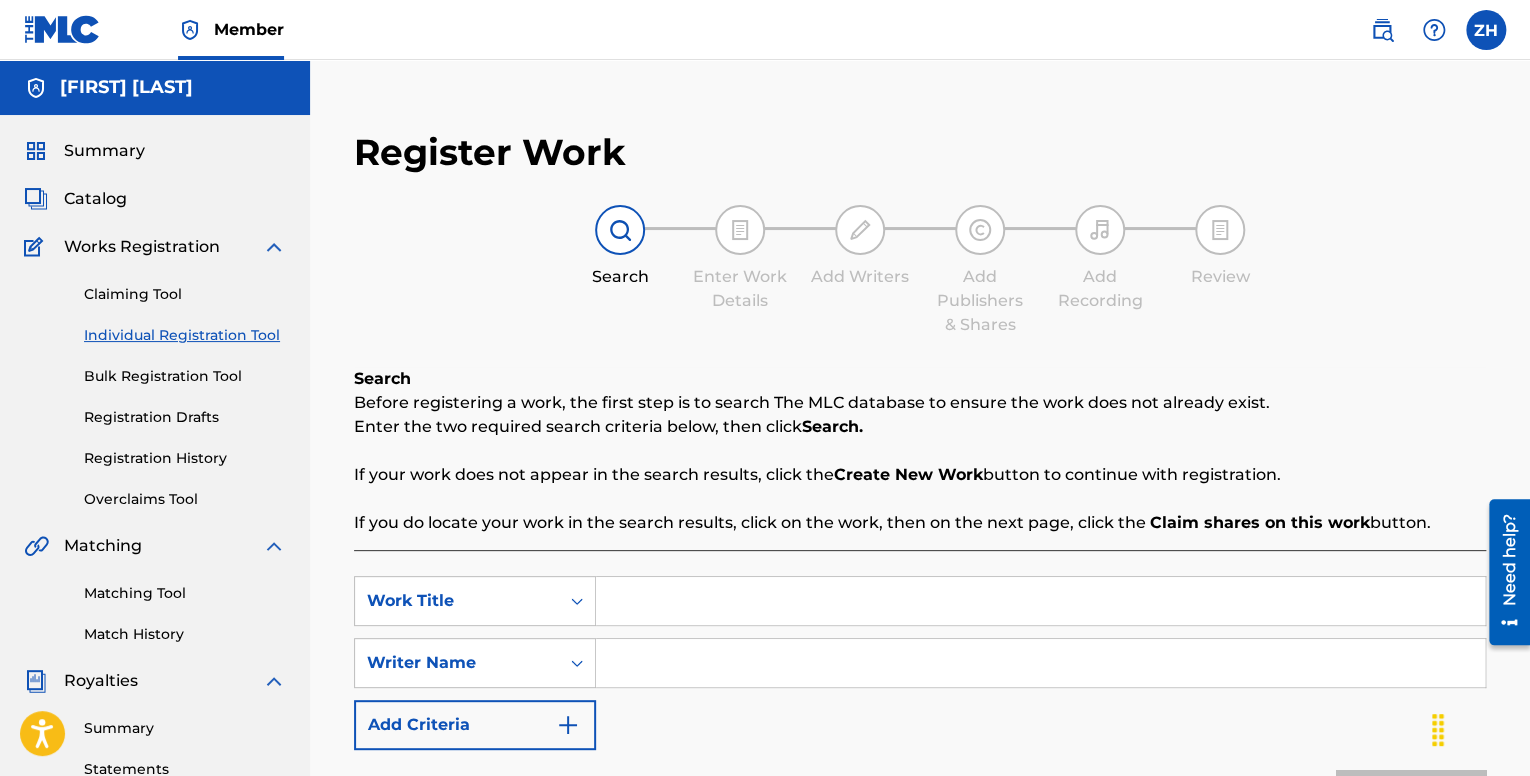click on "Bulk Registration Tool" at bounding box center (185, 376) 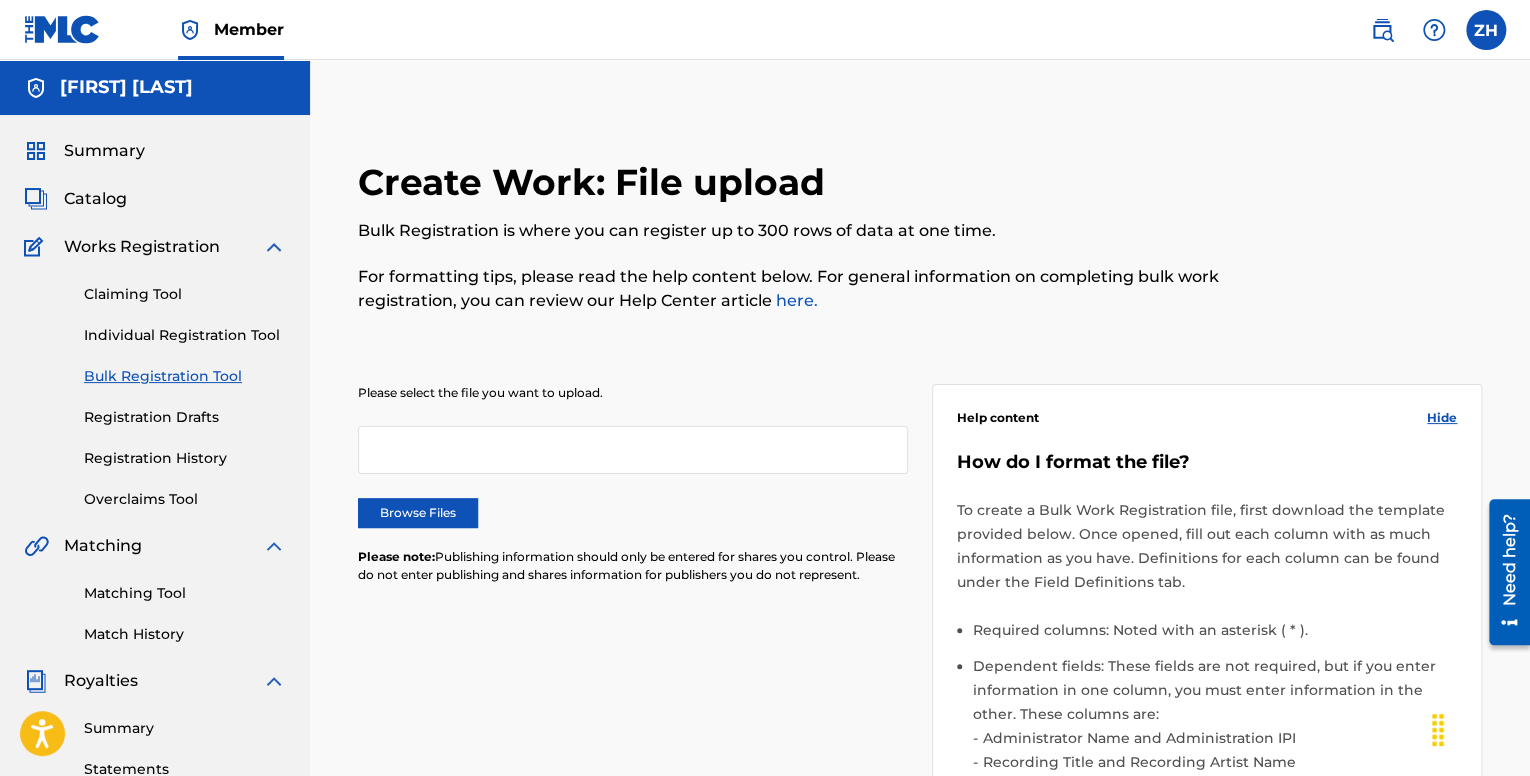 click on "Registration Drafts" at bounding box center [185, 417] 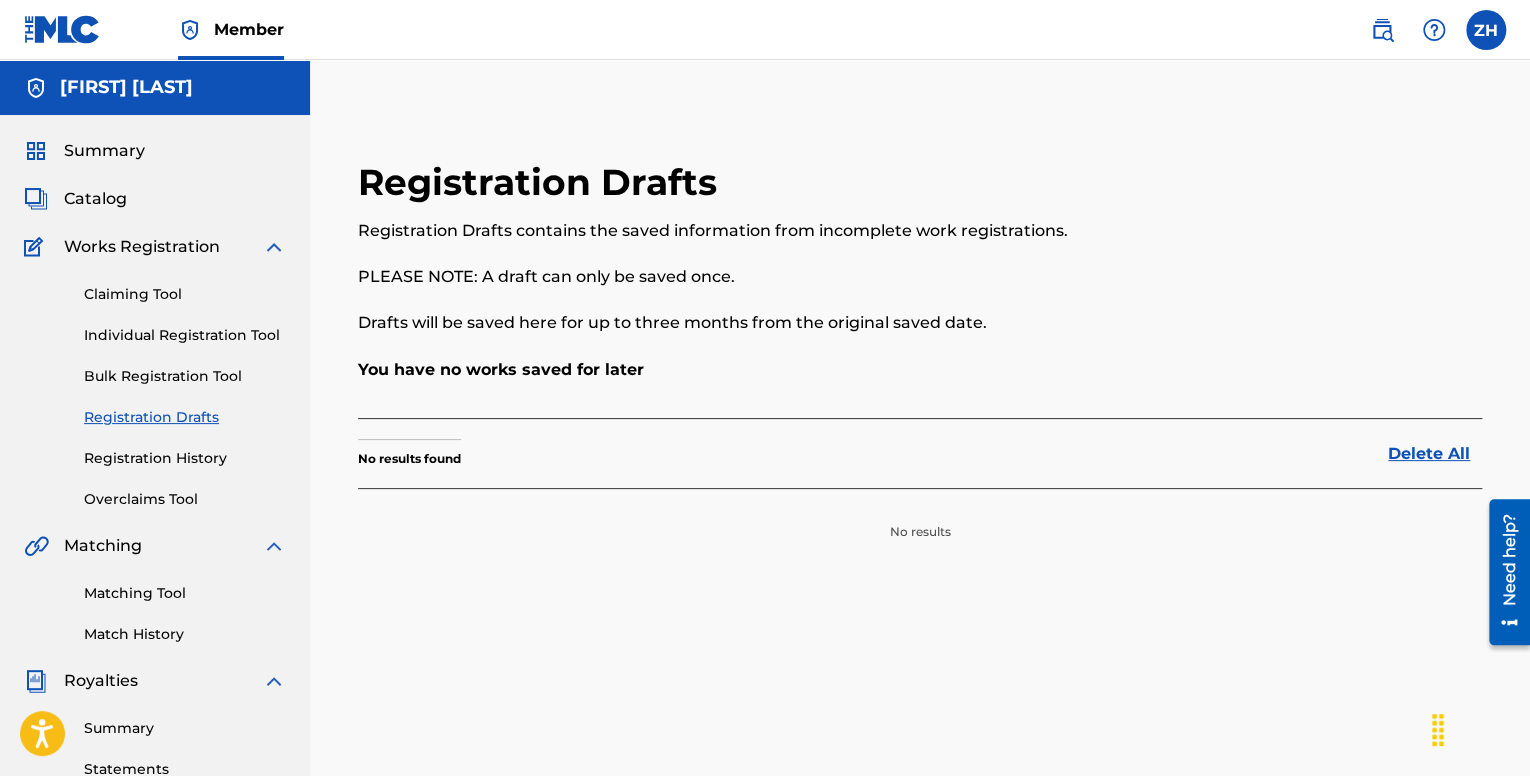 click on "Registration History" at bounding box center [185, 458] 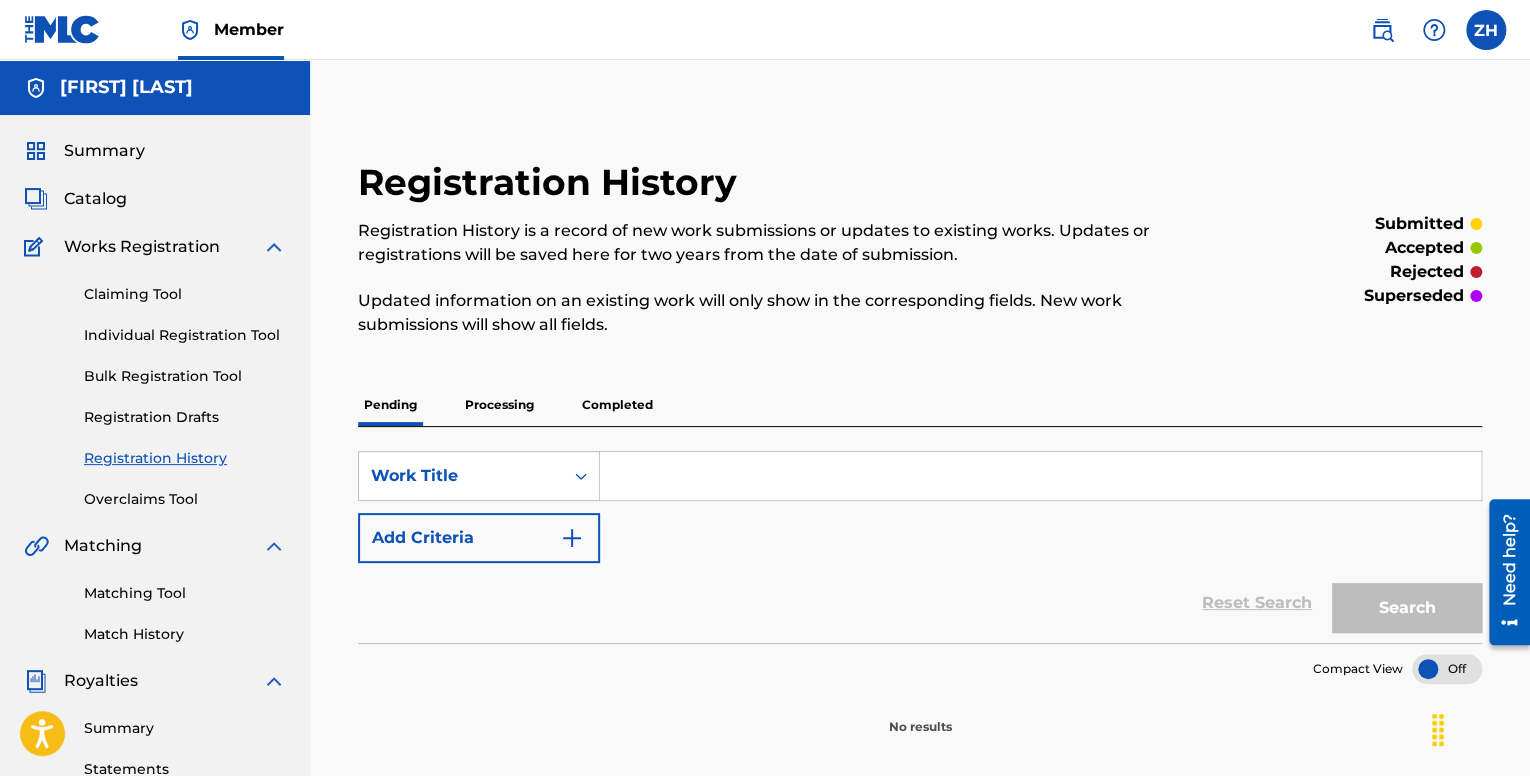 click on "Overclaims Tool" at bounding box center (185, 499) 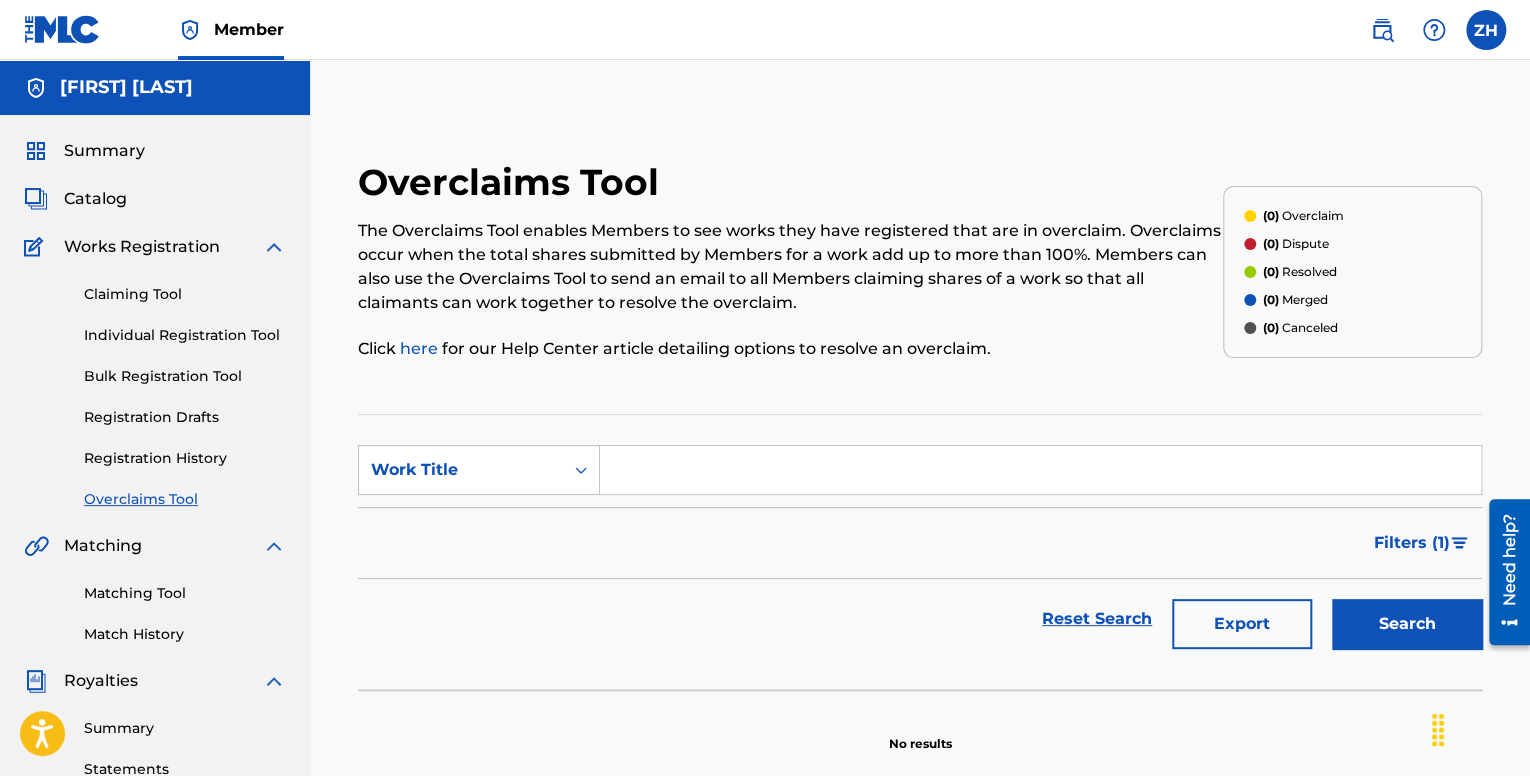 click on "Registration Drafts" at bounding box center [185, 417] 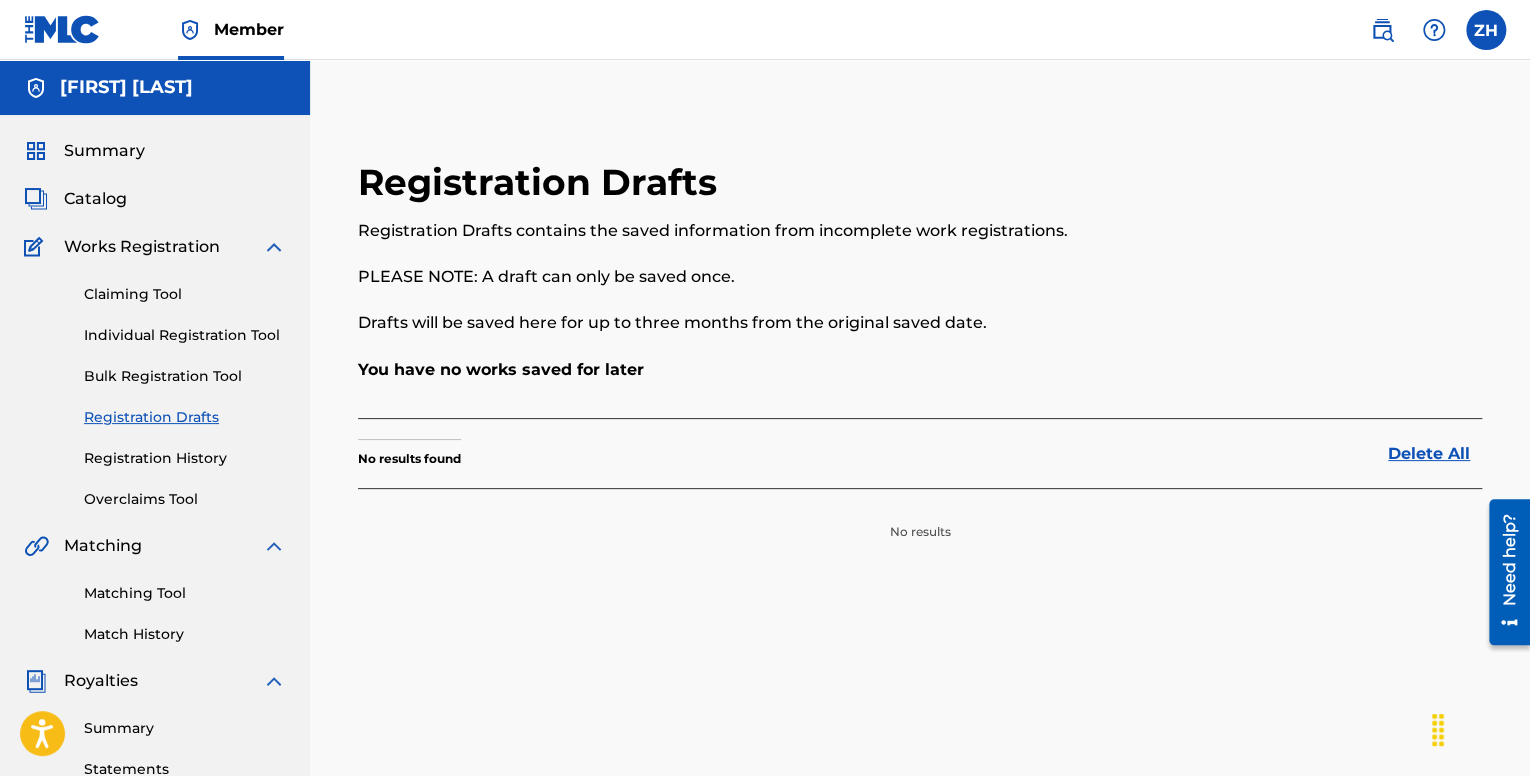 click on "Bulk Registration Tool" at bounding box center [185, 376] 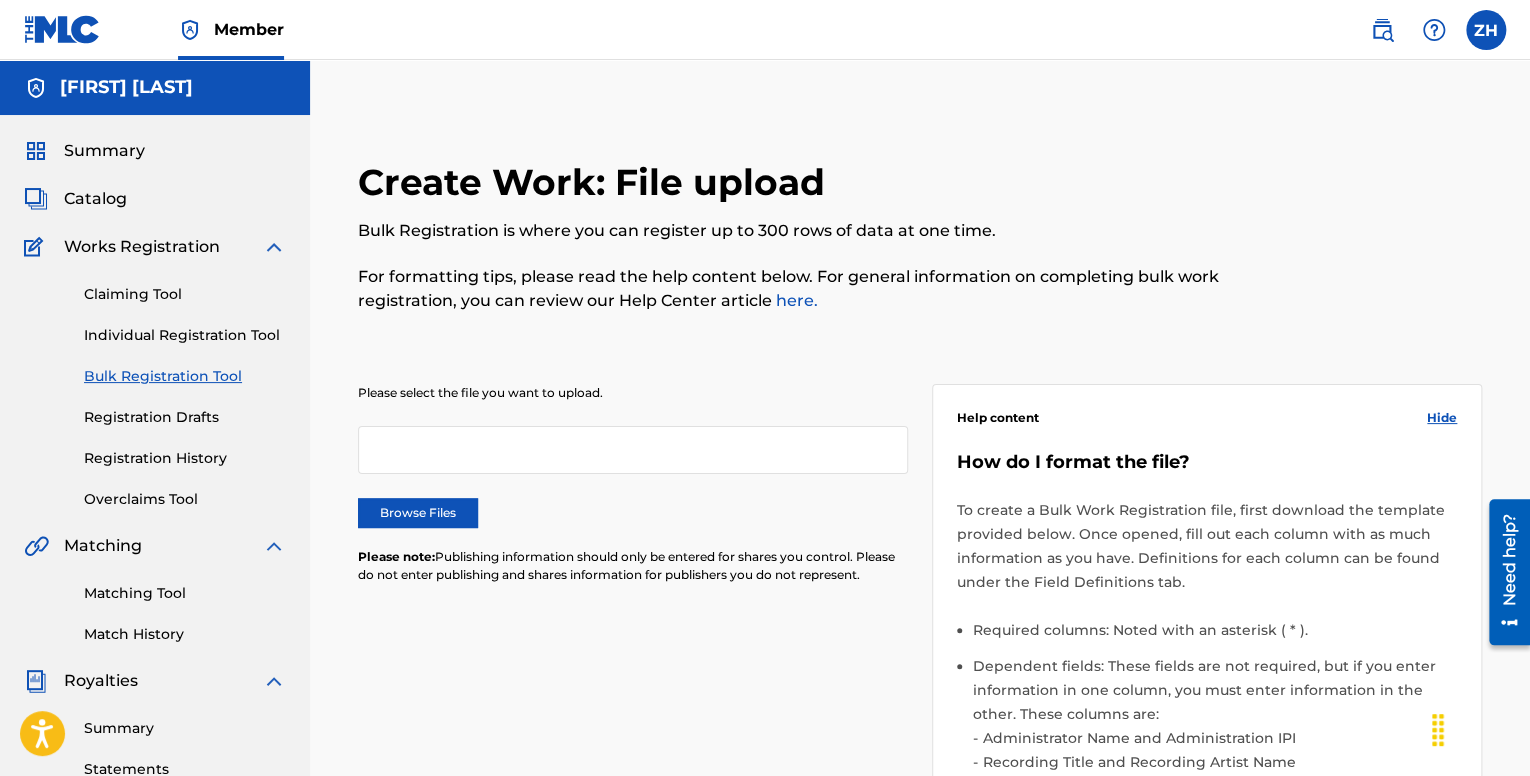 click on "Individual Registration Tool" at bounding box center (185, 335) 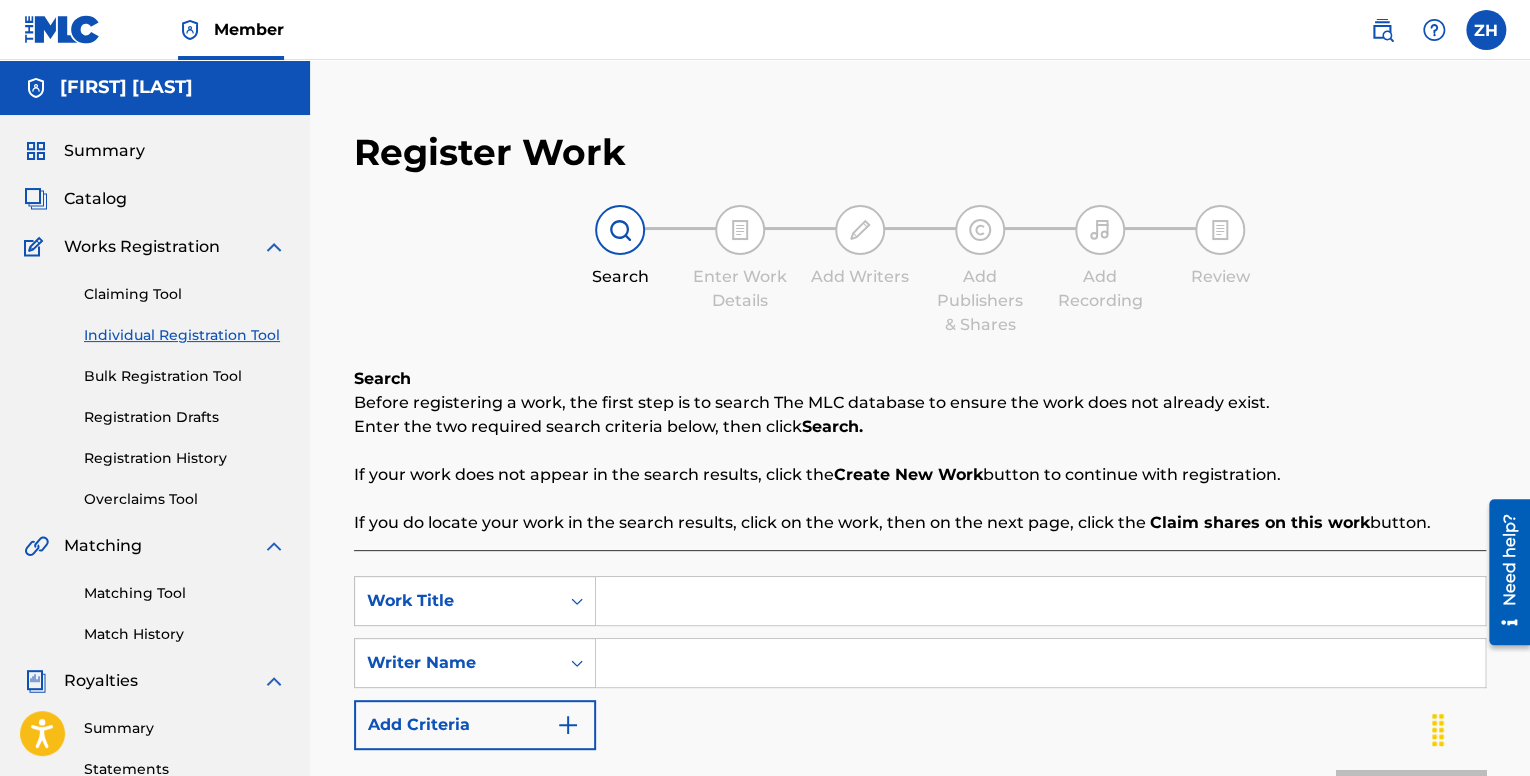 click on "Bulk Registration Tool" at bounding box center [185, 376] 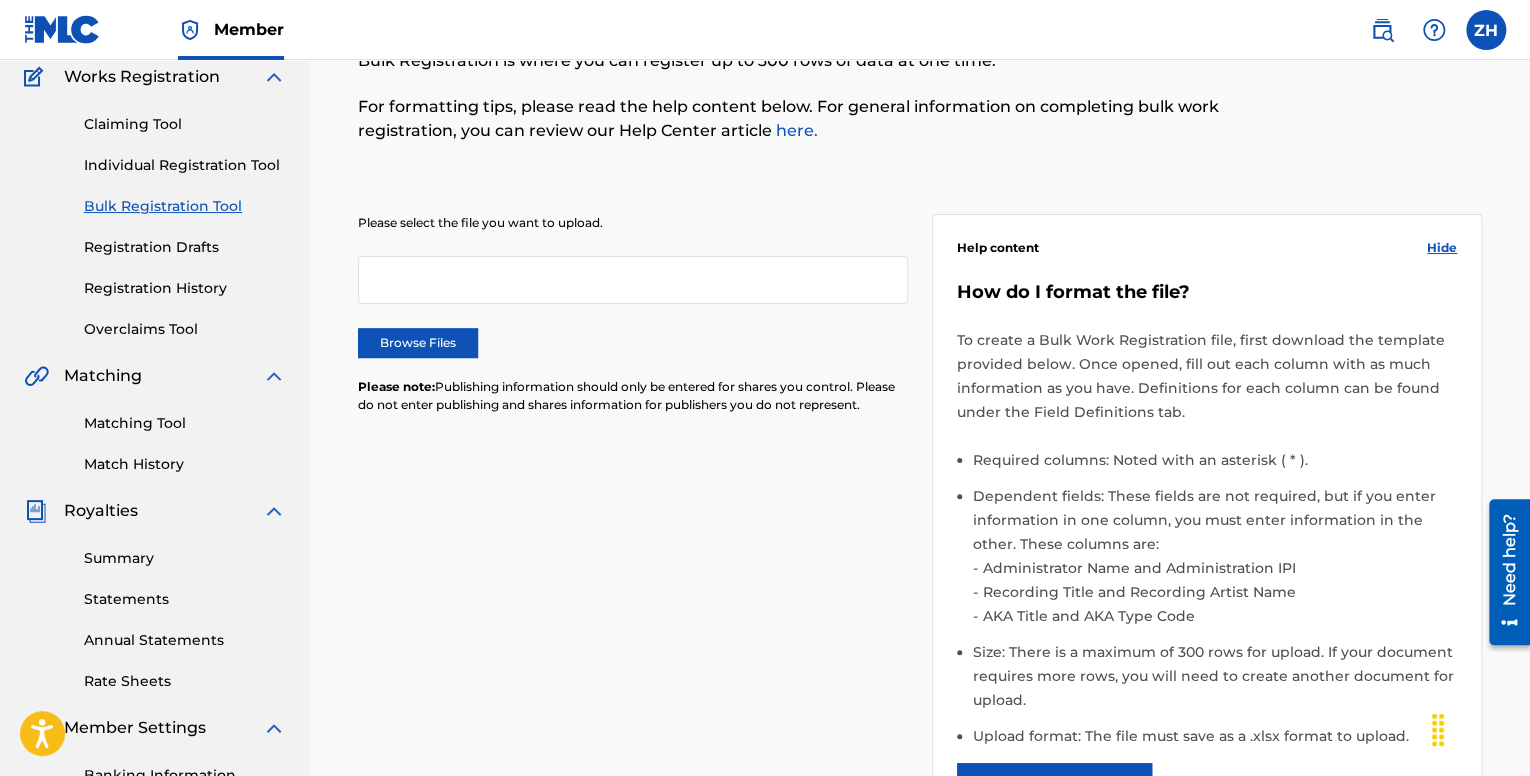 scroll, scrollTop: 100, scrollLeft: 0, axis: vertical 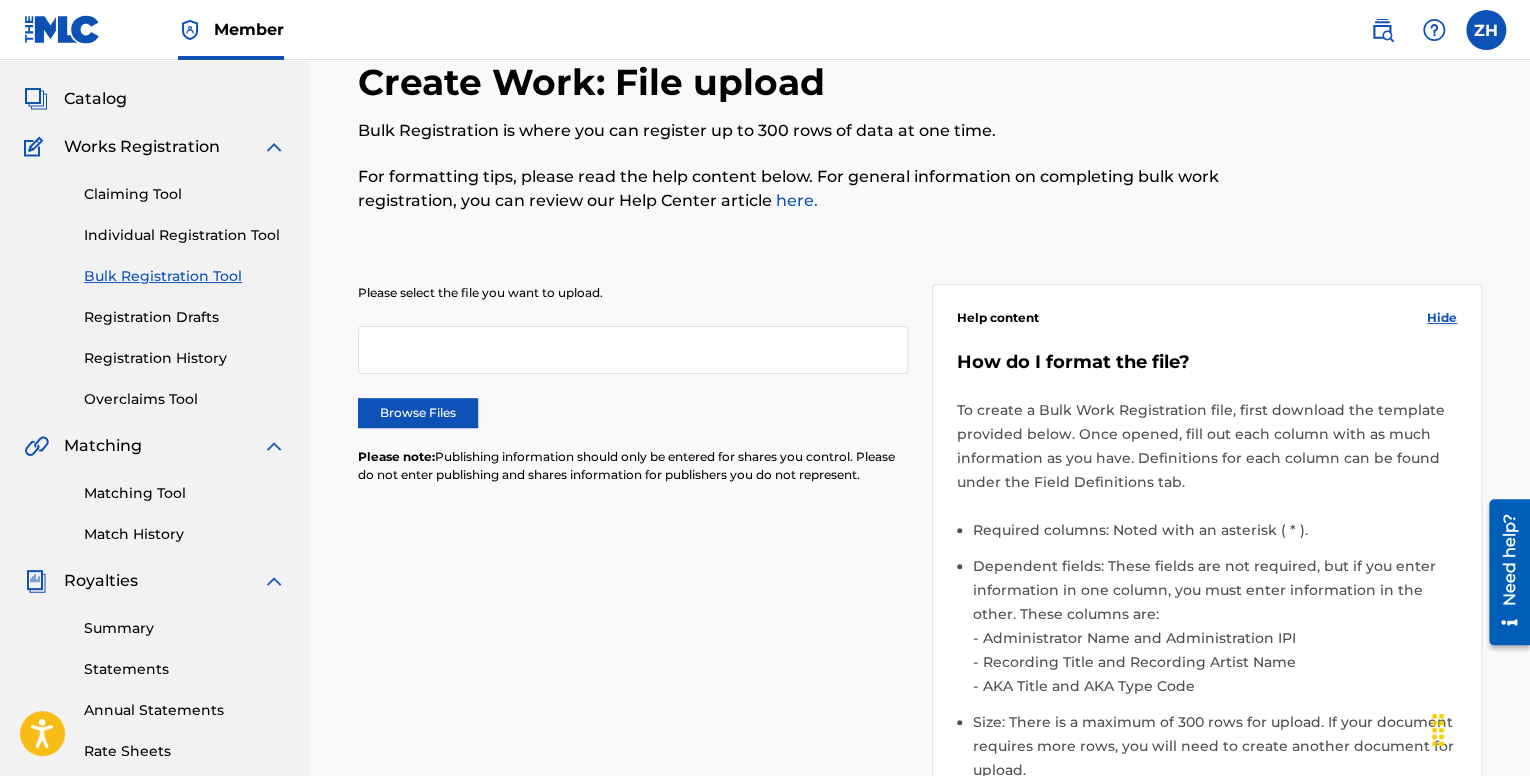 click on "Browse Files" at bounding box center [418, 413] 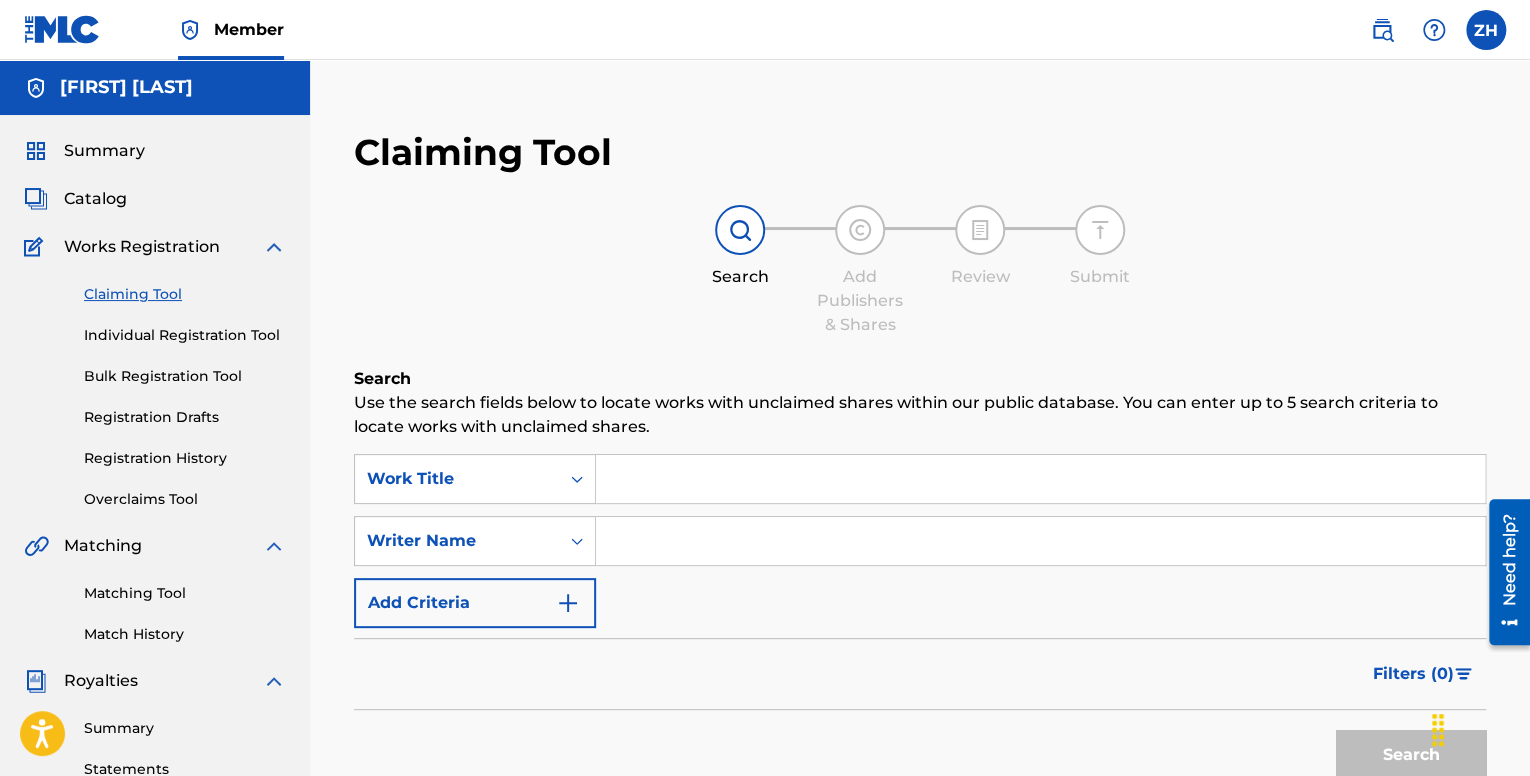 click on "Catalog" at bounding box center [95, 199] 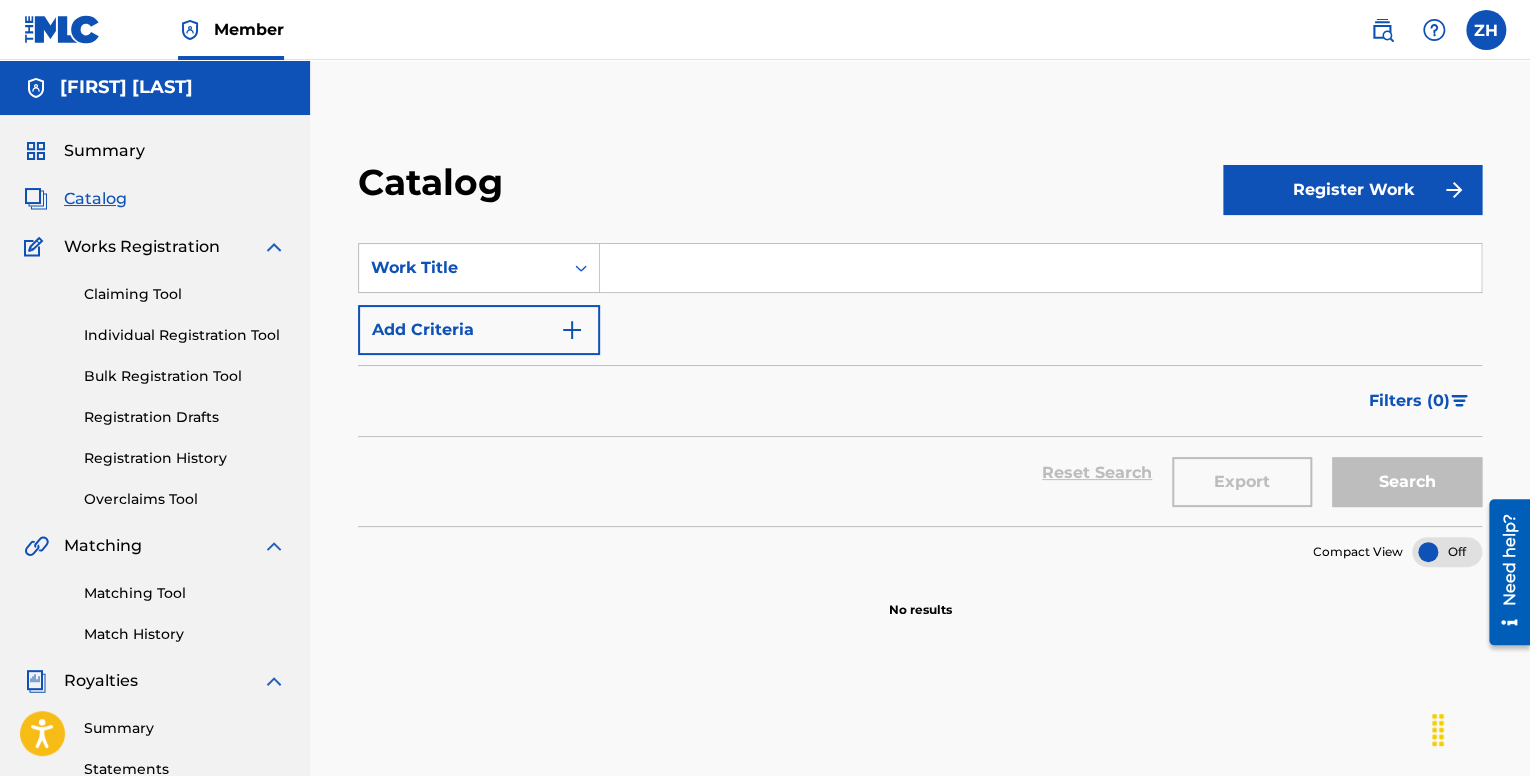 click on "Summary Catalog Works Registration Claiming Tool Individual Registration Tool Bulk Registration Tool Registration Drafts Registration History Overclaims Tool Matching Matching Tool Match History Royalties Summary Statements Annual Statements Rate Sheets Member Settings Banking Information Member Information User Permissions Contact Information Member Benefits" at bounding box center [155, 629] 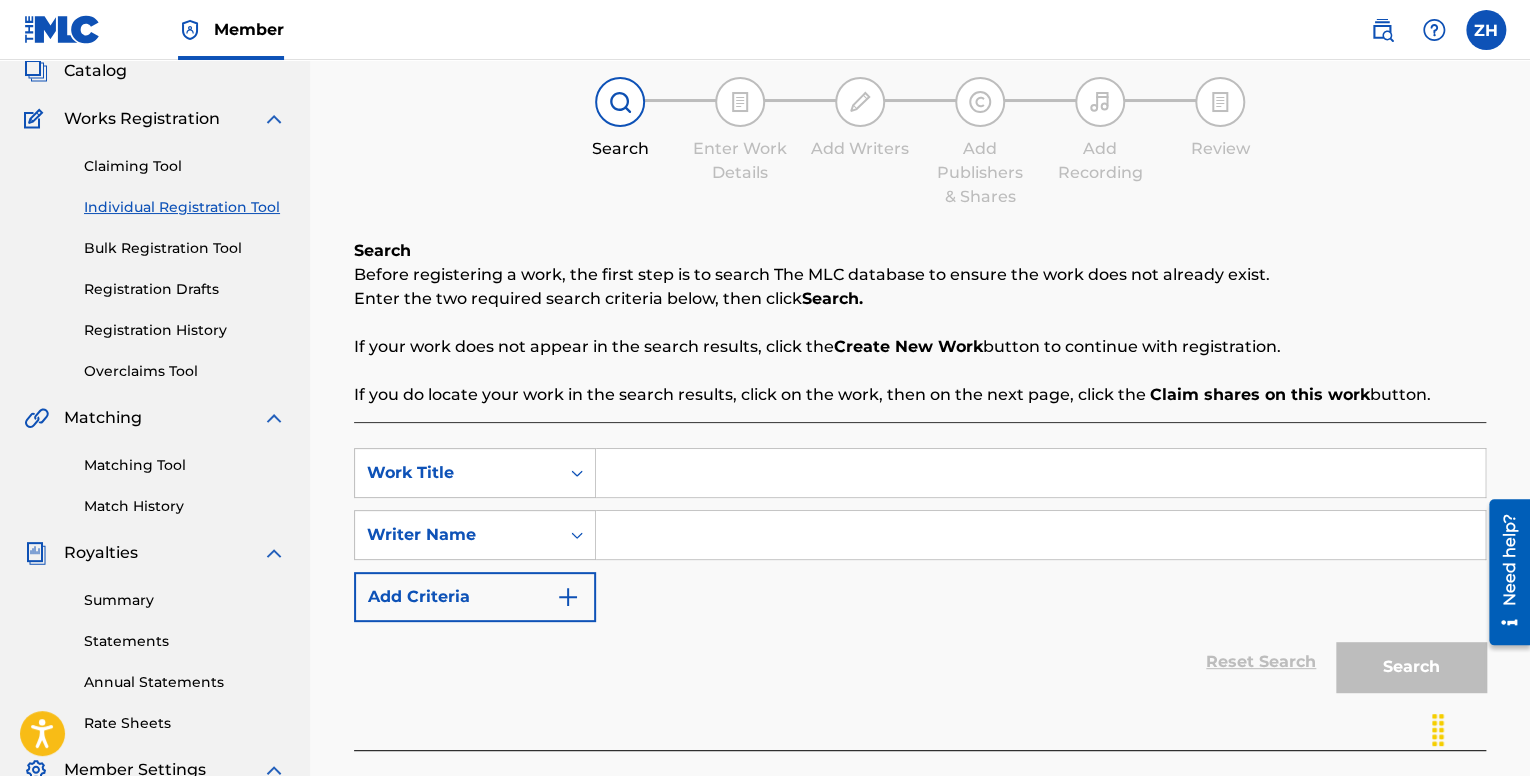scroll, scrollTop: 64, scrollLeft: 0, axis: vertical 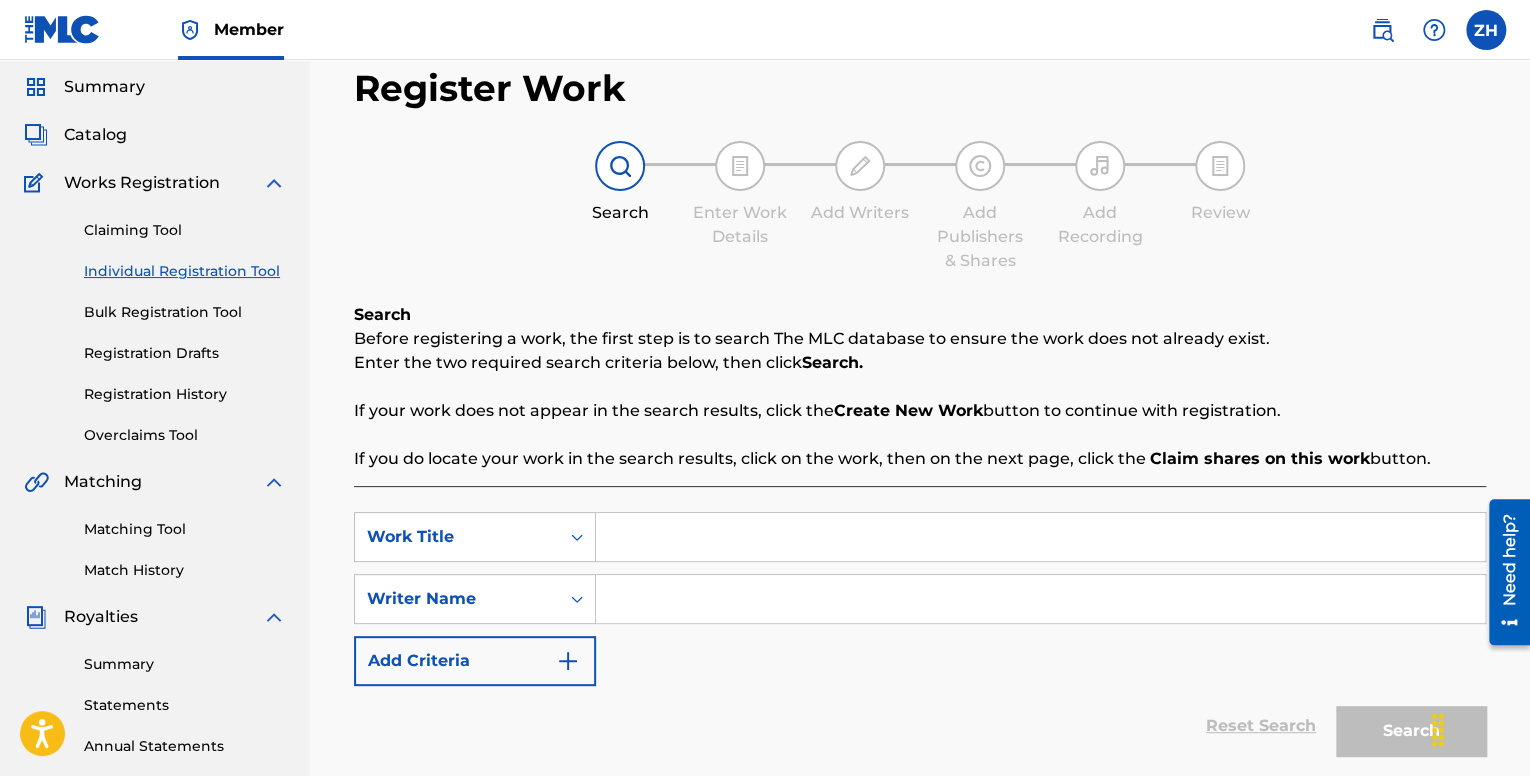click at bounding box center [1040, 537] 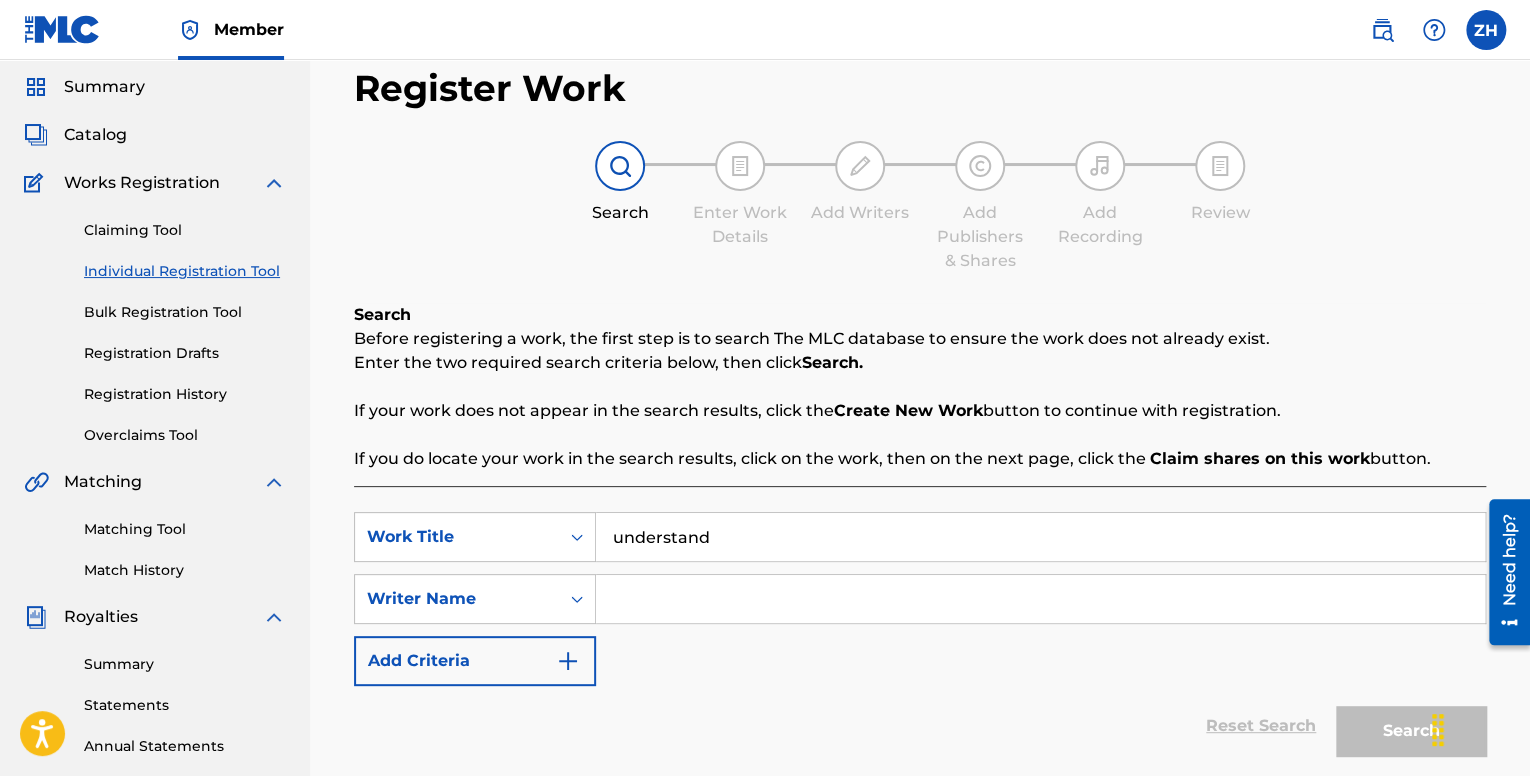 type on "understand" 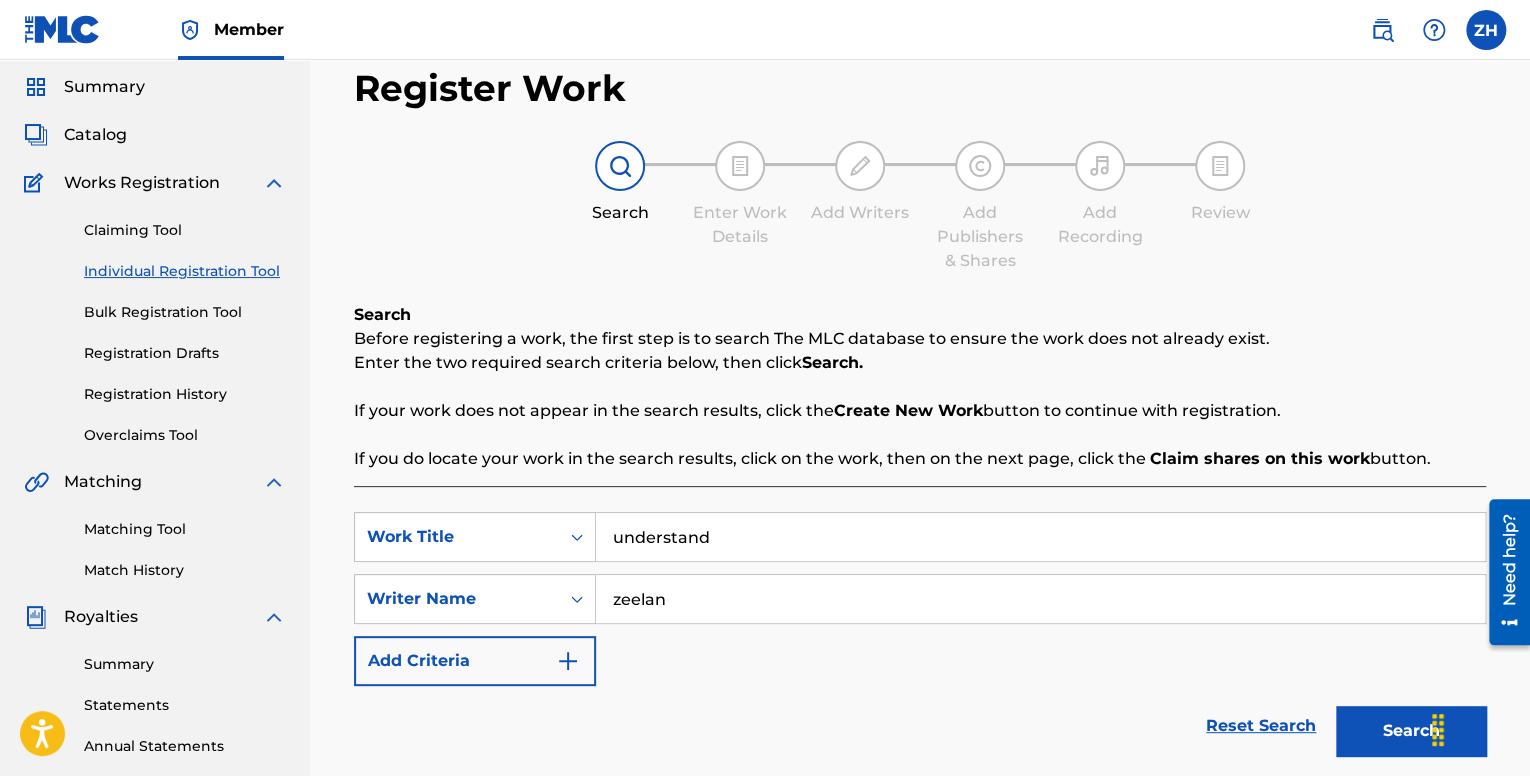 click on "Search" at bounding box center [1411, 731] 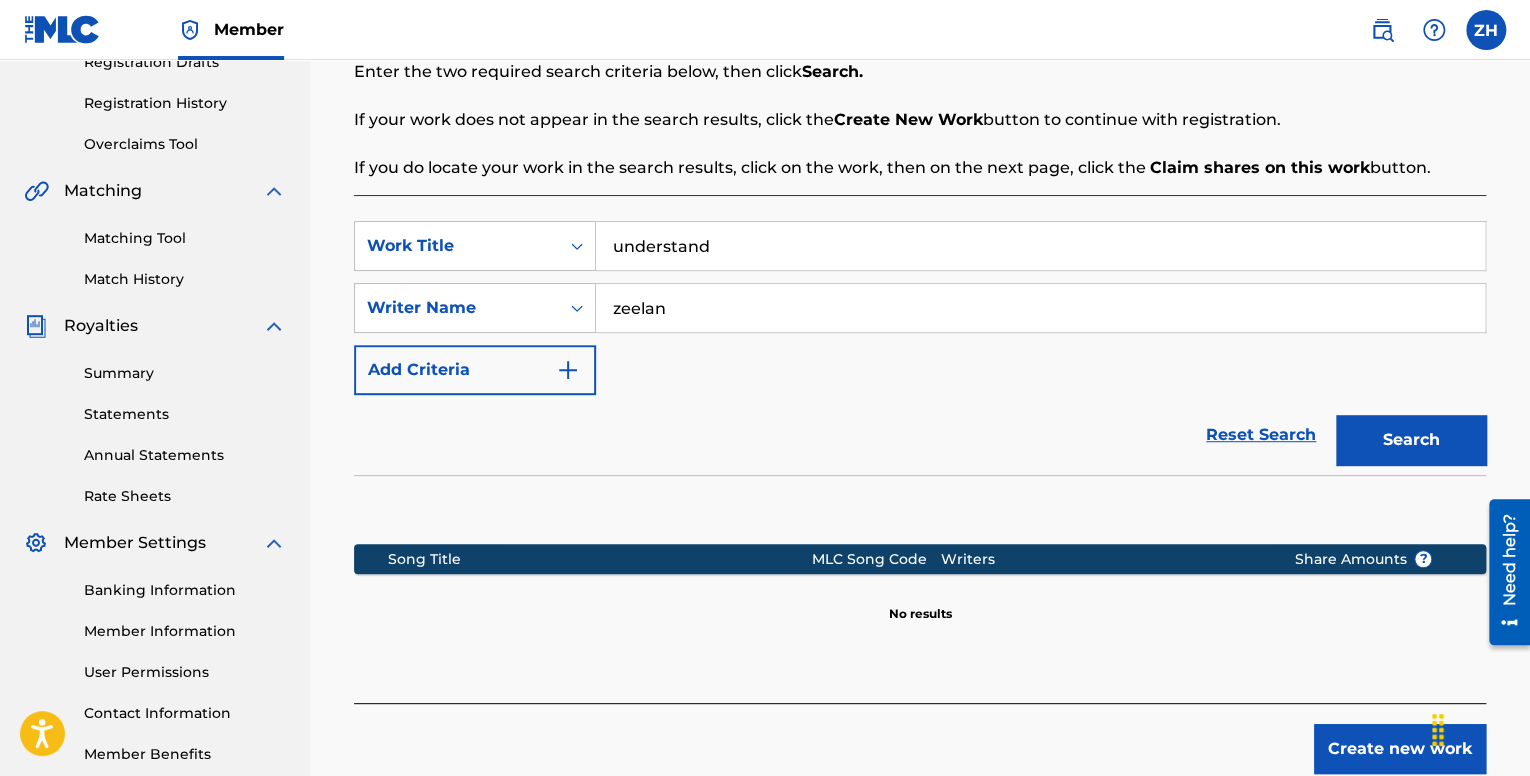 scroll, scrollTop: 364, scrollLeft: 0, axis: vertical 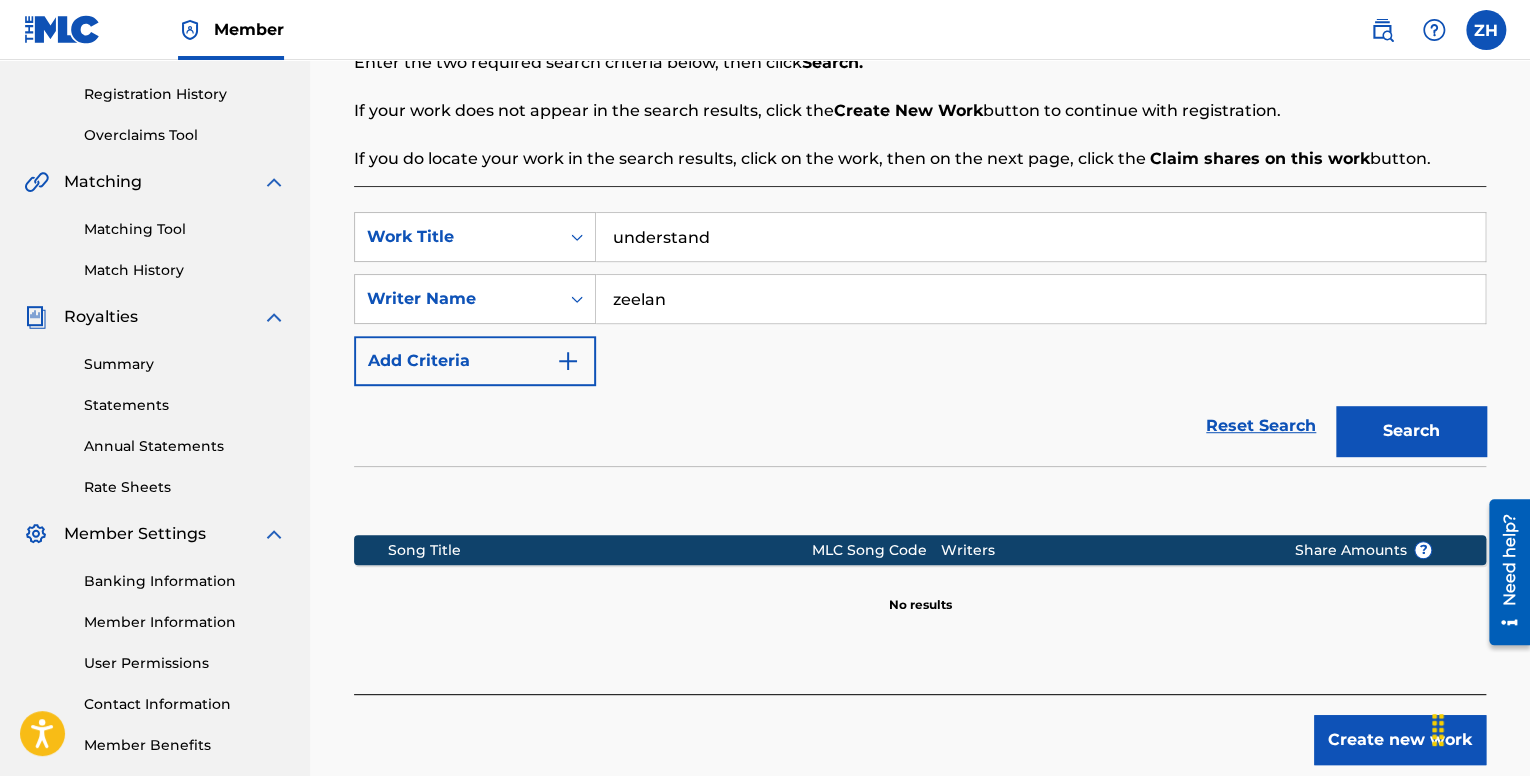 click on "zeelan" at bounding box center (1040, 299) 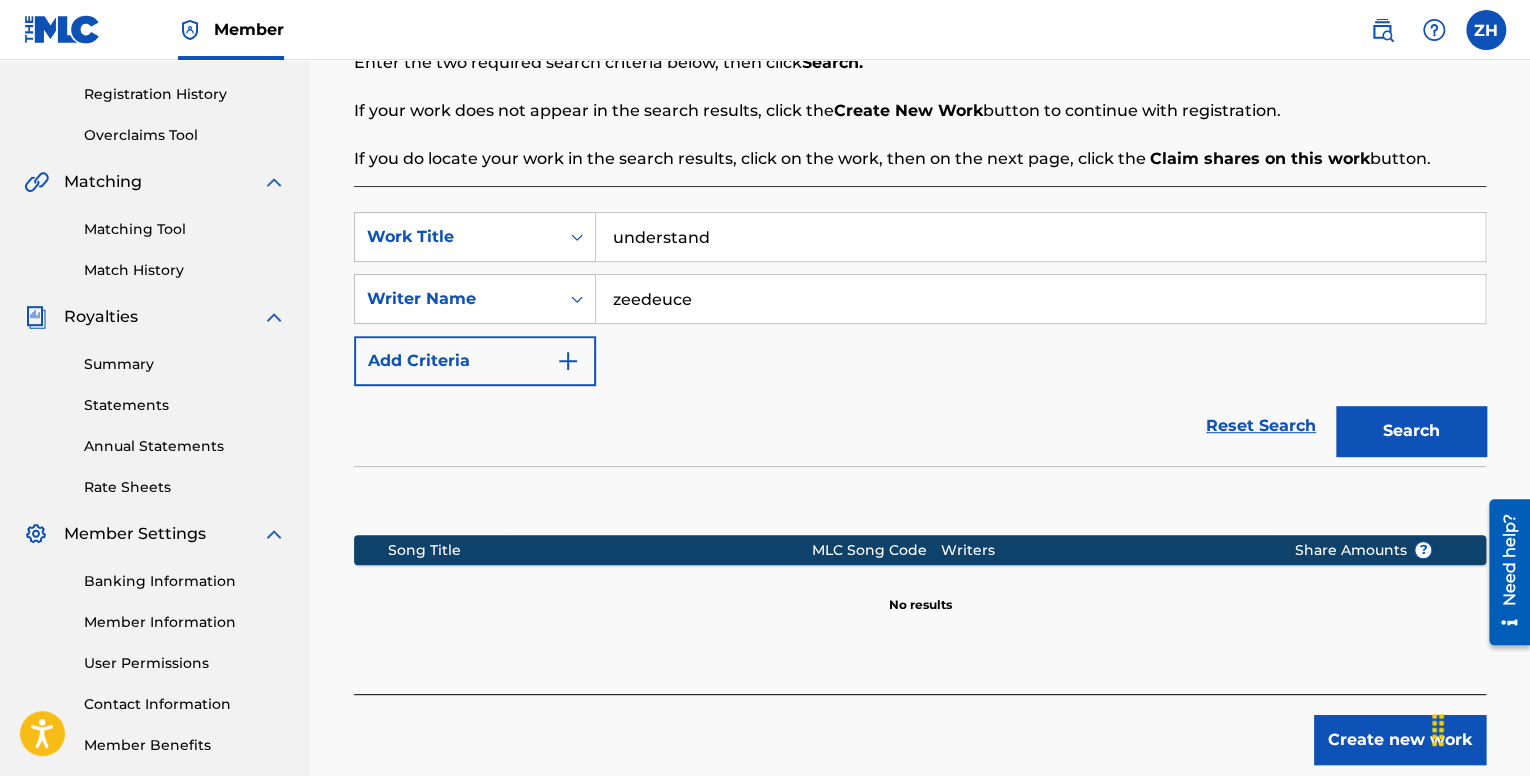 type on "zeedeuce" 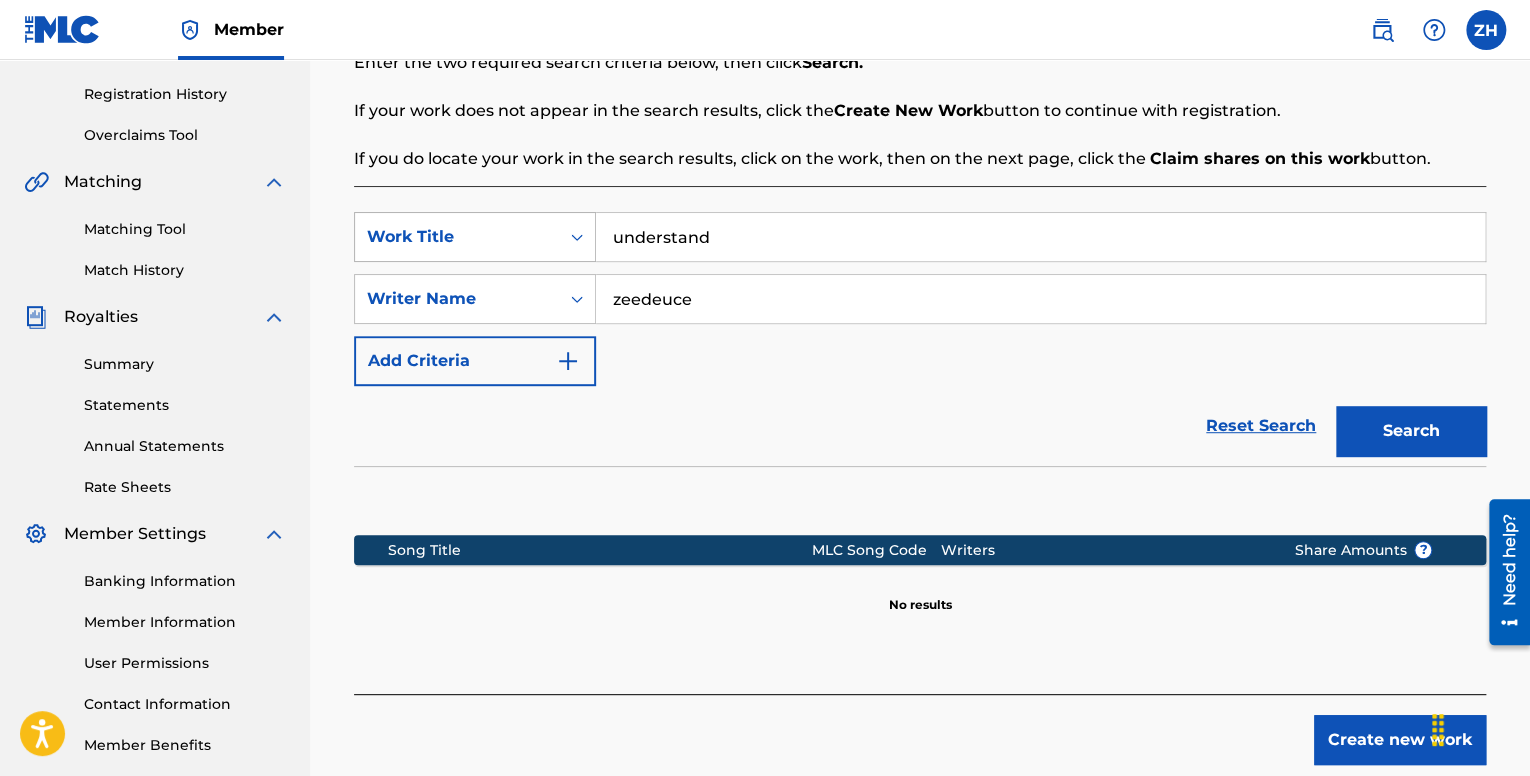 drag, startPoint x: 816, startPoint y: 236, endPoint x: 562, endPoint y: 236, distance: 254 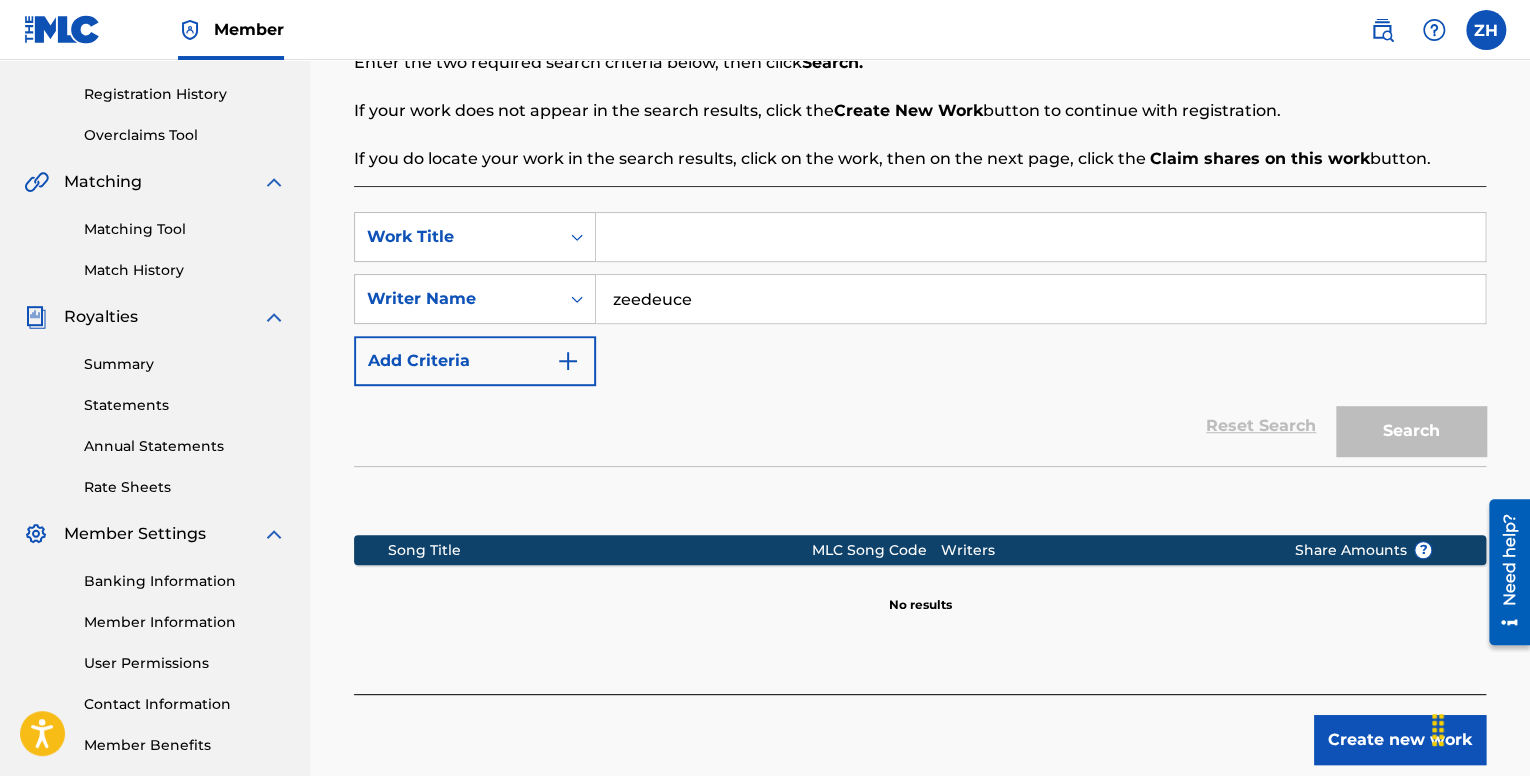 type 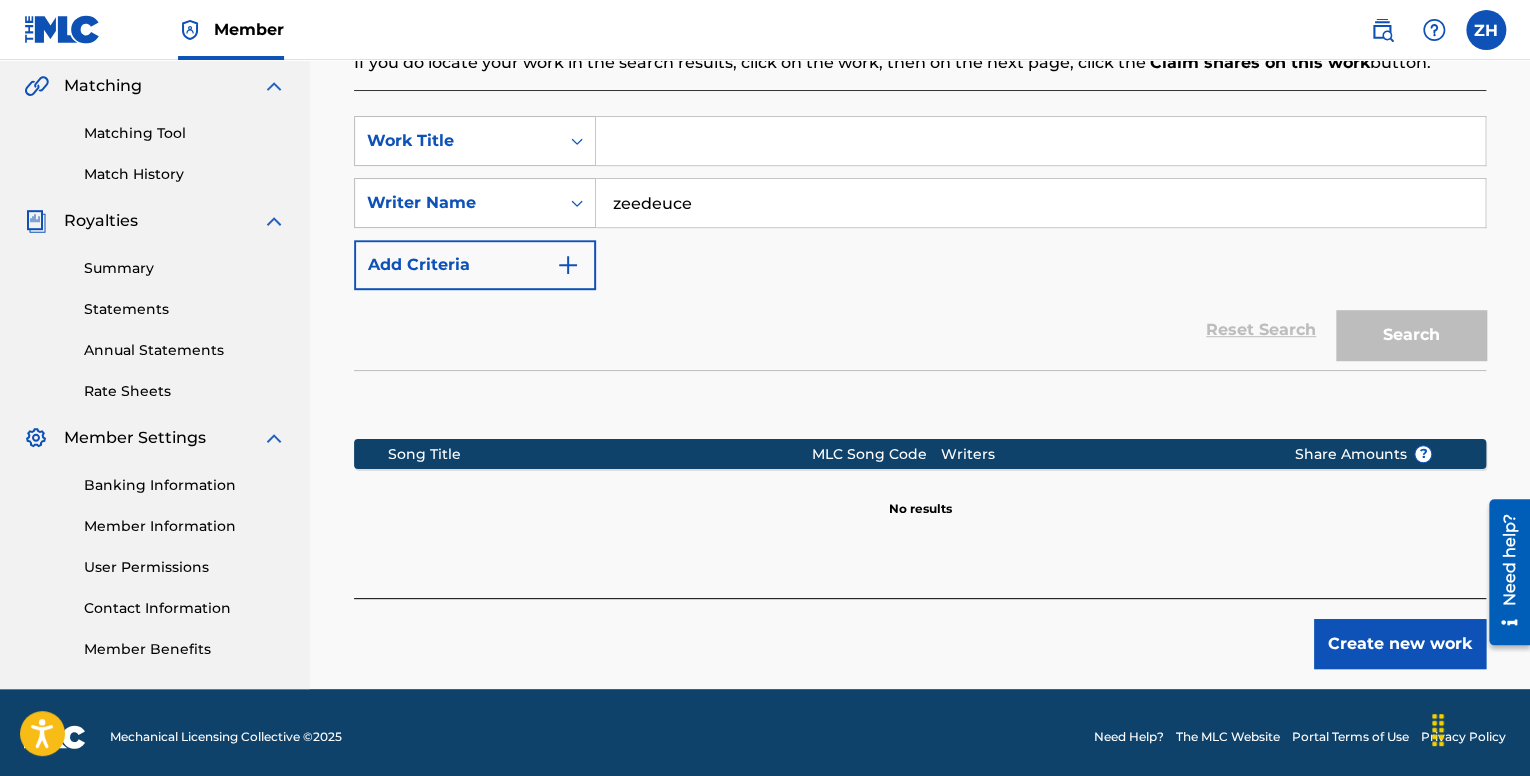 scroll, scrollTop: 468, scrollLeft: 0, axis: vertical 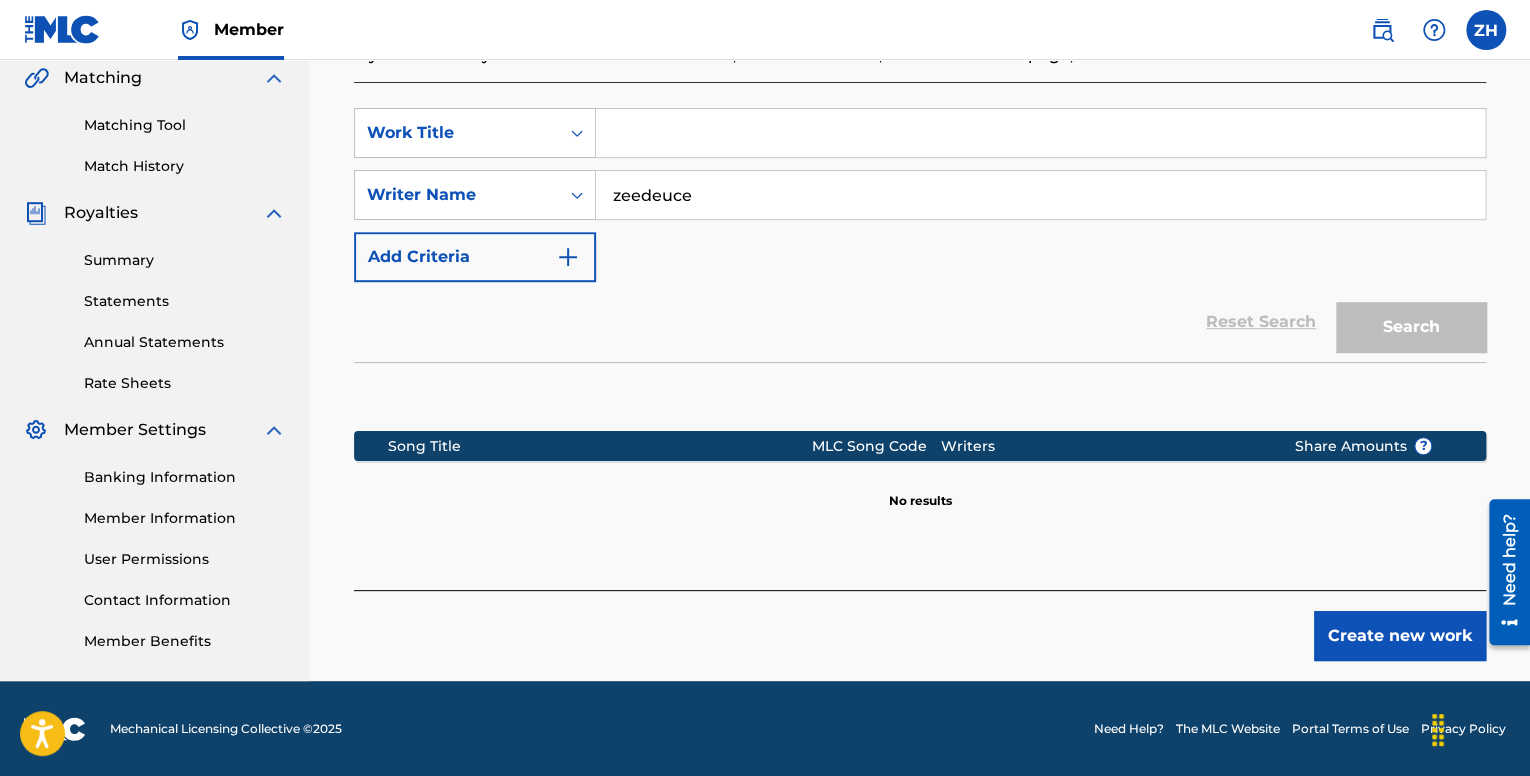 click on "Create new work" at bounding box center [1400, 636] 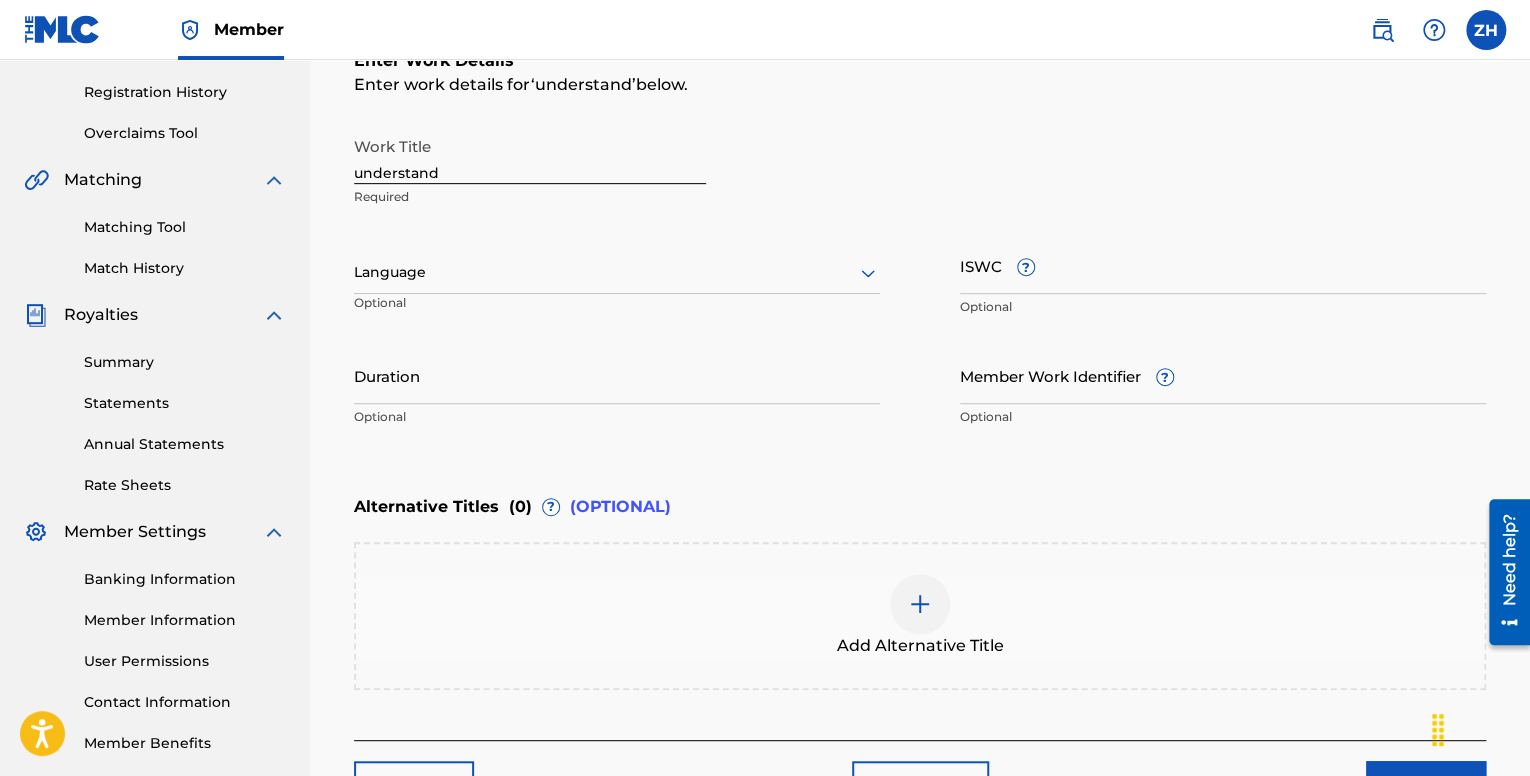 scroll, scrollTop: 415, scrollLeft: 0, axis: vertical 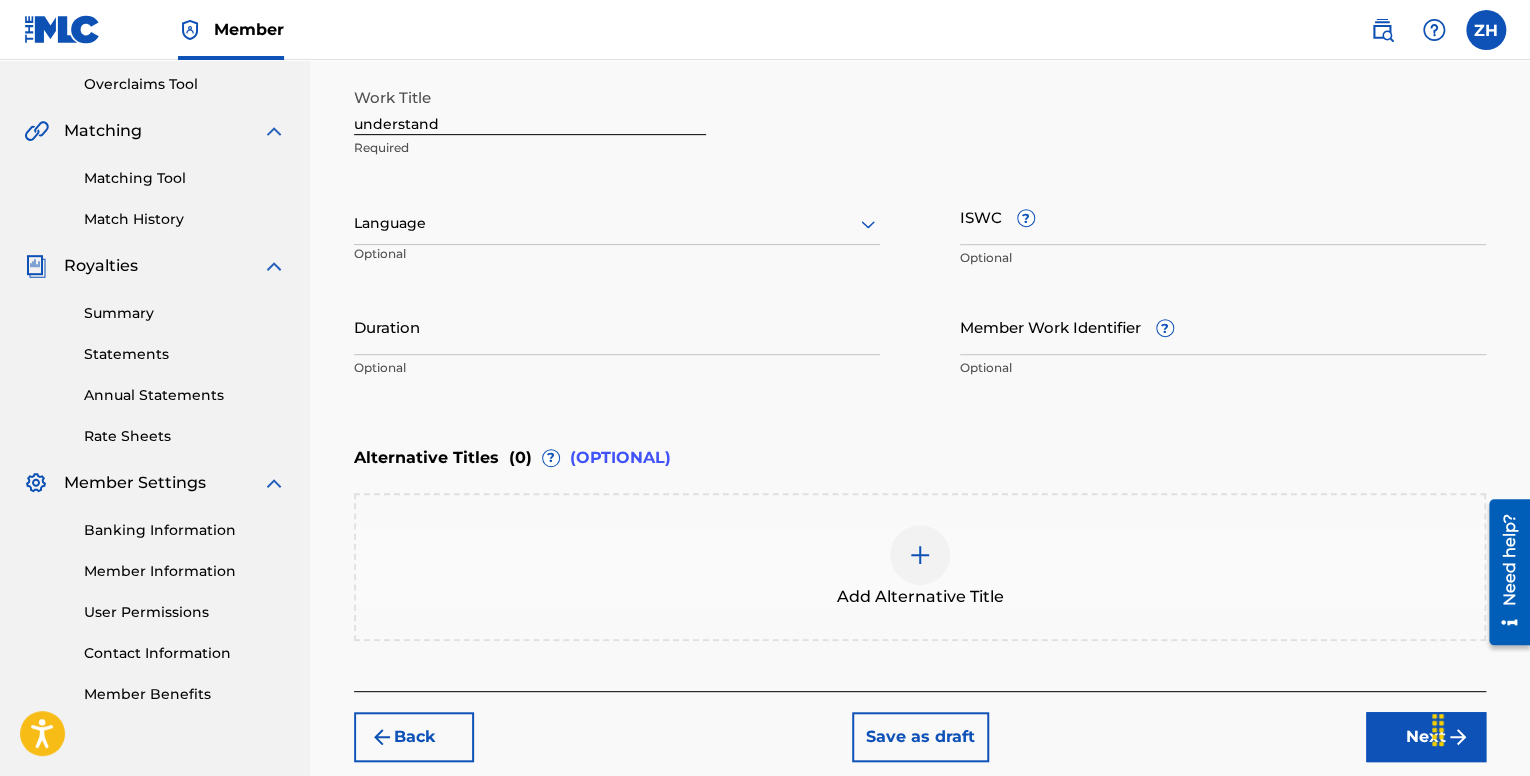 click at bounding box center [920, 555] 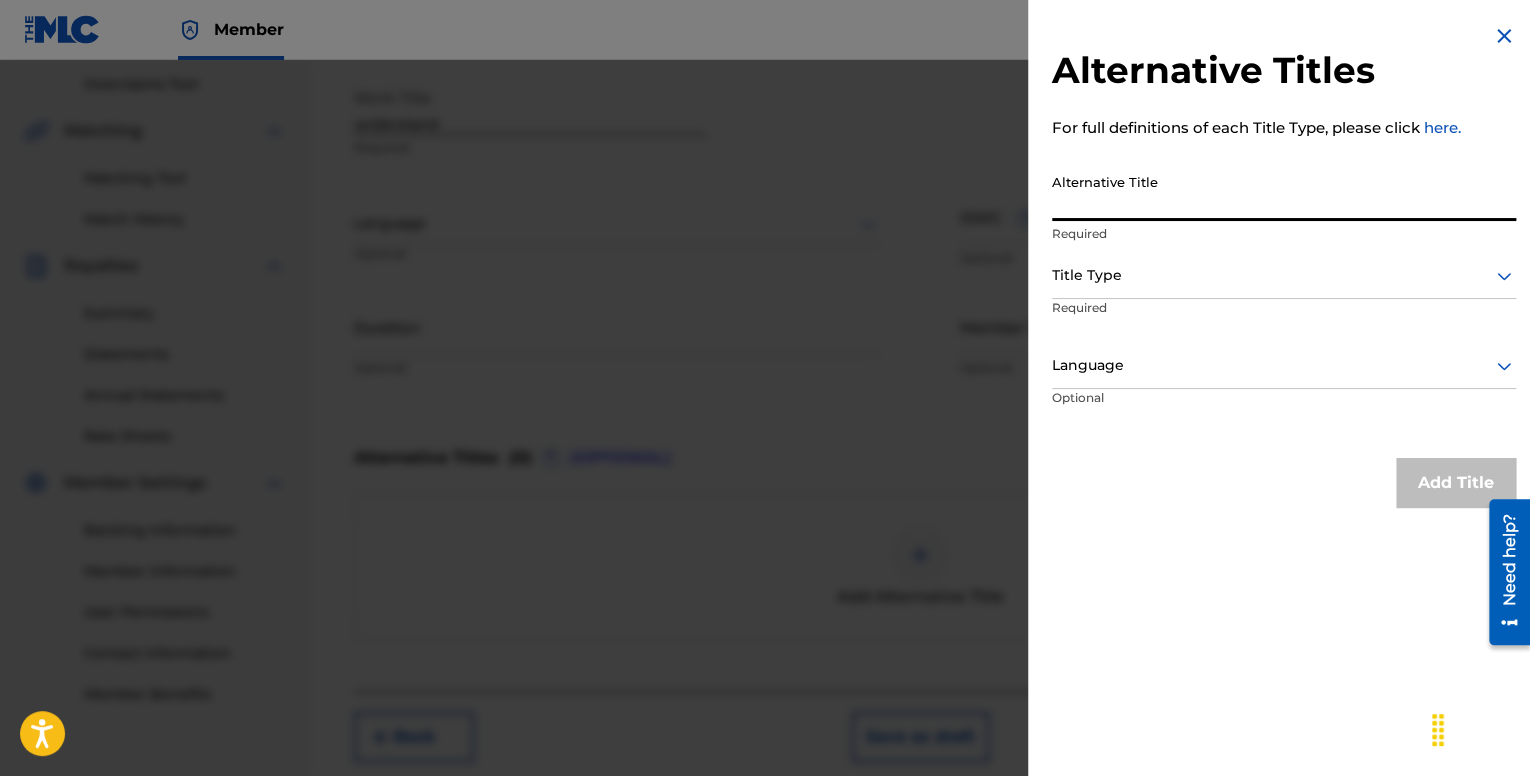 click on "Alternative Title" at bounding box center [1284, 192] 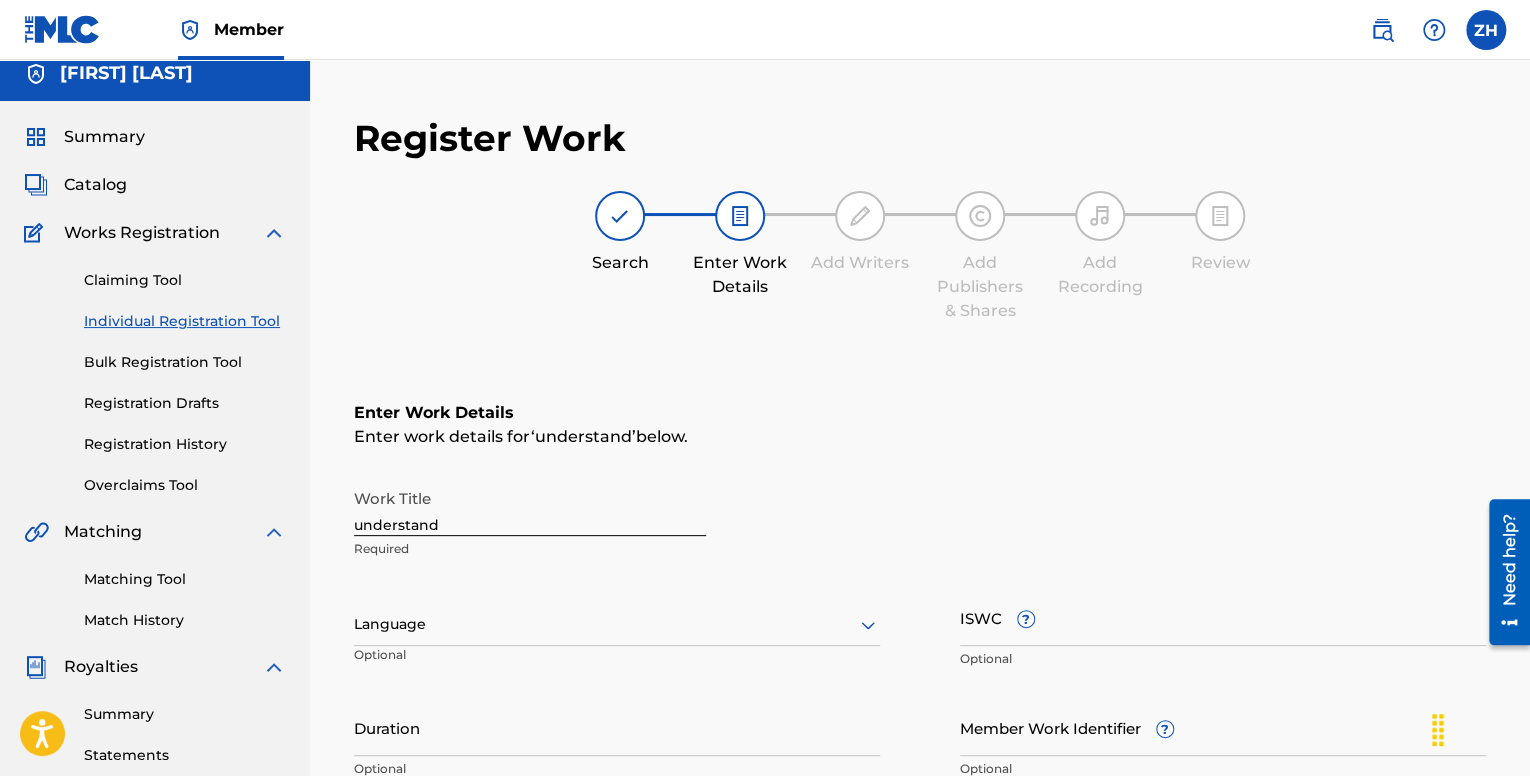 scroll, scrollTop: 0, scrollLeft: 0, axis: both 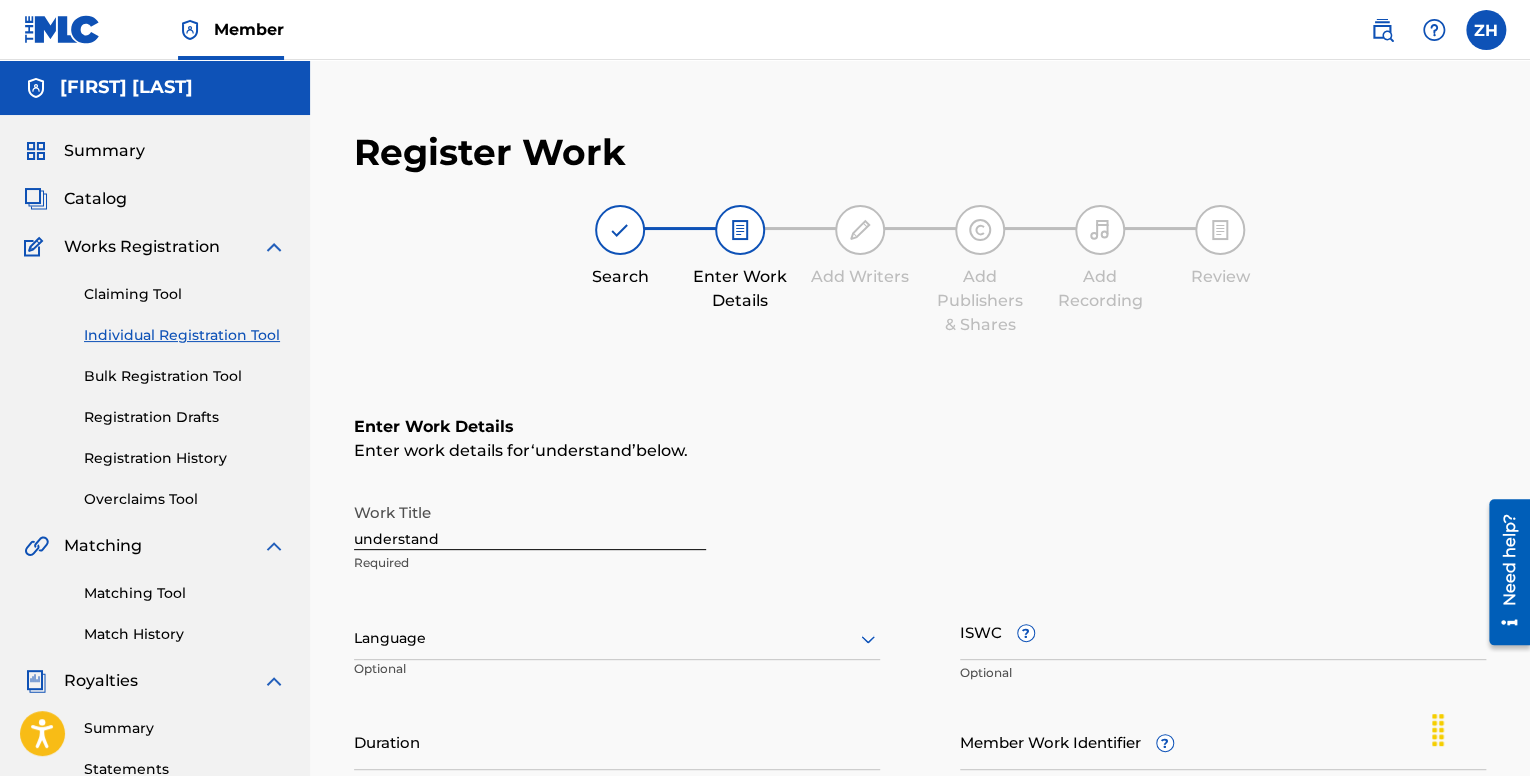 click at bounding box center [740, 230] 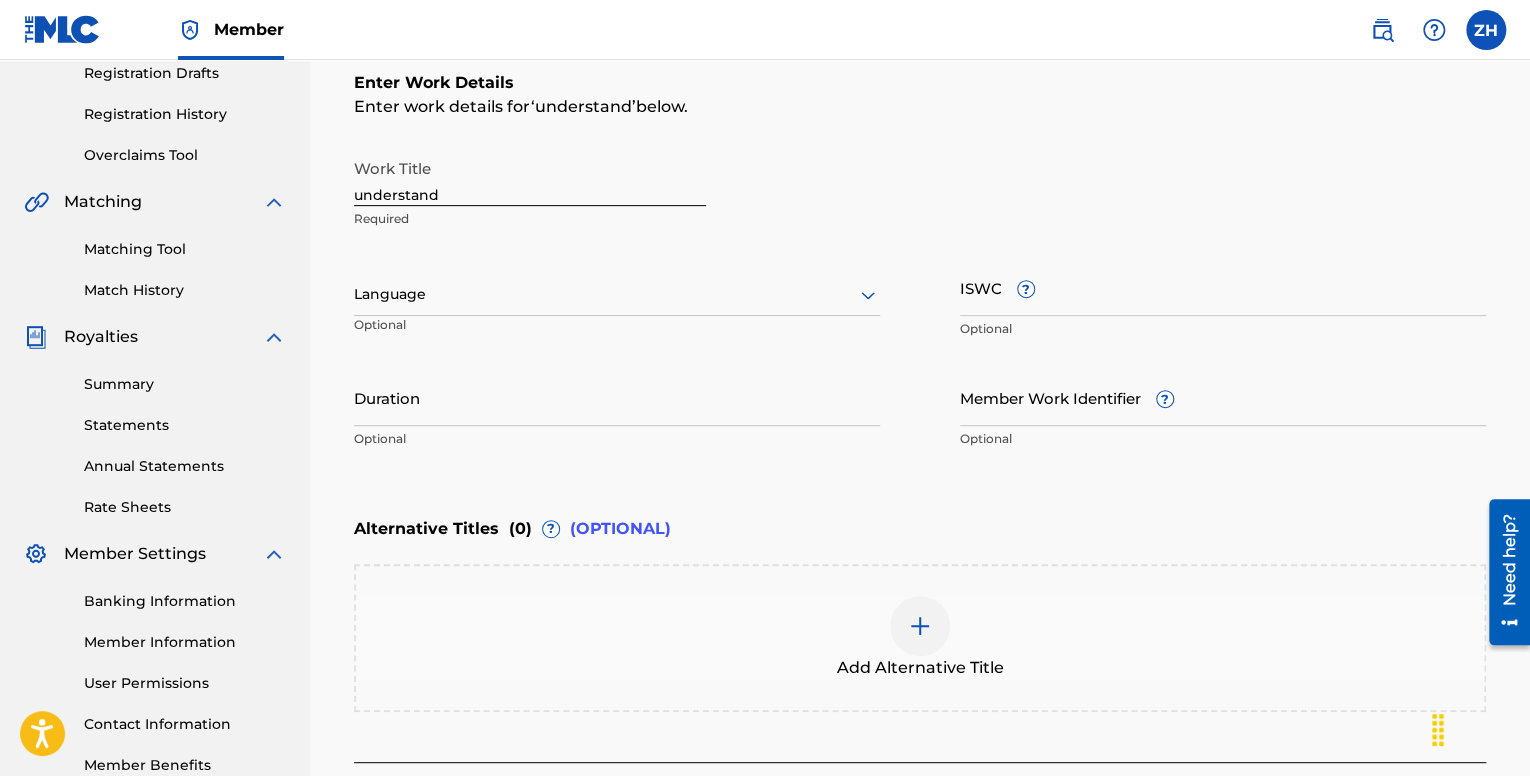 scroll, scrollTop: 400, scrollLeft: 0, axis: vertical 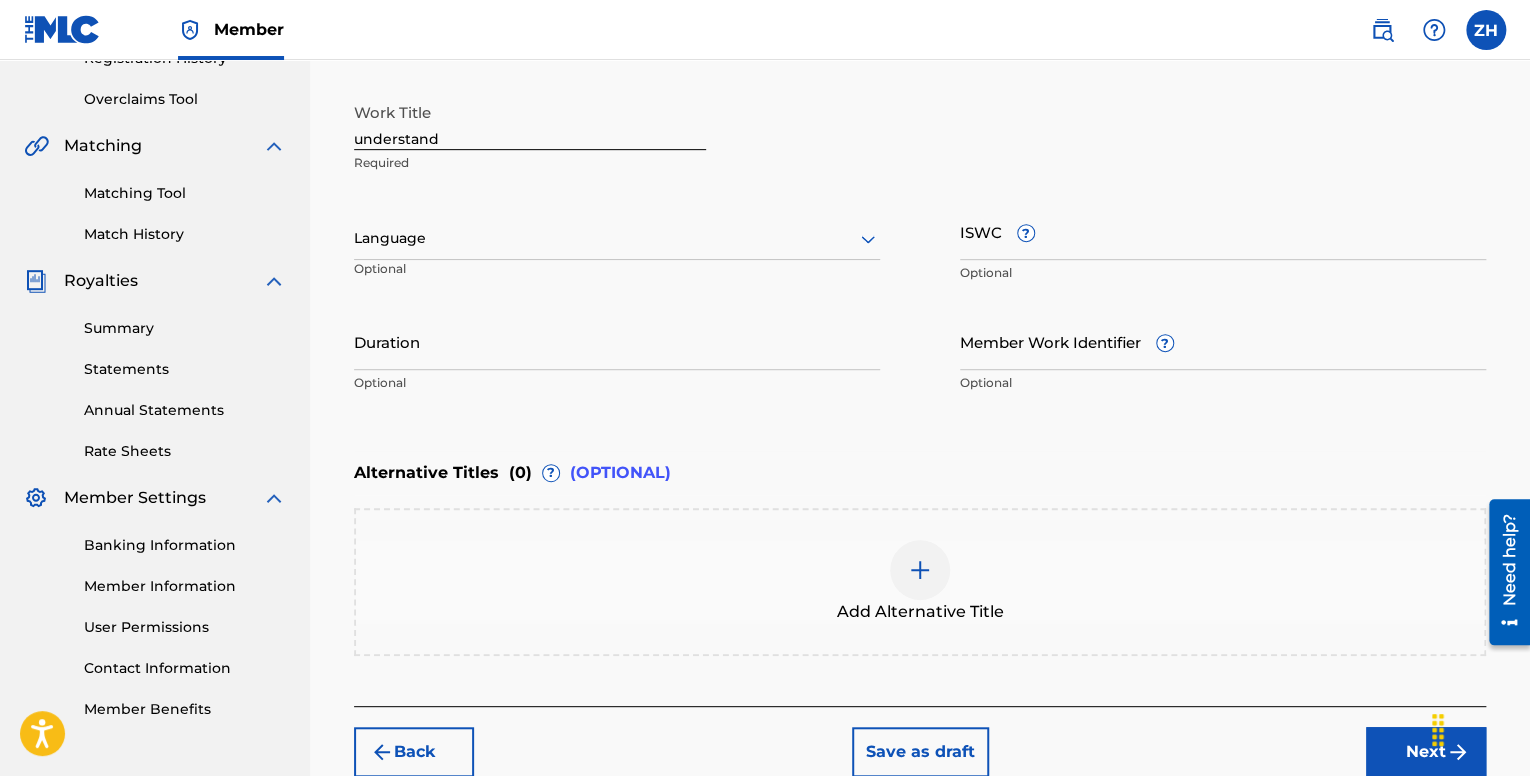 click on "(OPTIONAL)" at bounding box center (620, 473) 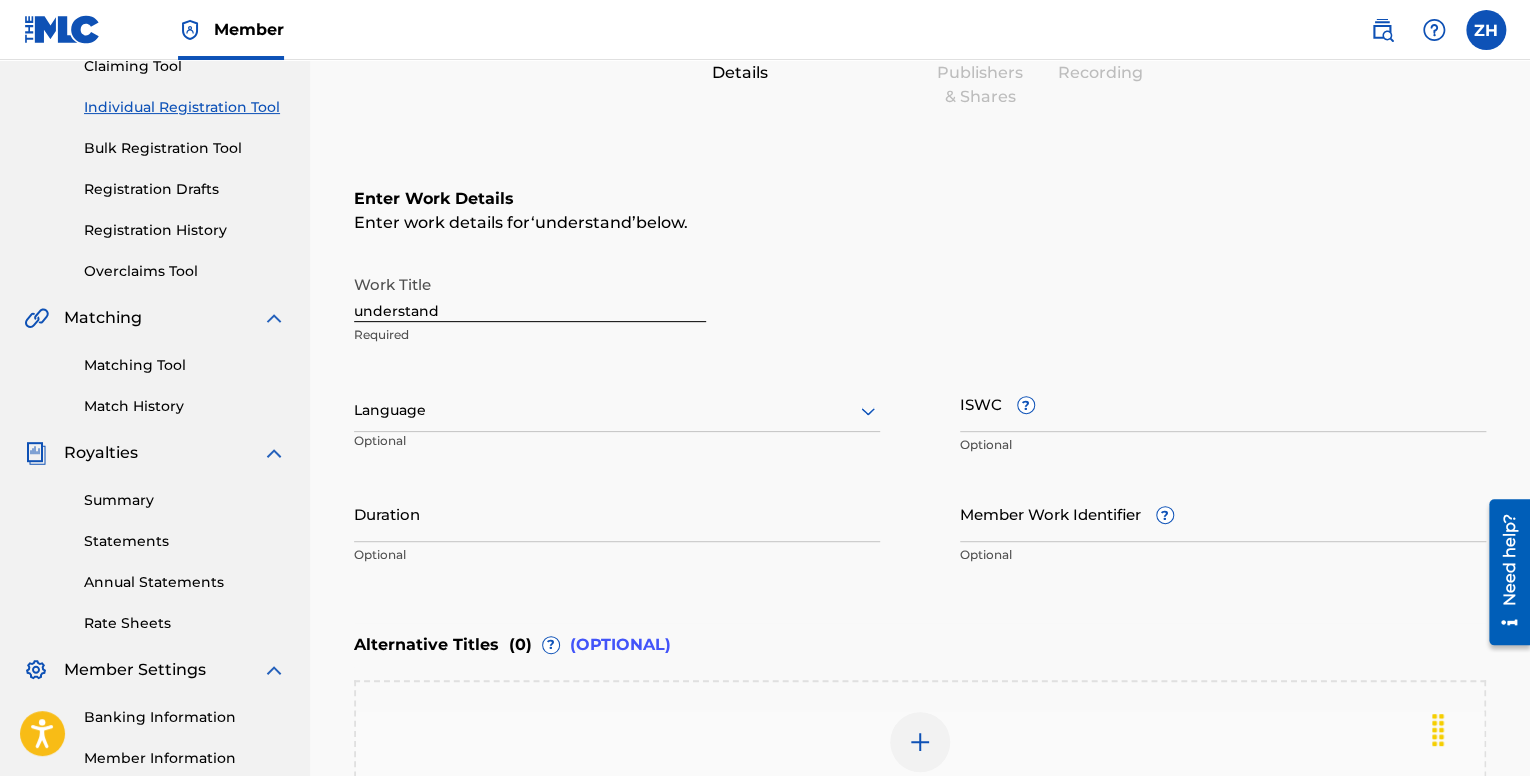 scroll, scrollTop: 200, scrollLeft: 0, axis: vertical 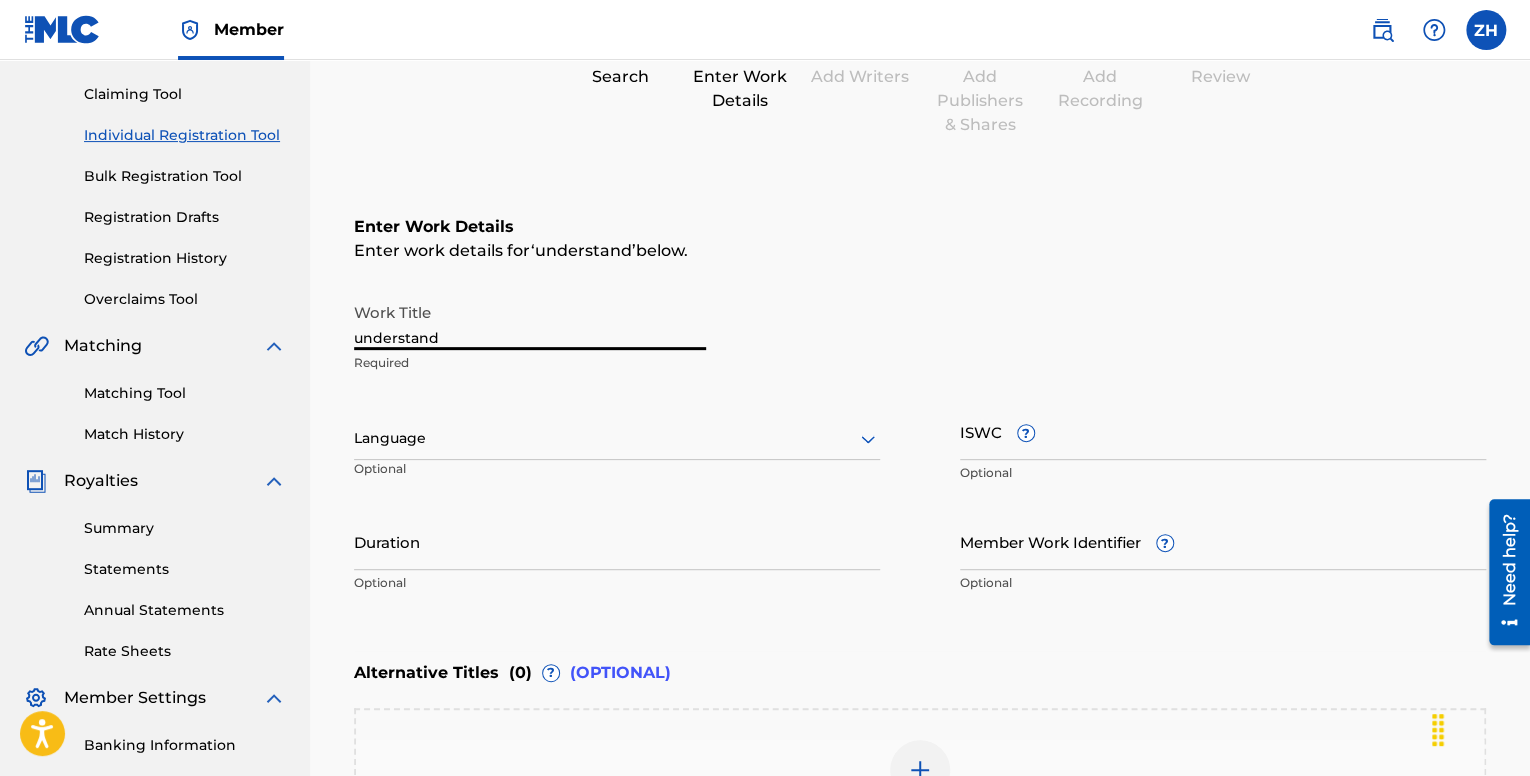 click on "understand" at bounding box center (530, 321) 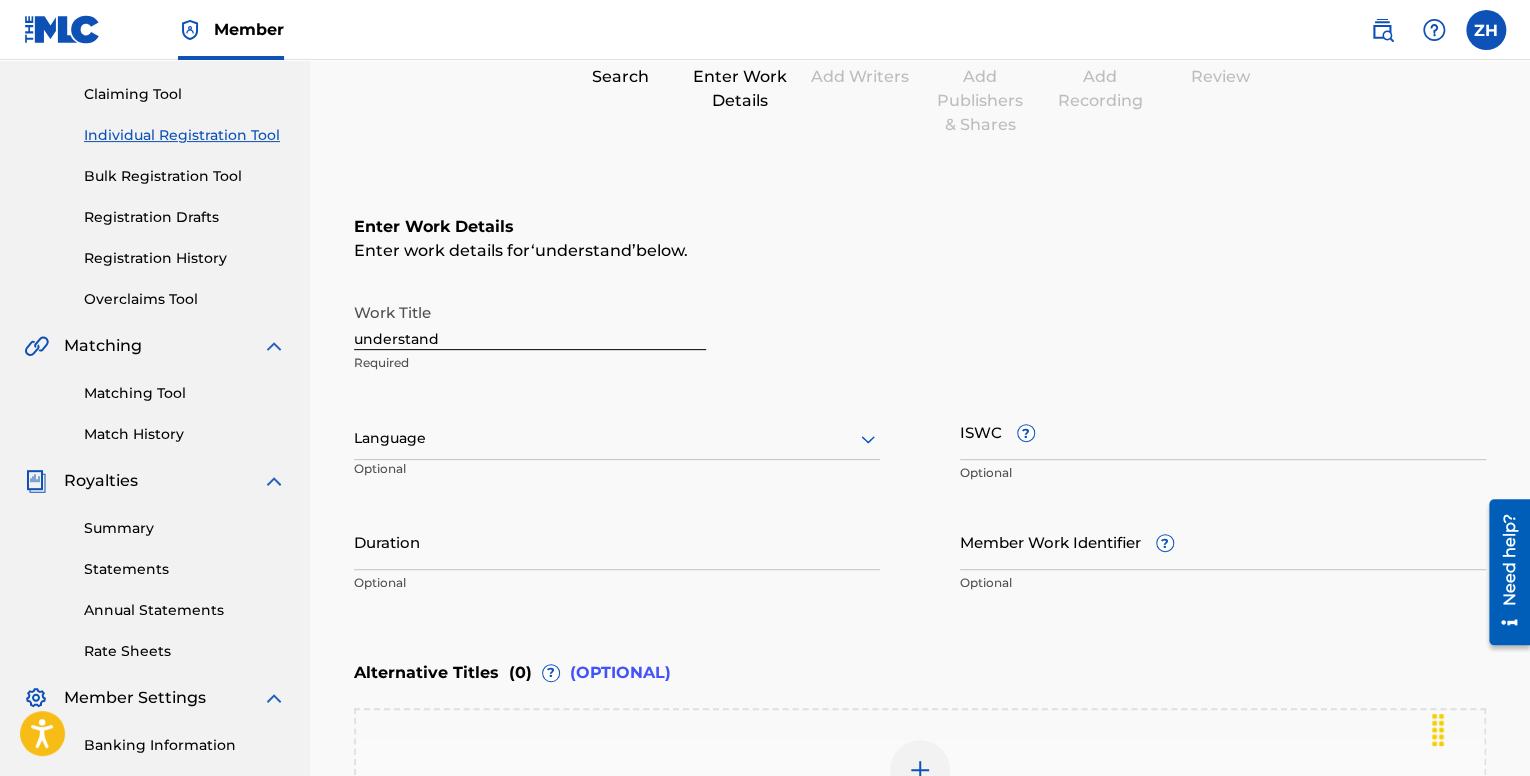 click on "(OPTIONAL)" at bounding box center (620, 673) 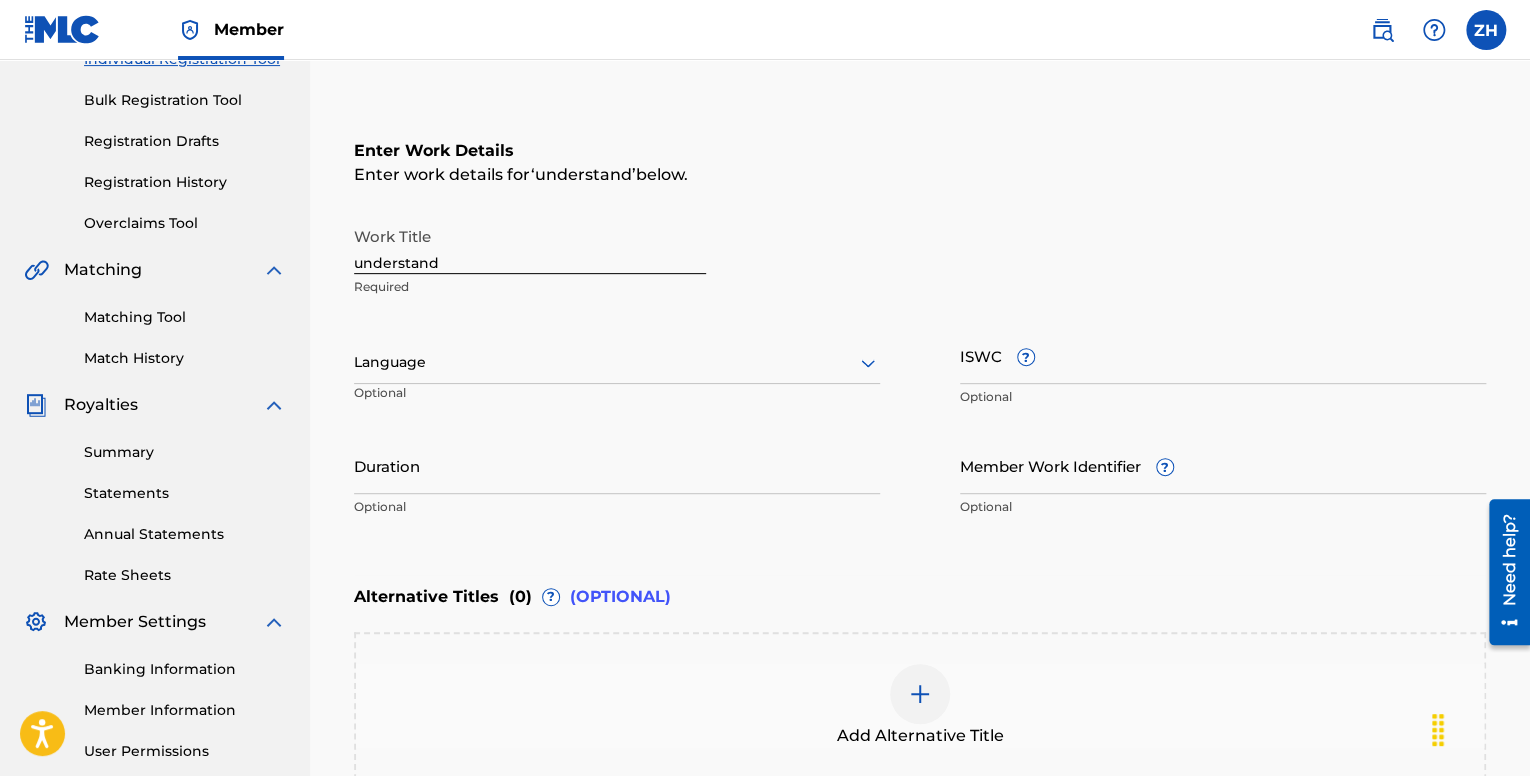 scroll, scrollTop: 515, scrollLeft: 0, axis: vertical 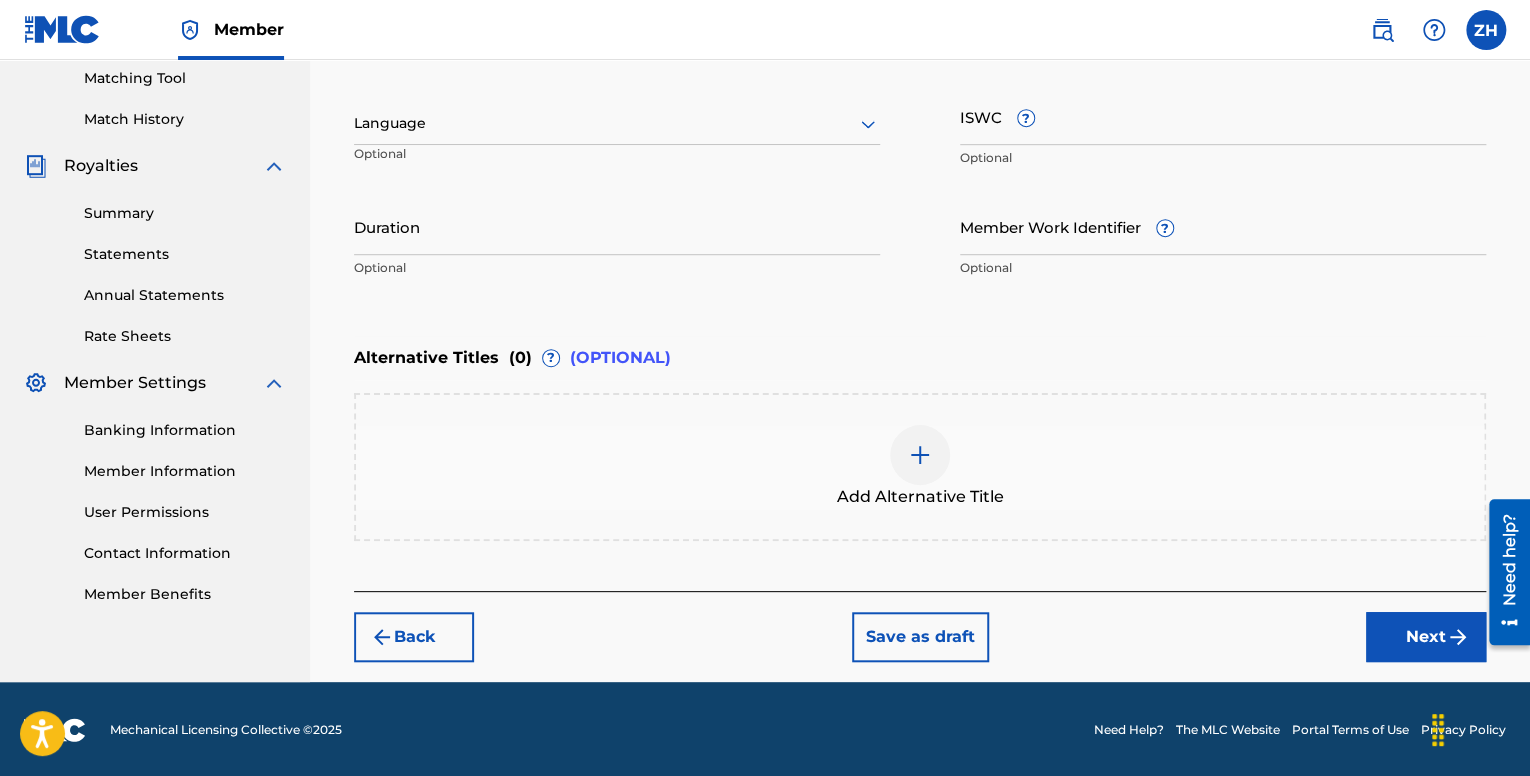 click at bounding box center (920, 455) 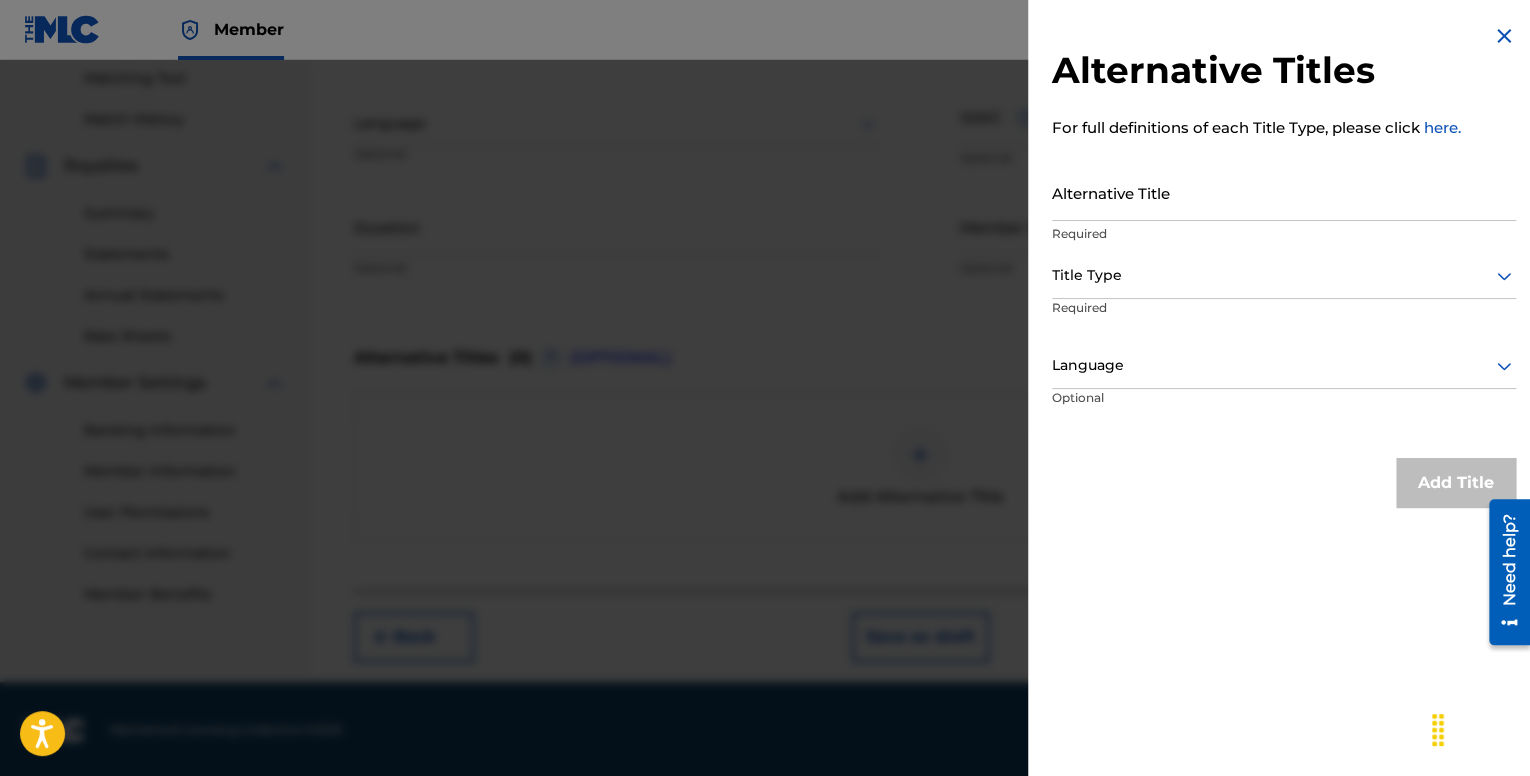 click at bounding box center (1504, 36) 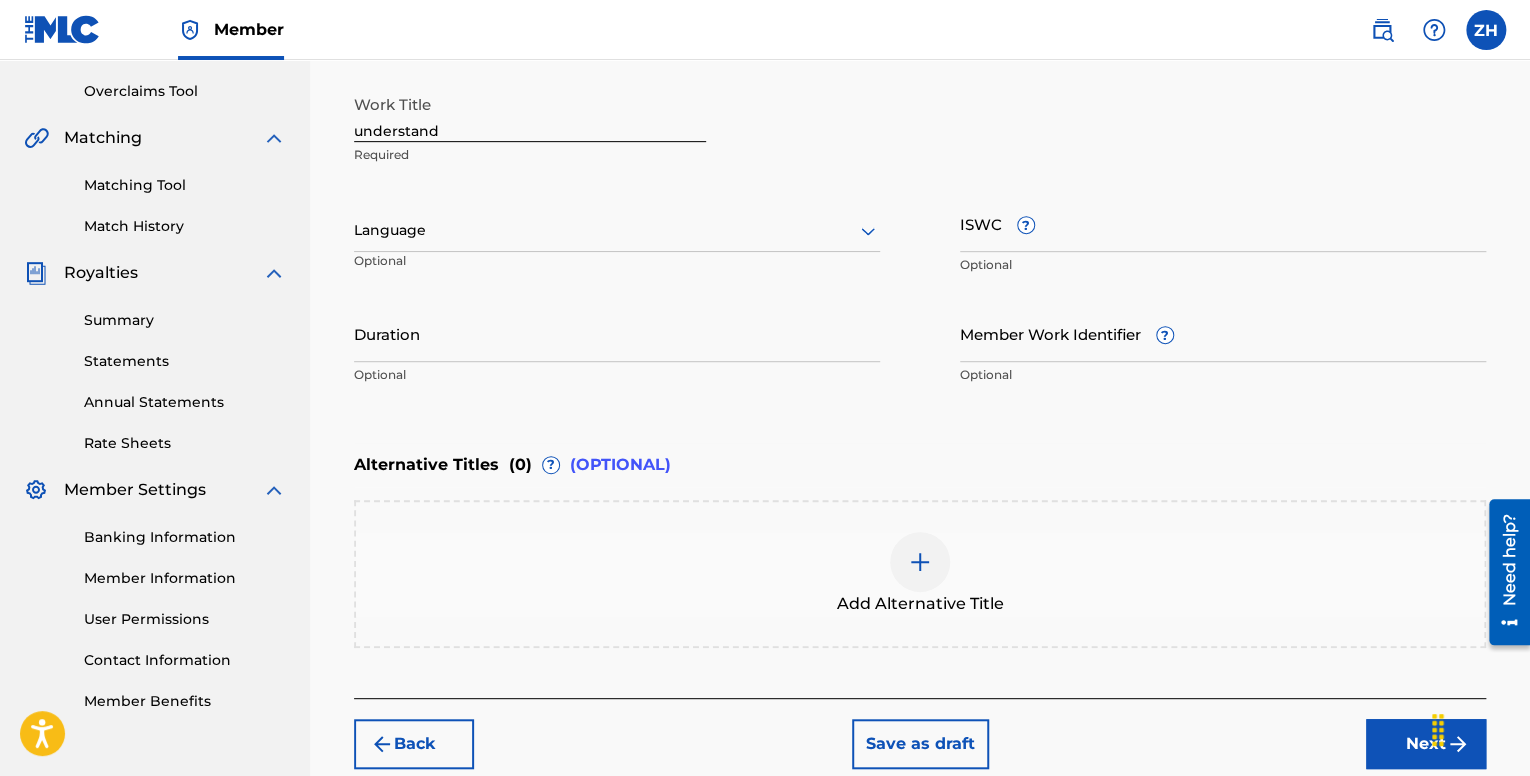 scroll, scrollTop: 515, scrollLeft: 0, axis: vertical 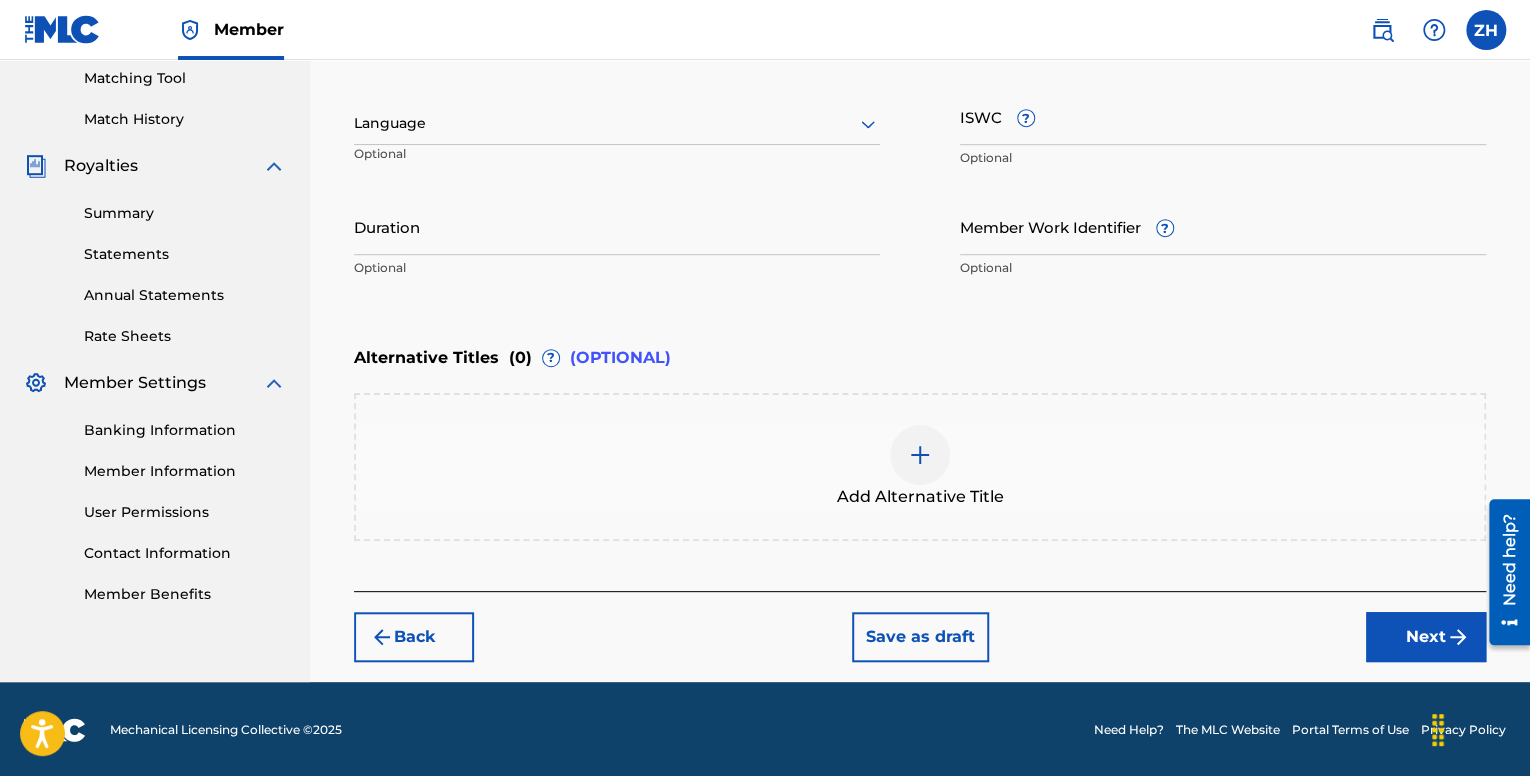 click on "Next" at bounding box center (1426, 637) 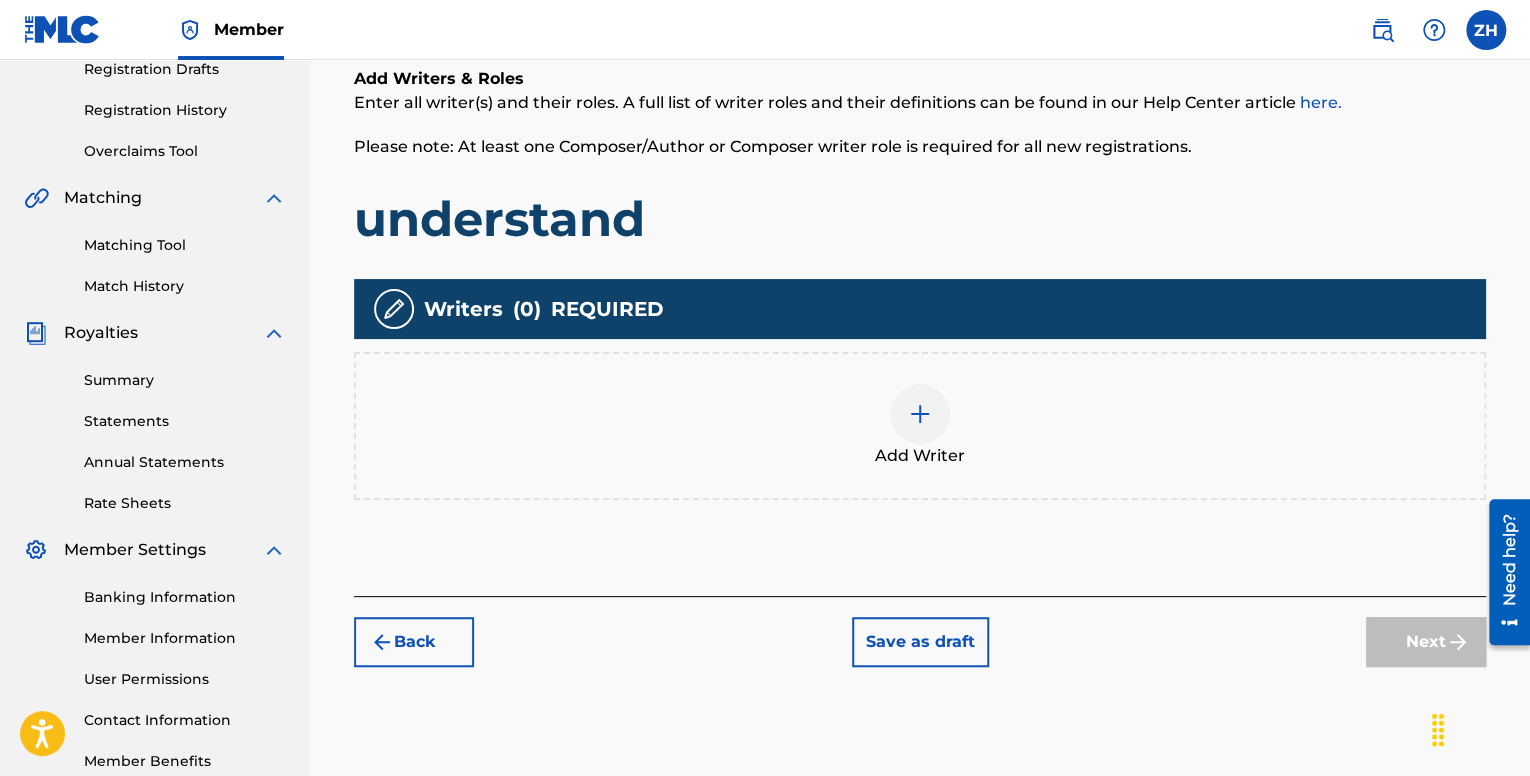 scroll, scrollTop: 390, scrollLeft: 0, axis: vertical 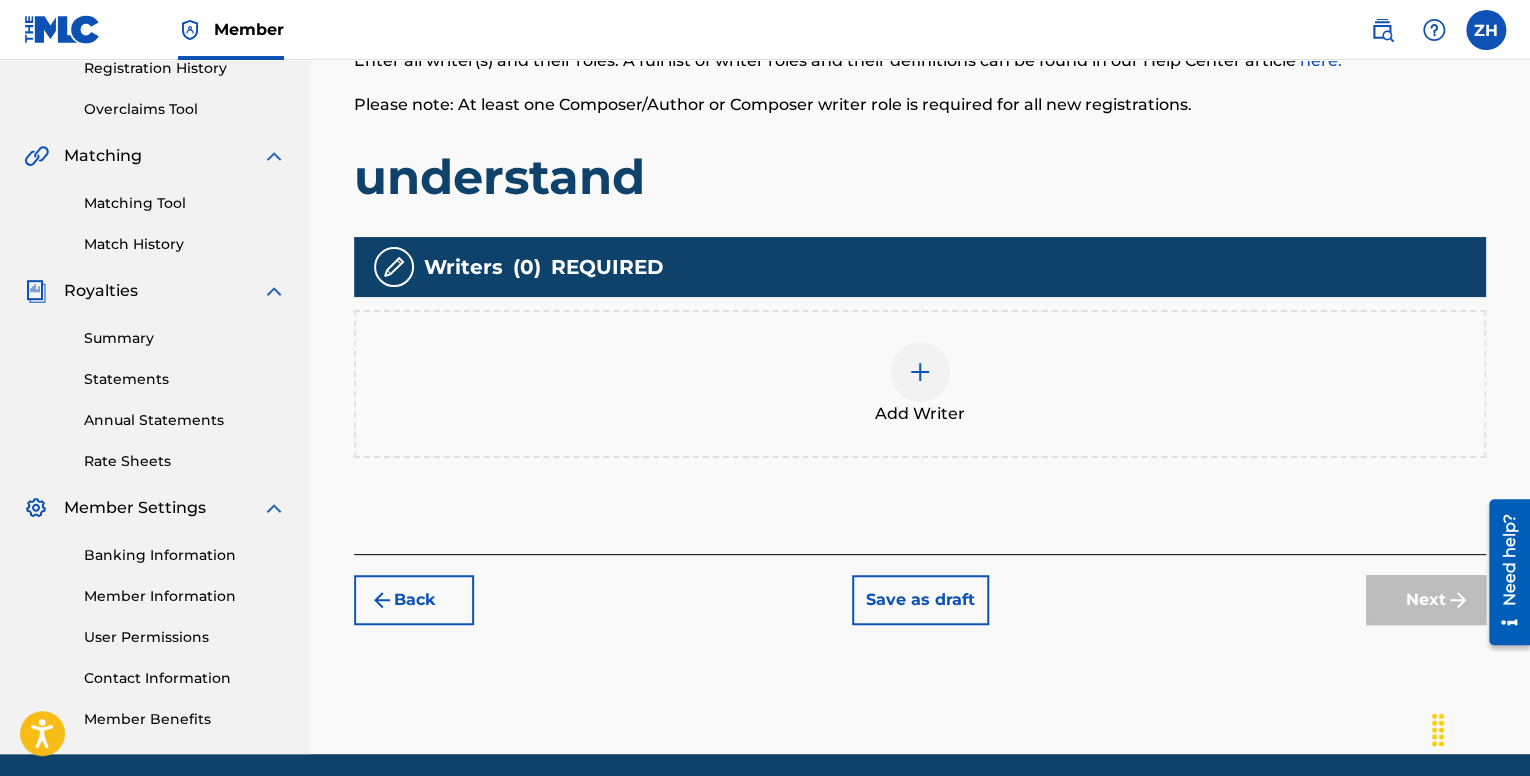 click on "Back" at bounding box center [414, 600] 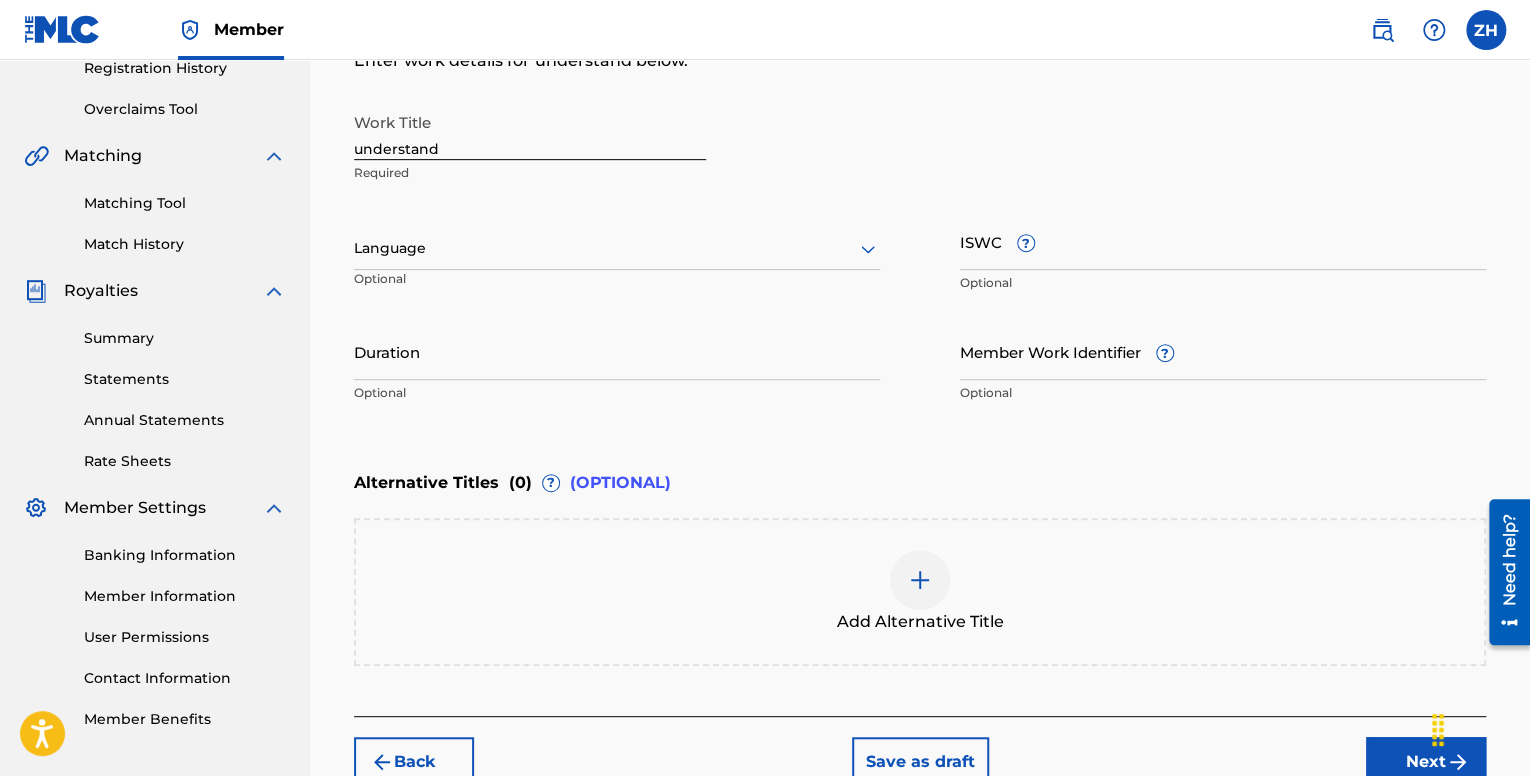 scroll, scrollTop: 0, scrollLeft: 0, axis: both 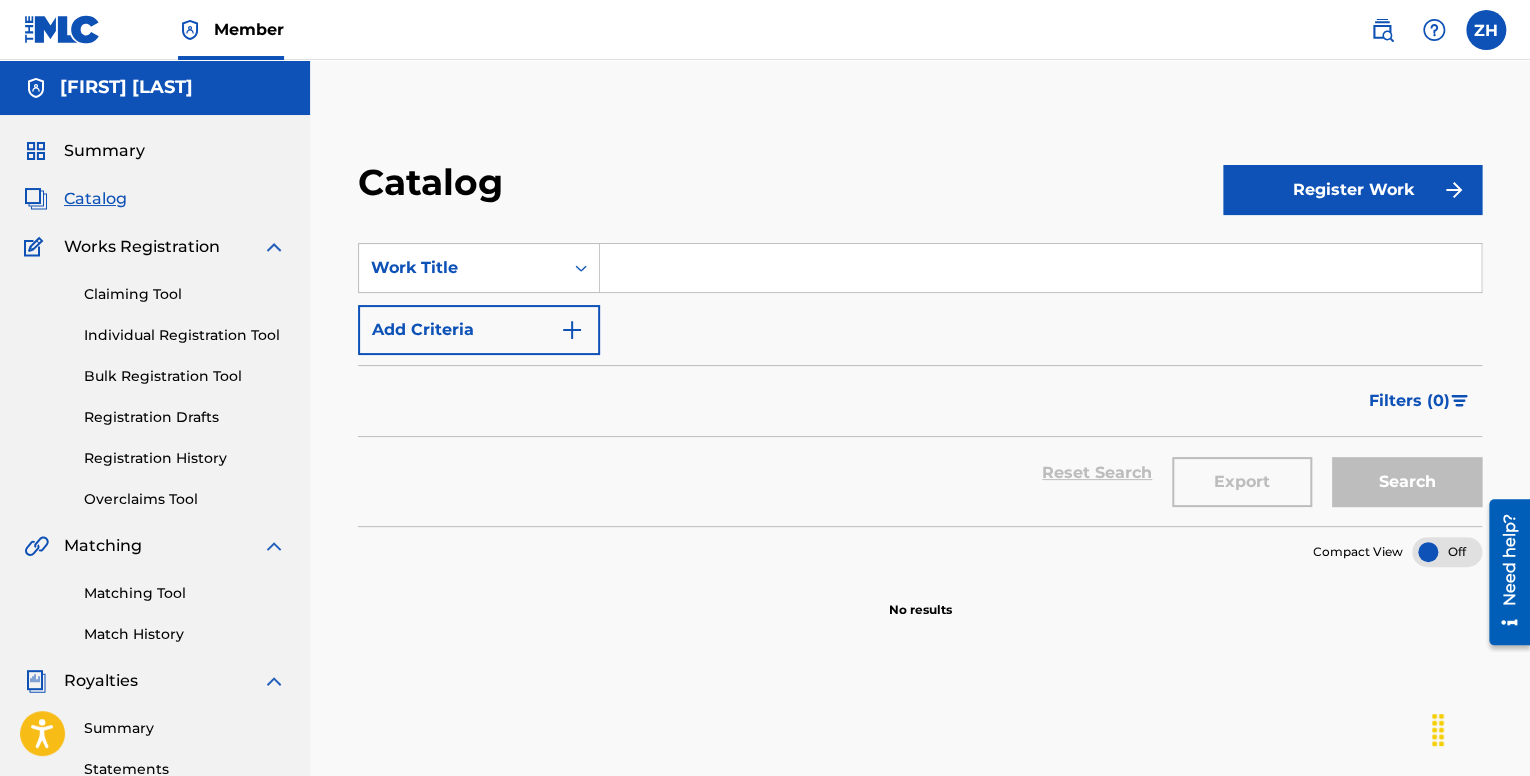 click on "Individual Registration Tool" at bounding box center [185, 335] 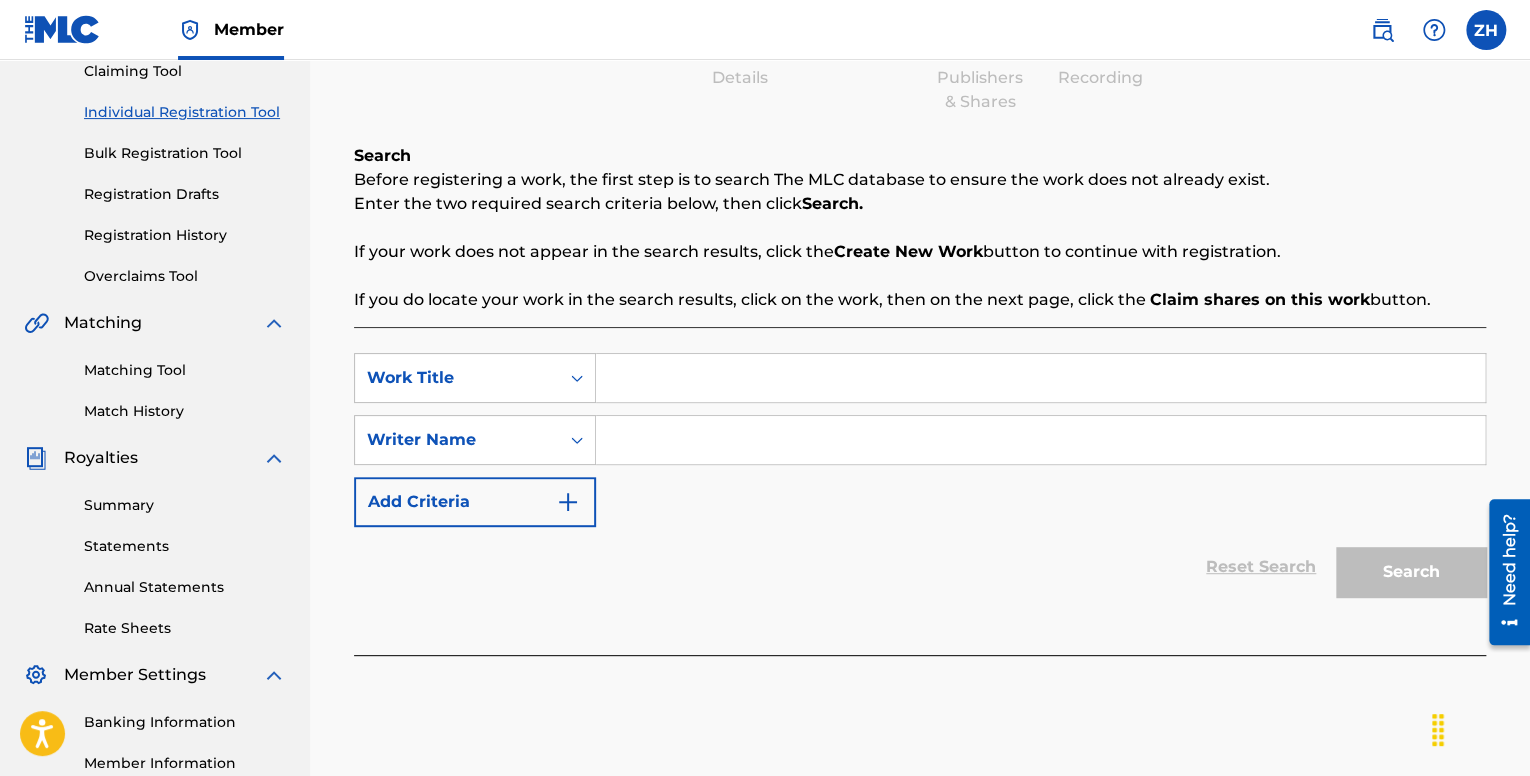 scroll, scrollTop: 200, scrollLeft: 0, axis: vertical 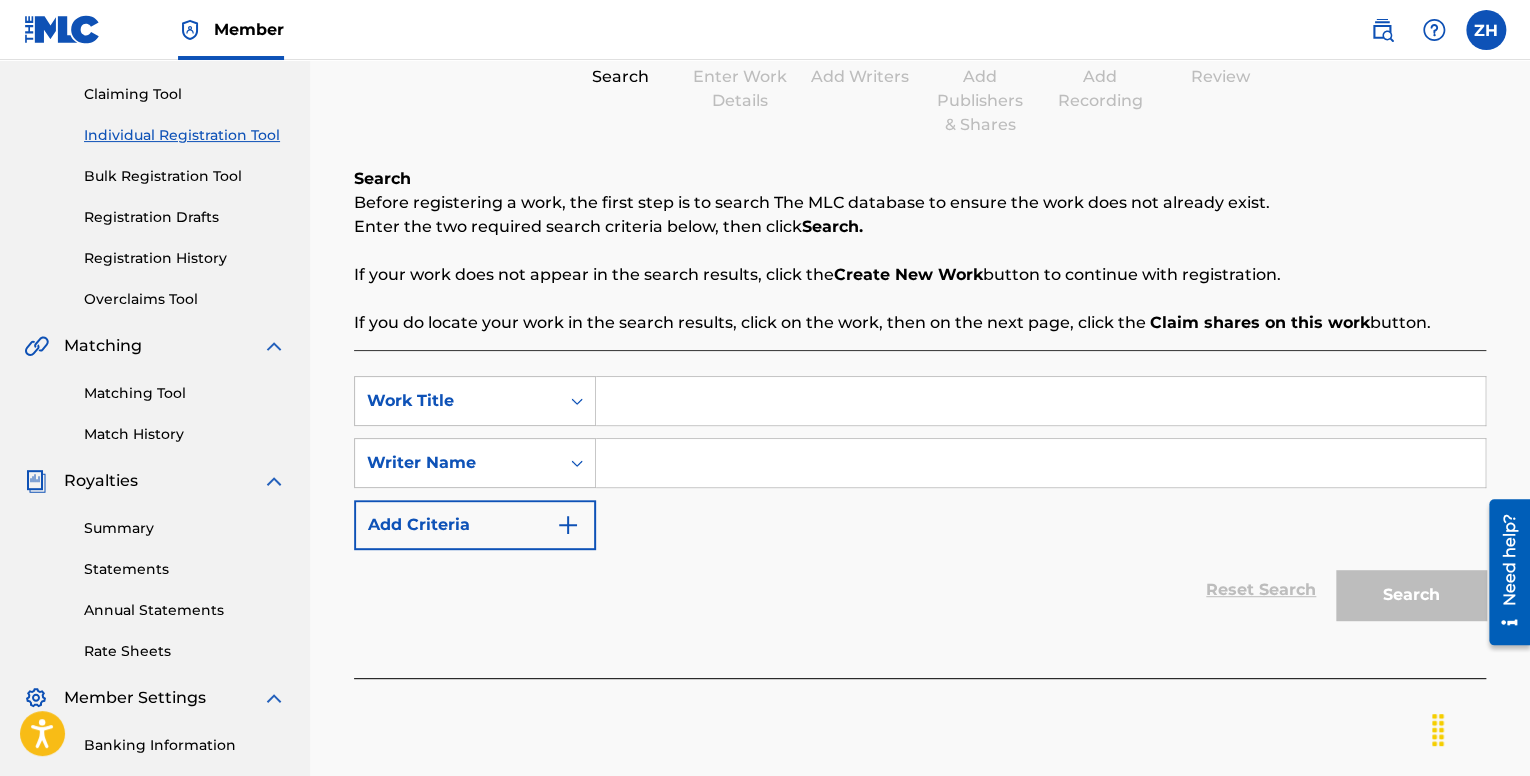 click at bounding box center (1040, 463) 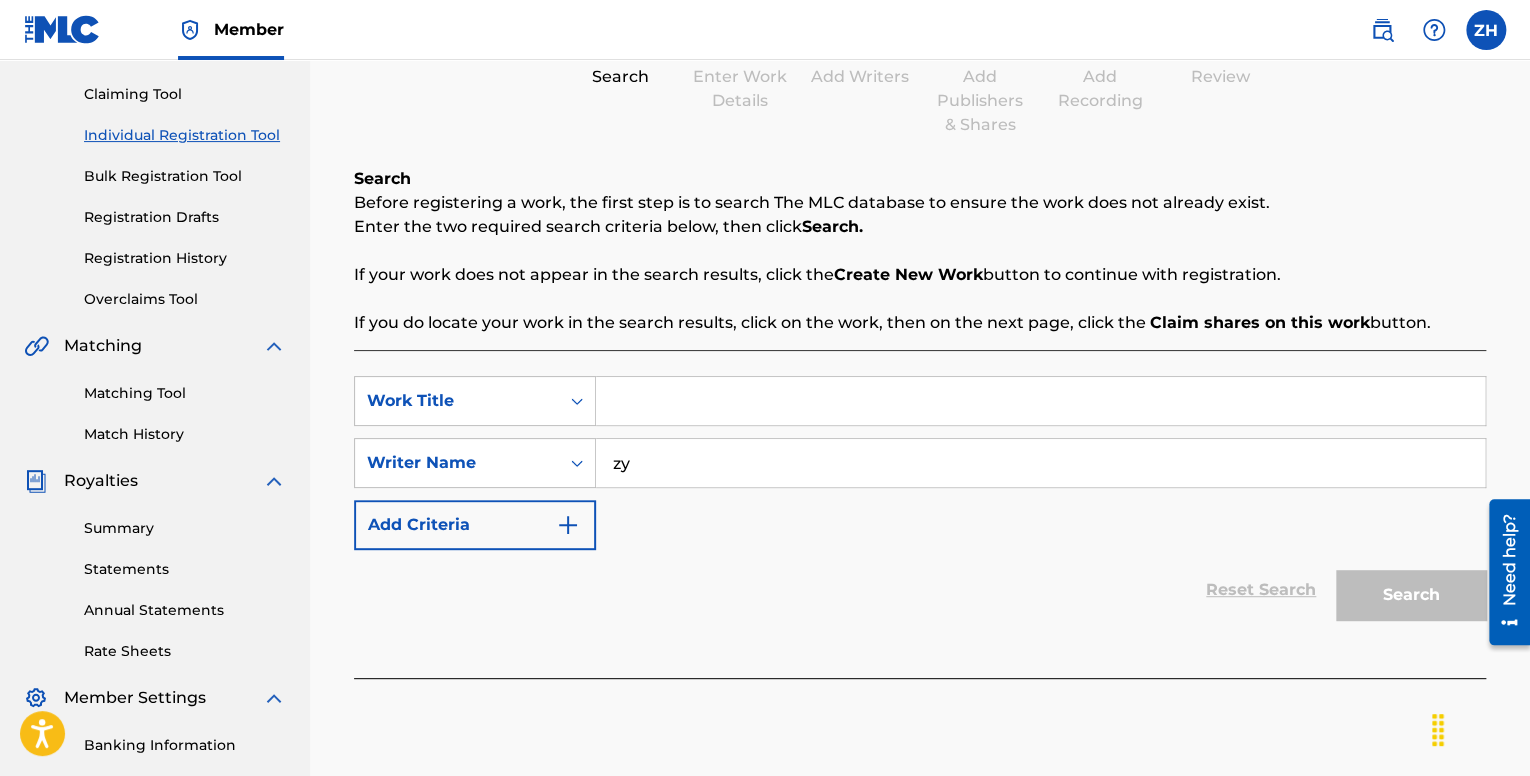 type on "z" 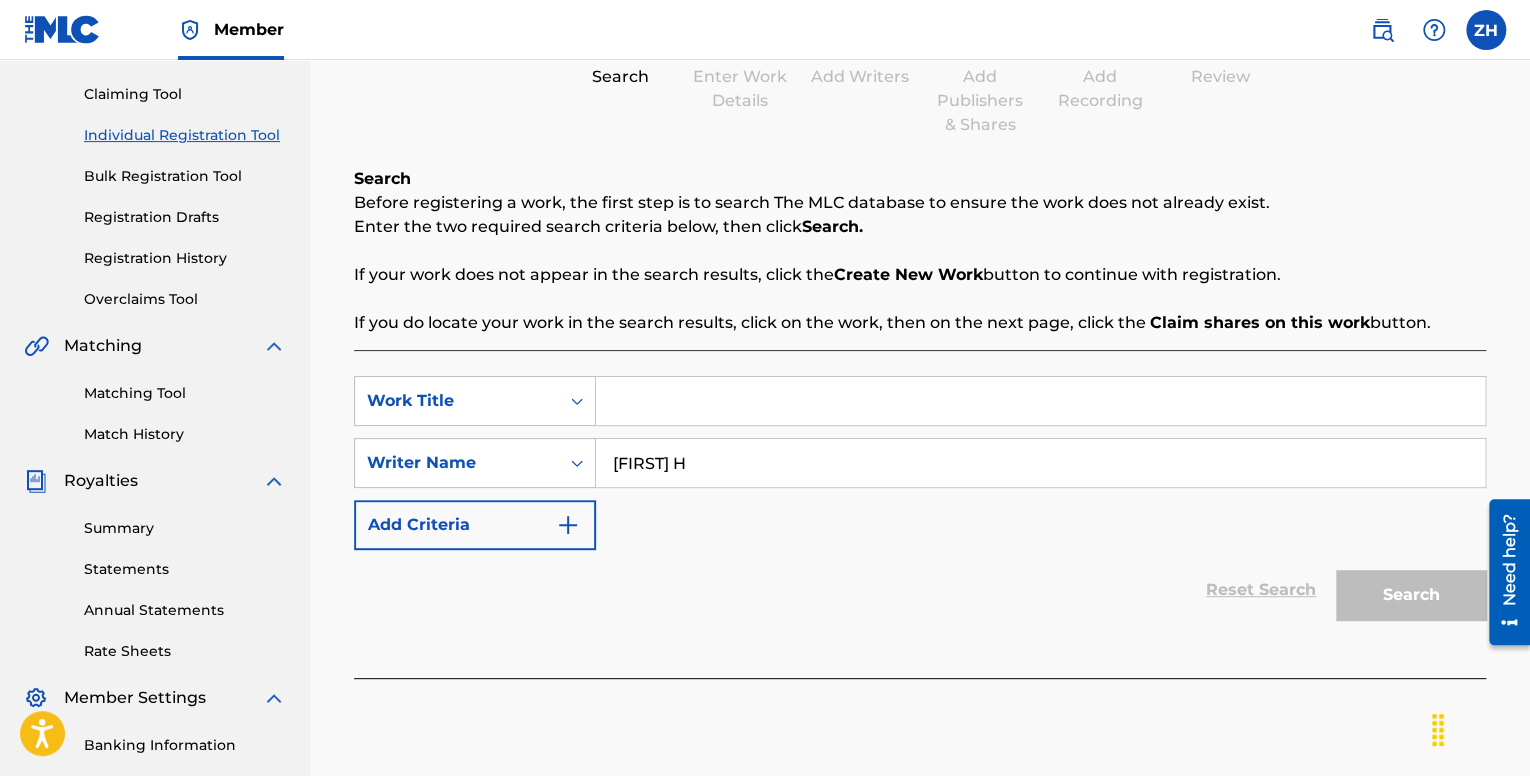 type on "[FIRST] H" 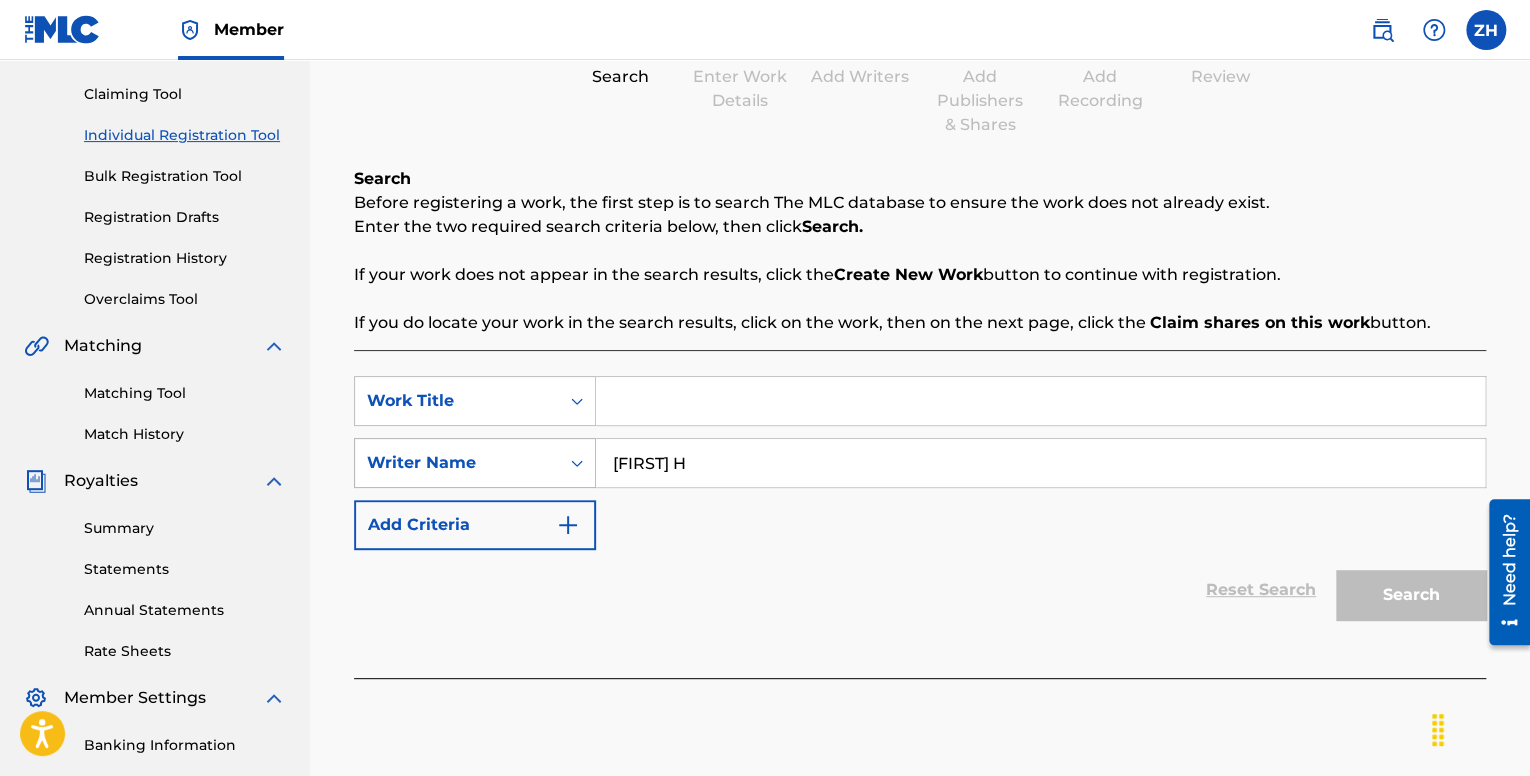 click on "Writer Name" at bounding box center [475, 463] 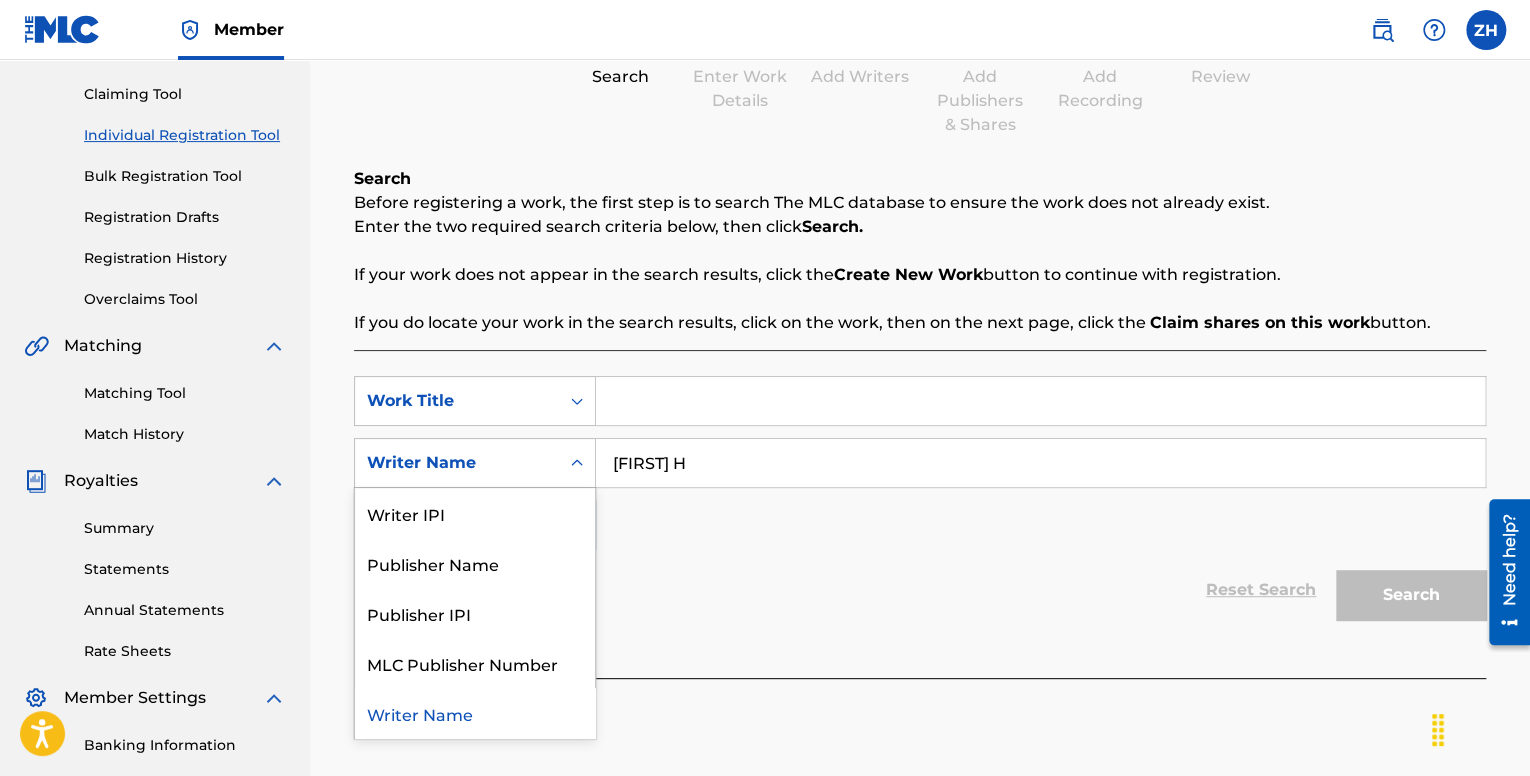 click on "Writer Name" at bounding box center (457, 463) 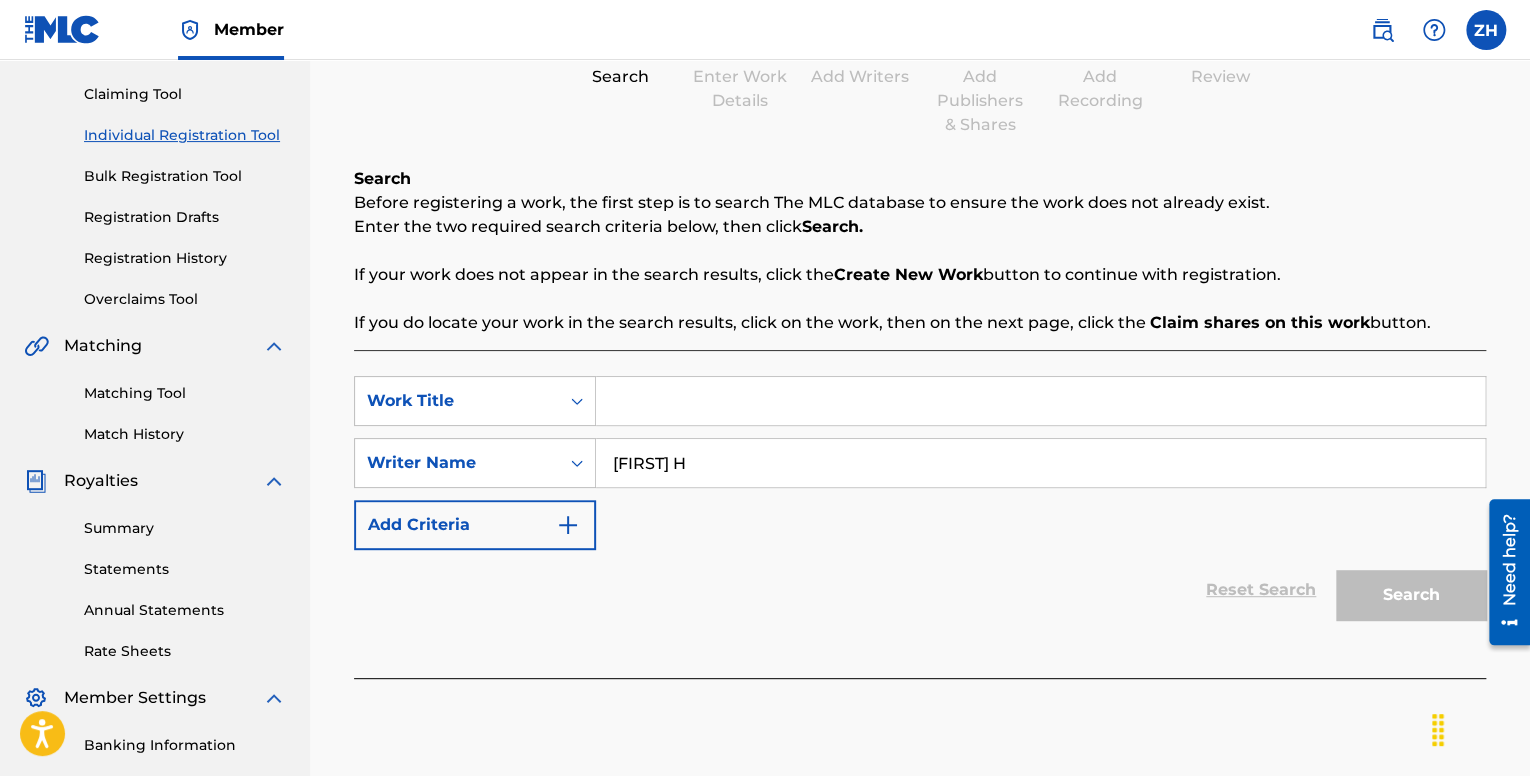 click on "[FIRST] H" at bounding box center (1040, 463) 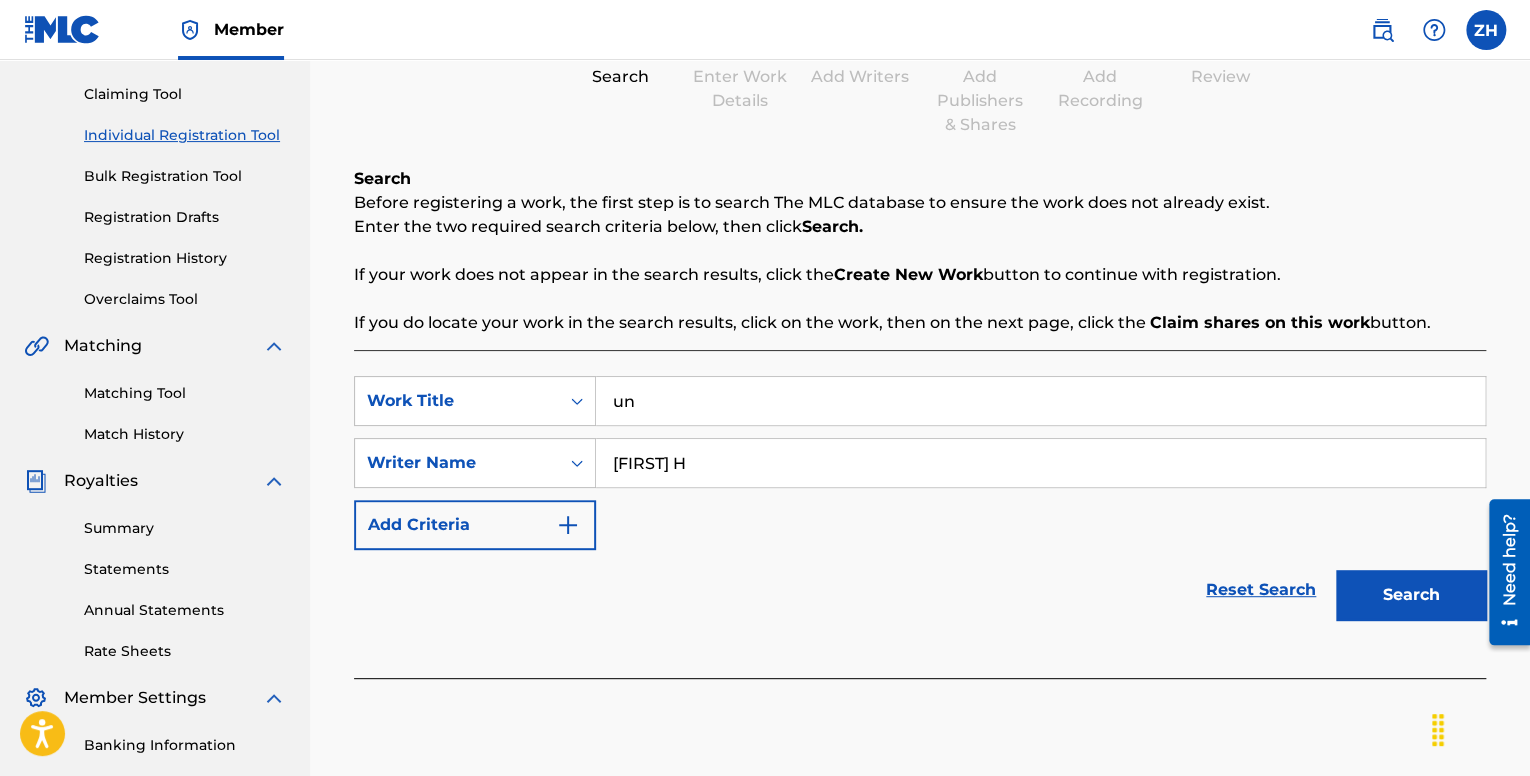 type on "u" 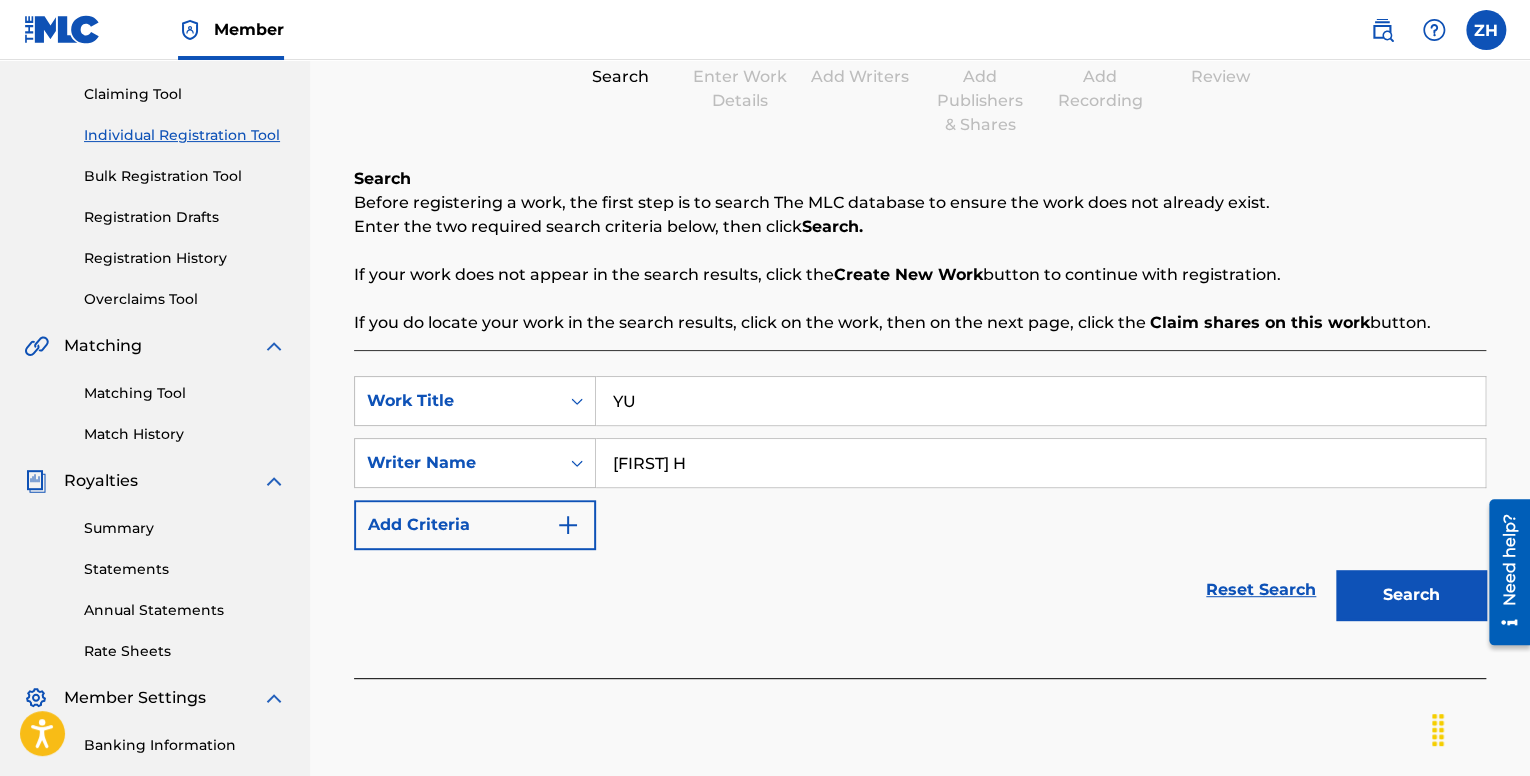 type on "Y" 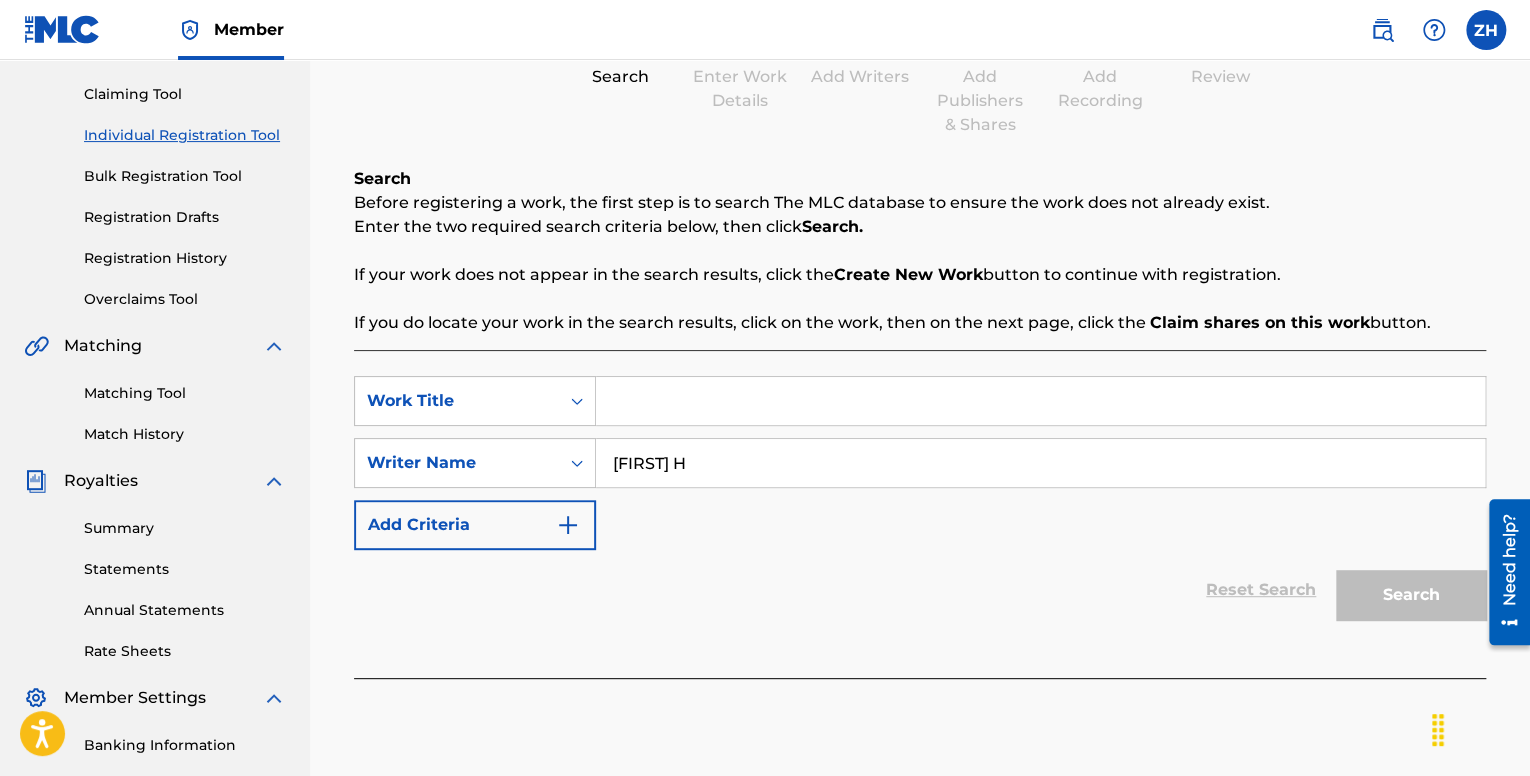 type on "u" 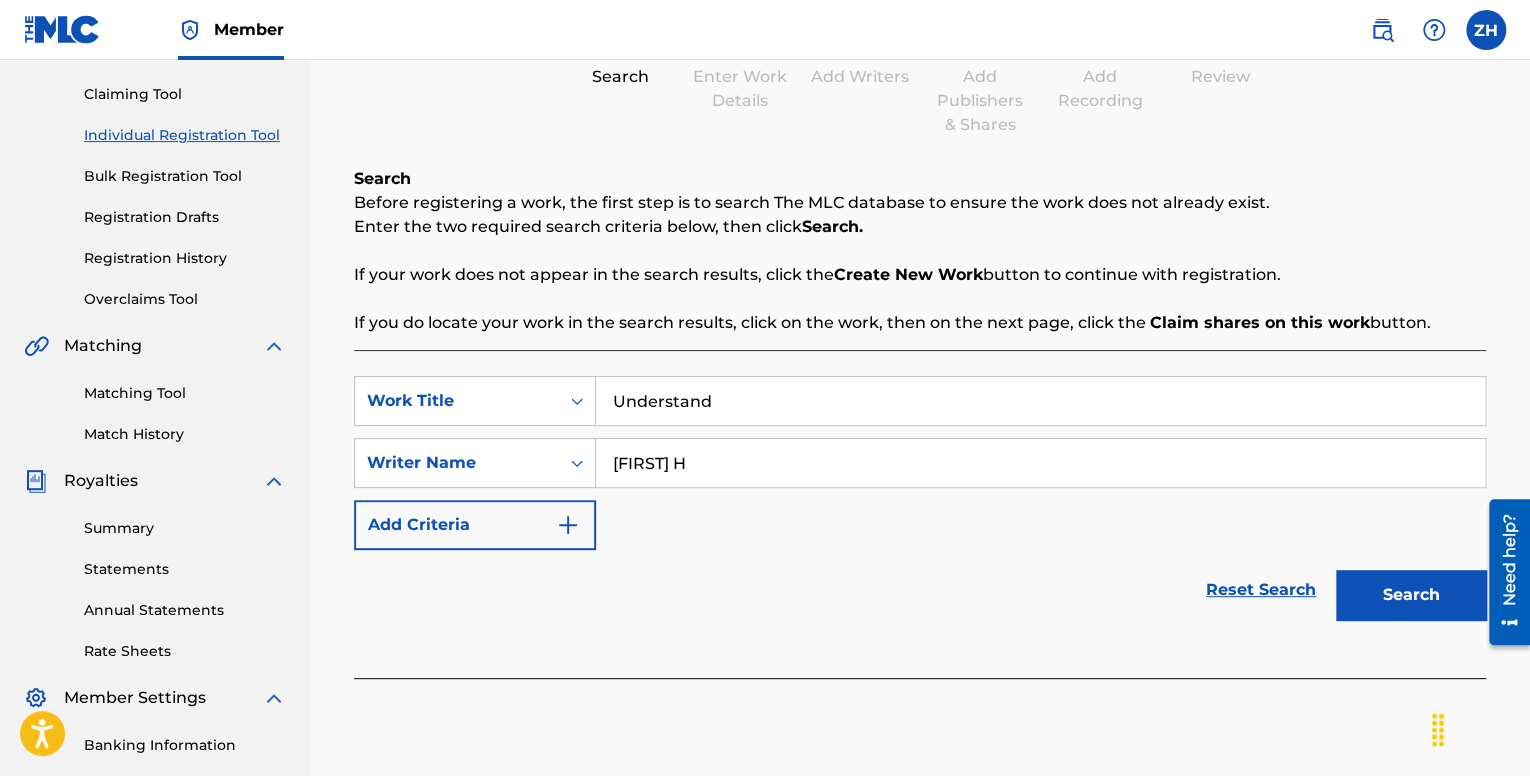 type on "Understand" 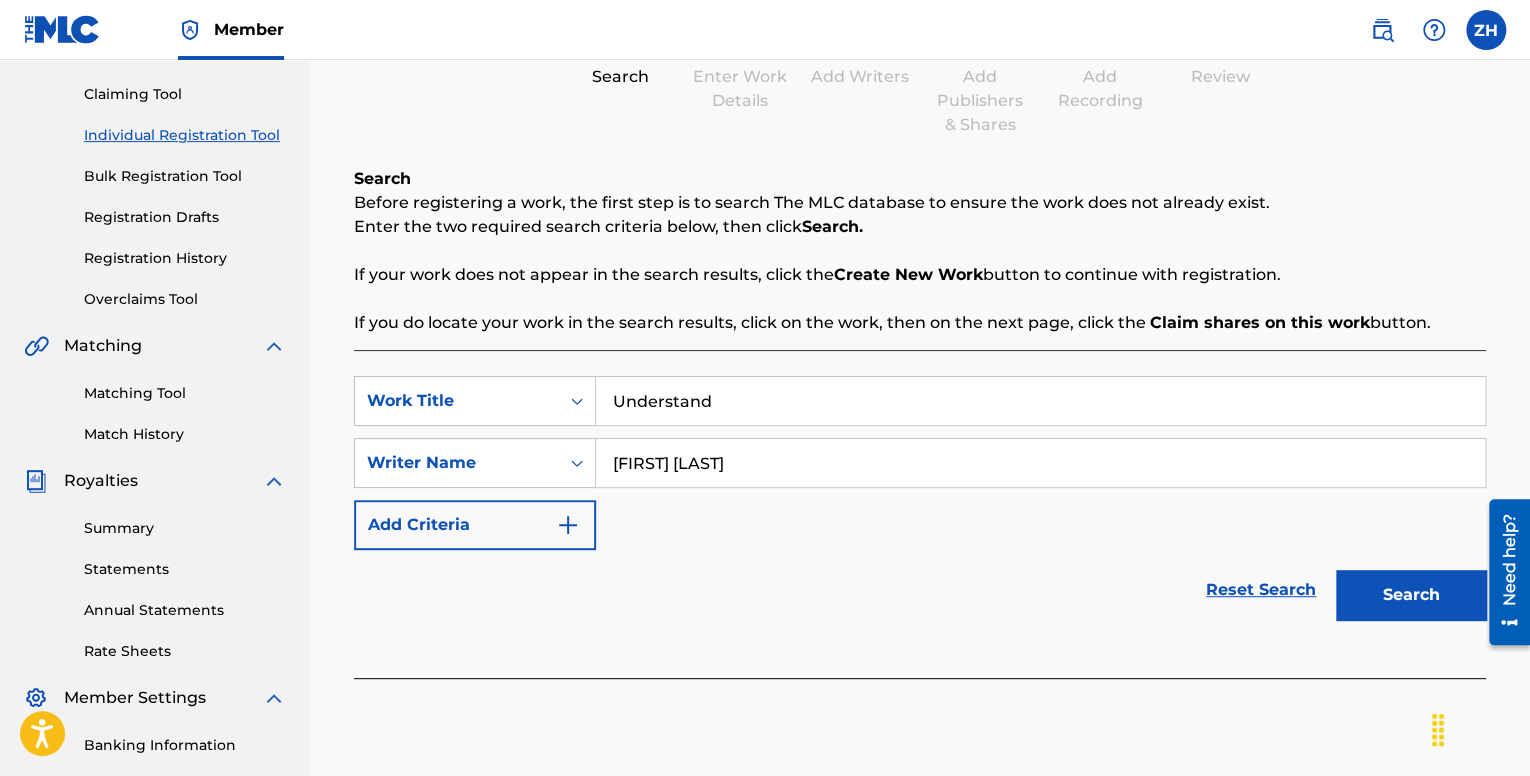 type on "[FIRST] [LAST]" 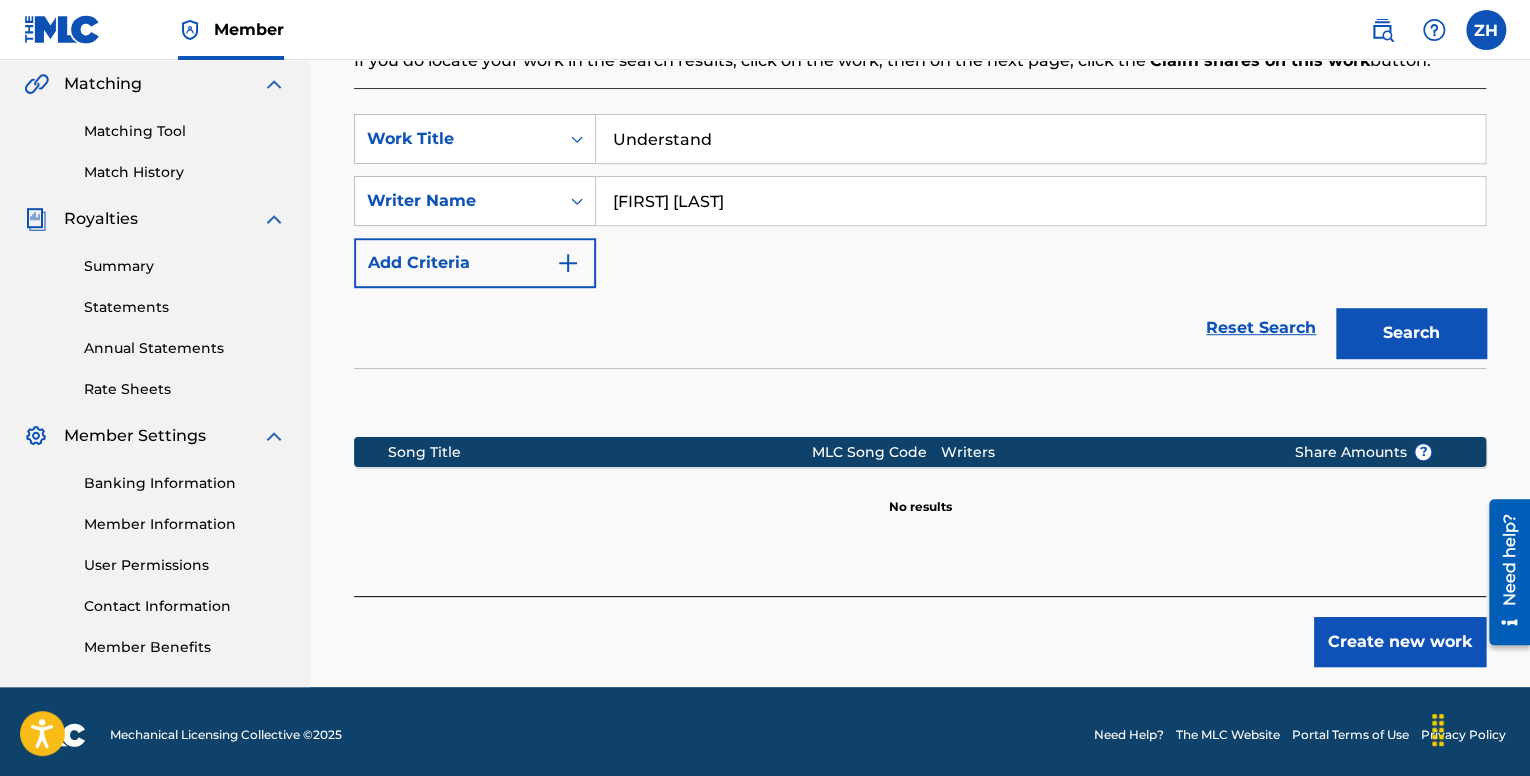 scroll, scrollTop: 468, scrollLeft: 0, axis: vertical 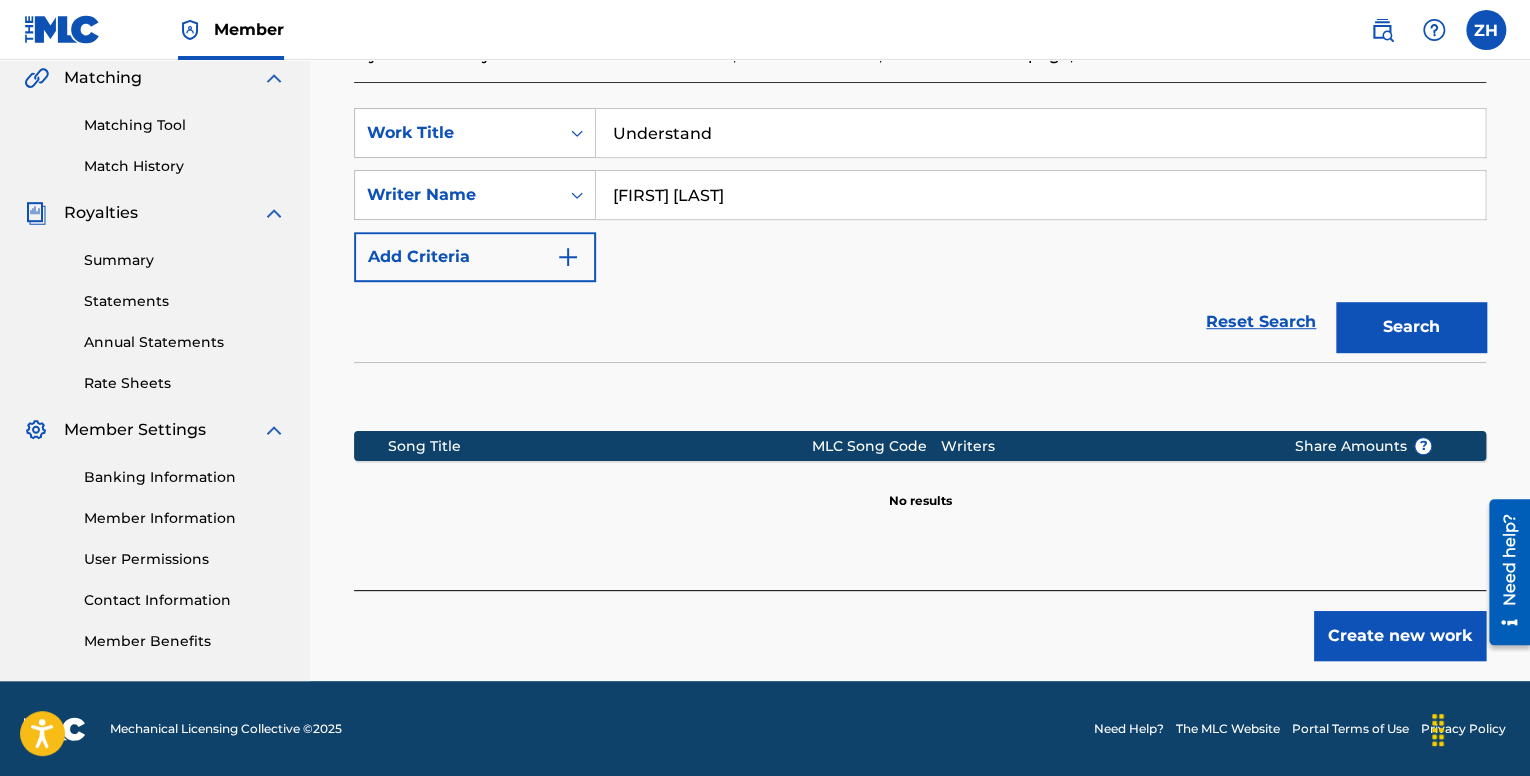 click on "Create new work" at bounding box center (1400, 636) 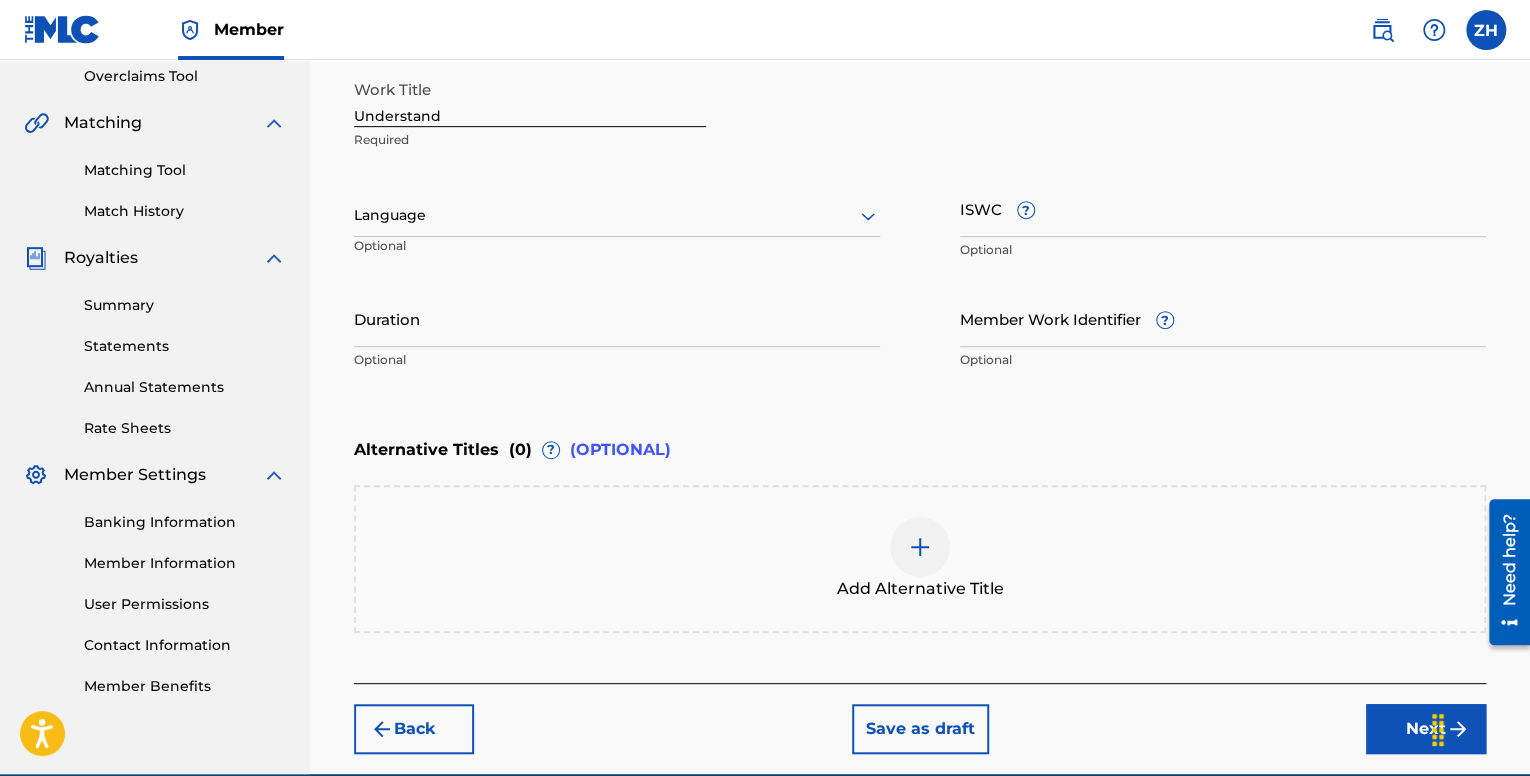 scroll, scrollTop: 468, scrollLeft: 0, axis: vertical 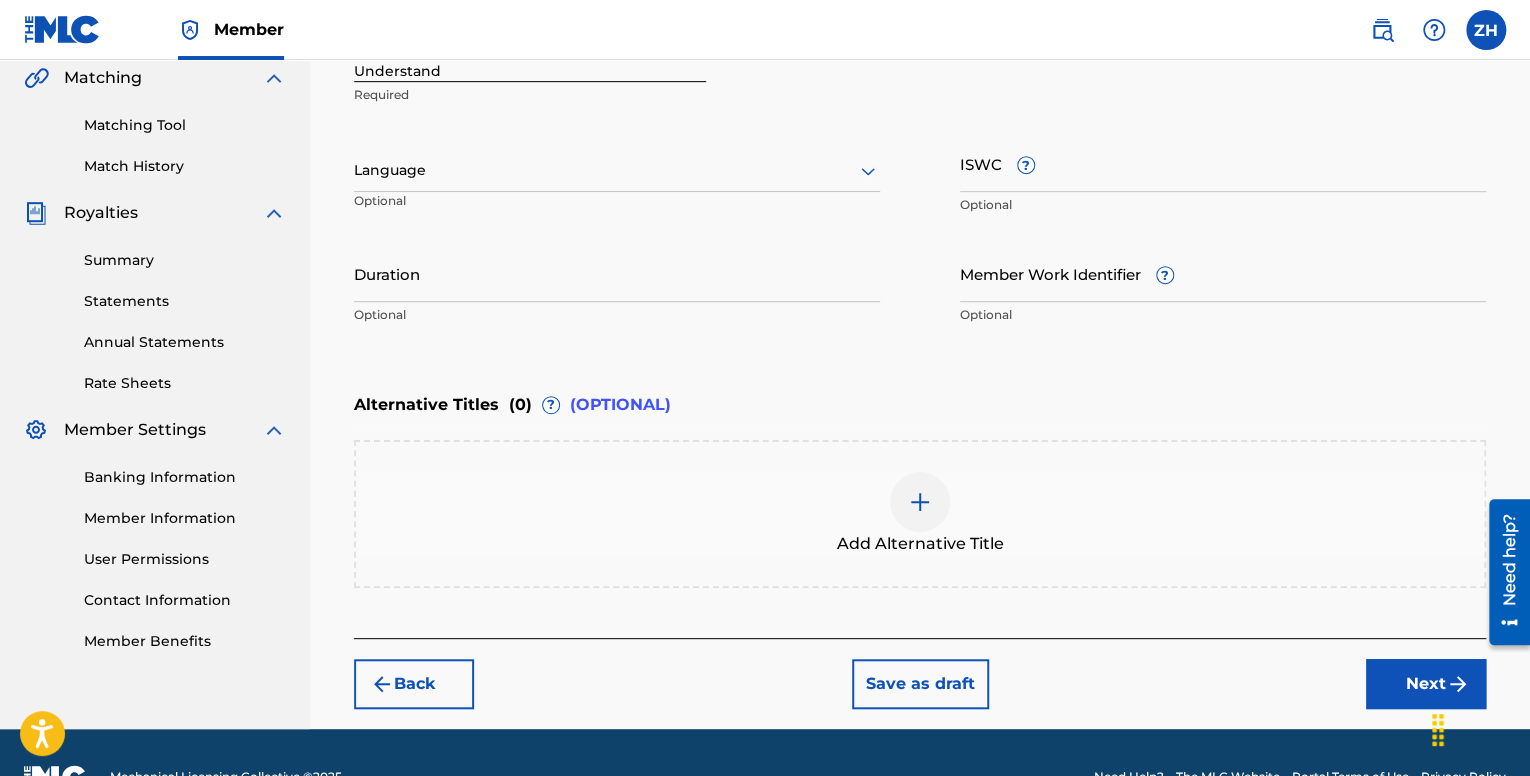 click on "Alternative Titles ( 0 ) ? (OPTIONAL)" at bounding box center (920, 405) 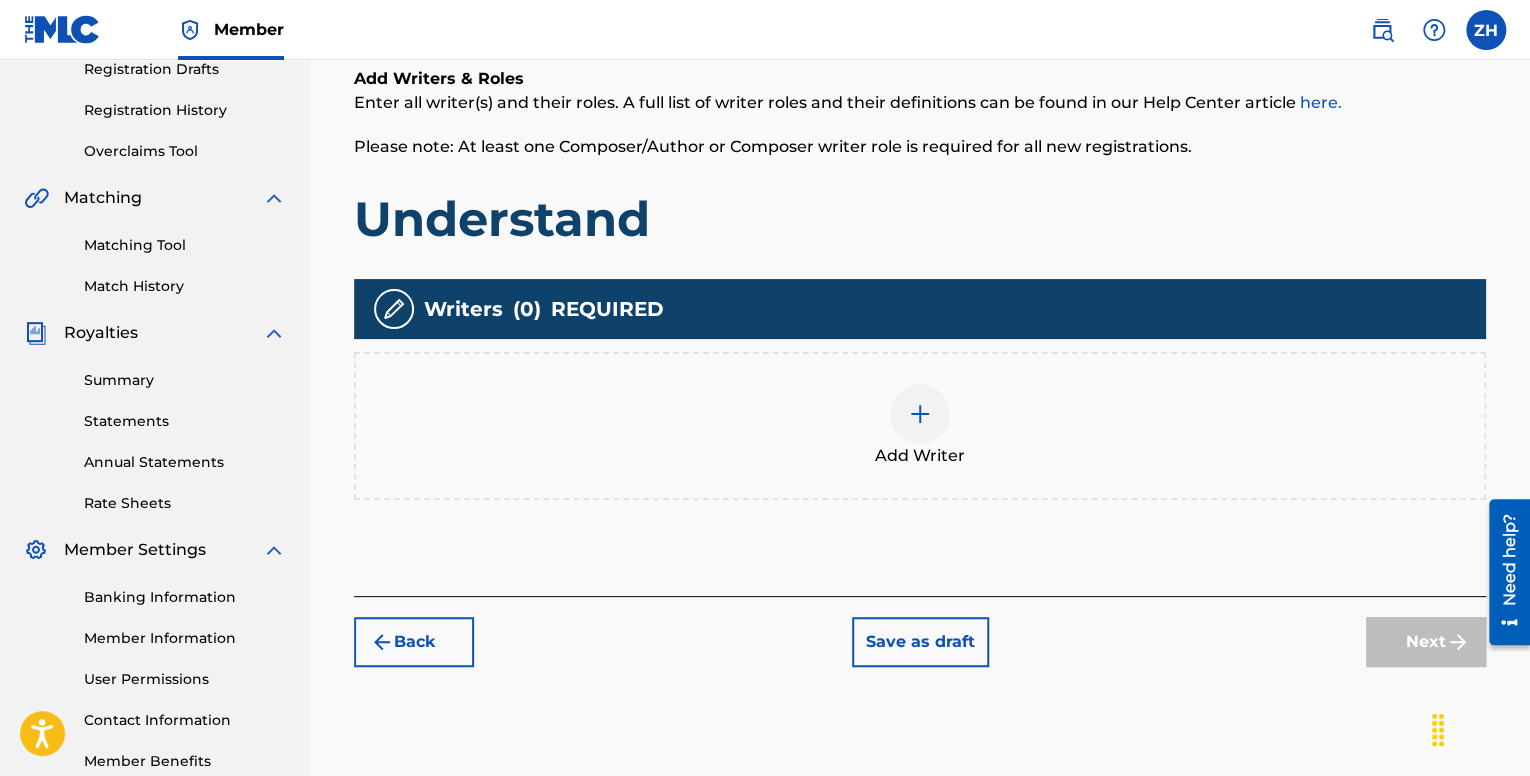 scroll, scrollTop: 390, scrollLeft: 0, axis: vertical 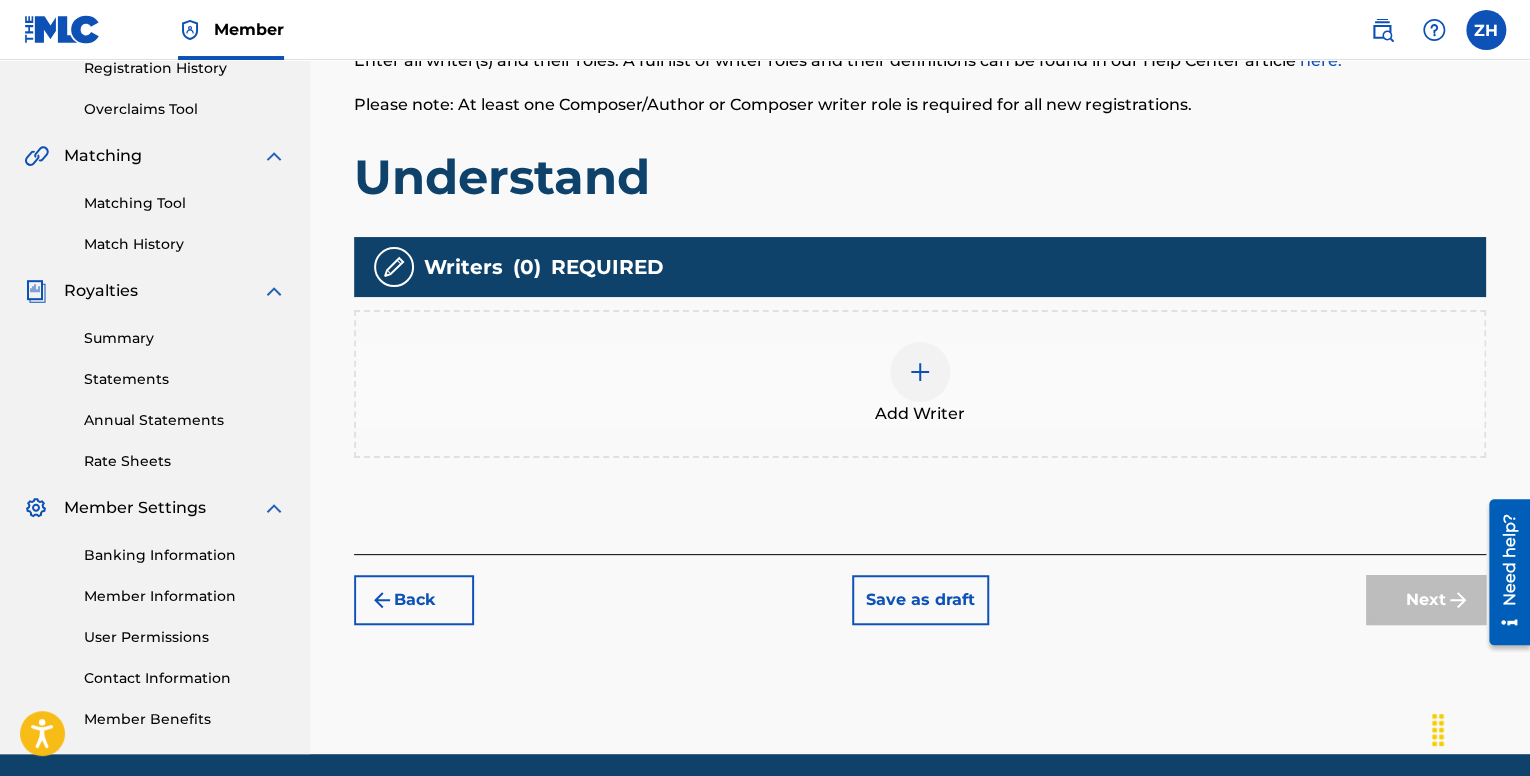 click at bounding box center [920, 372] 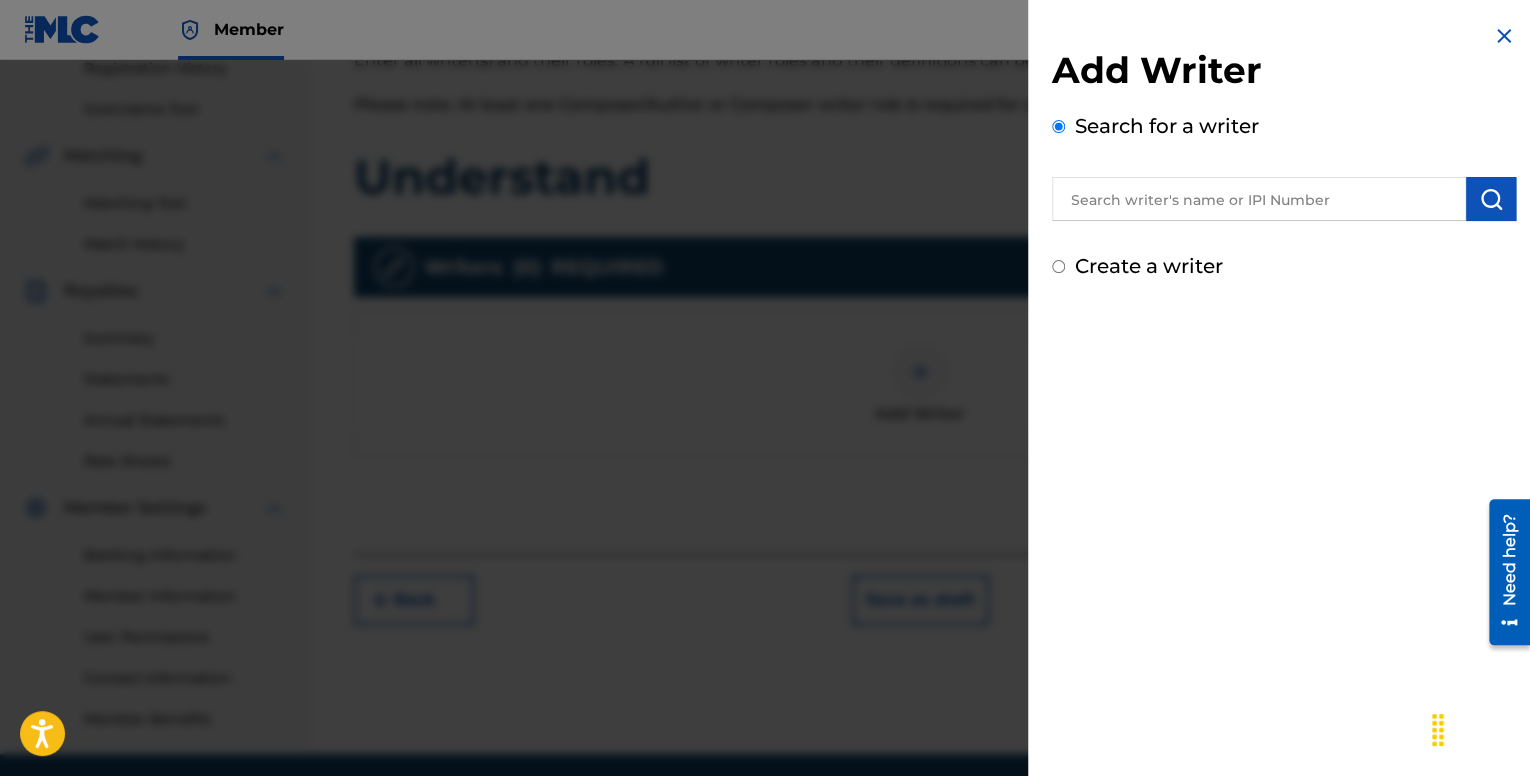 click on "Create a writer" at bounding box center [1058, 266] 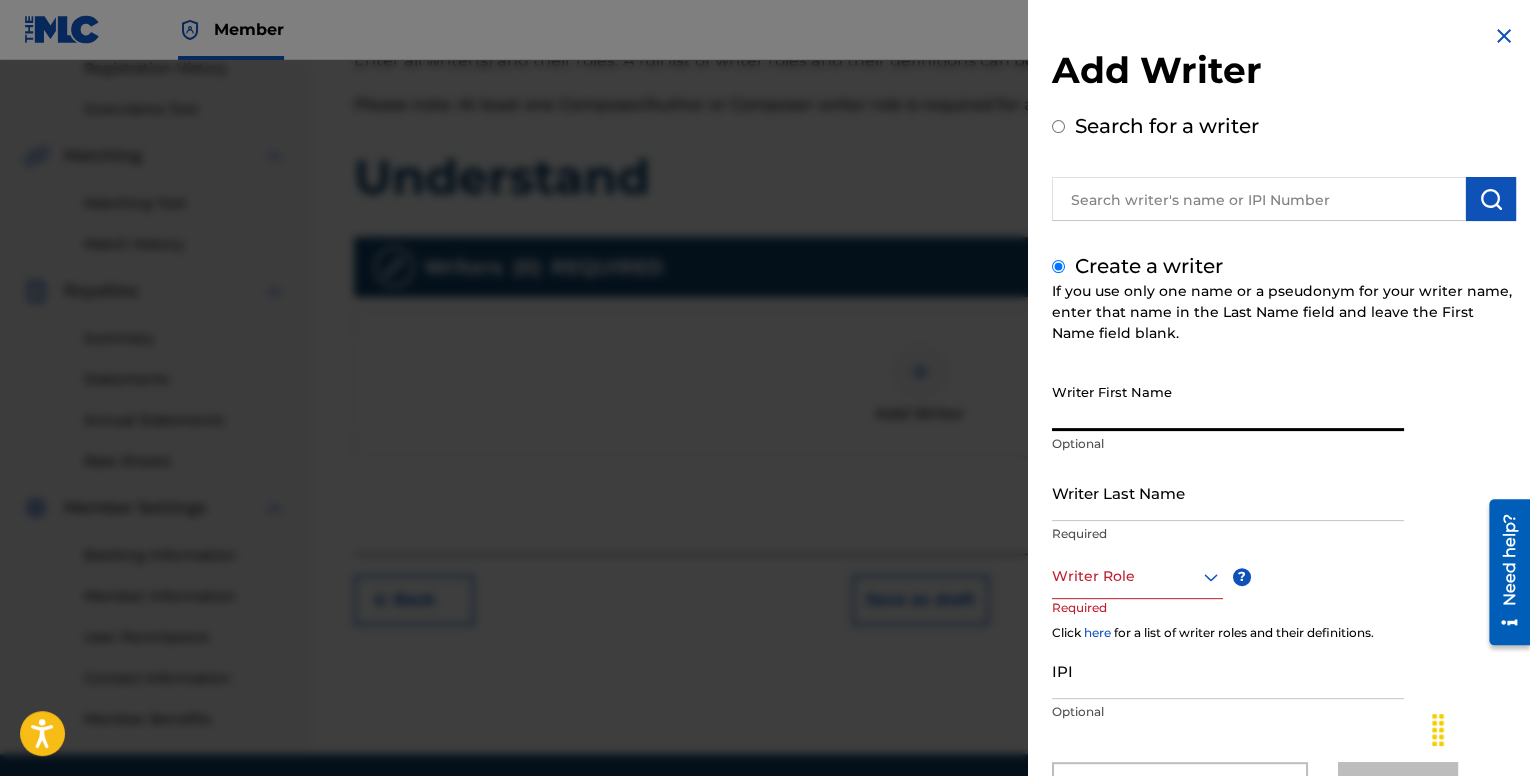 click on "Writer First Name" at bounding box center [1228, 402] 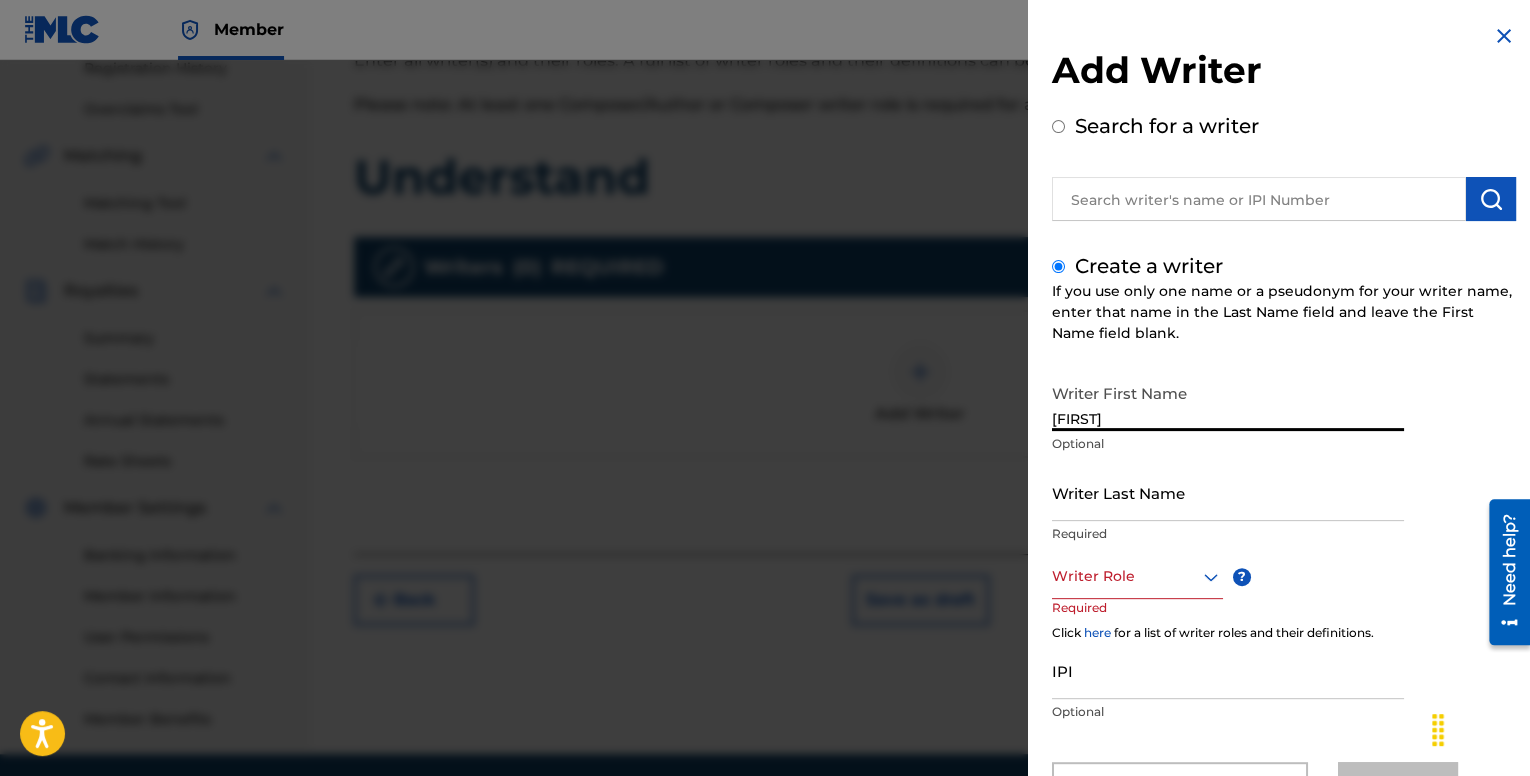 type on "[FIRST]" 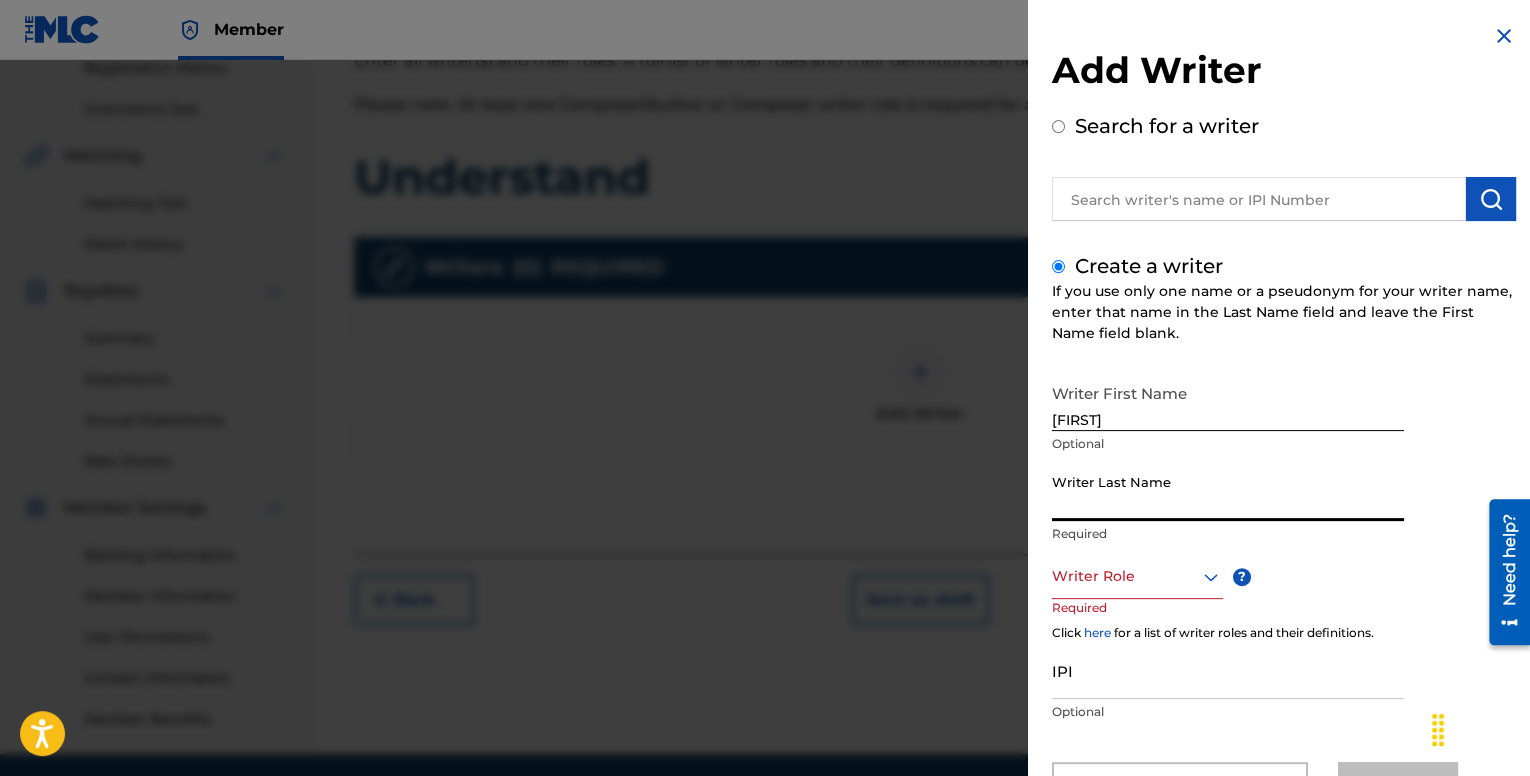 click on "Writer Last Name" at bounding box center (1228, 492) 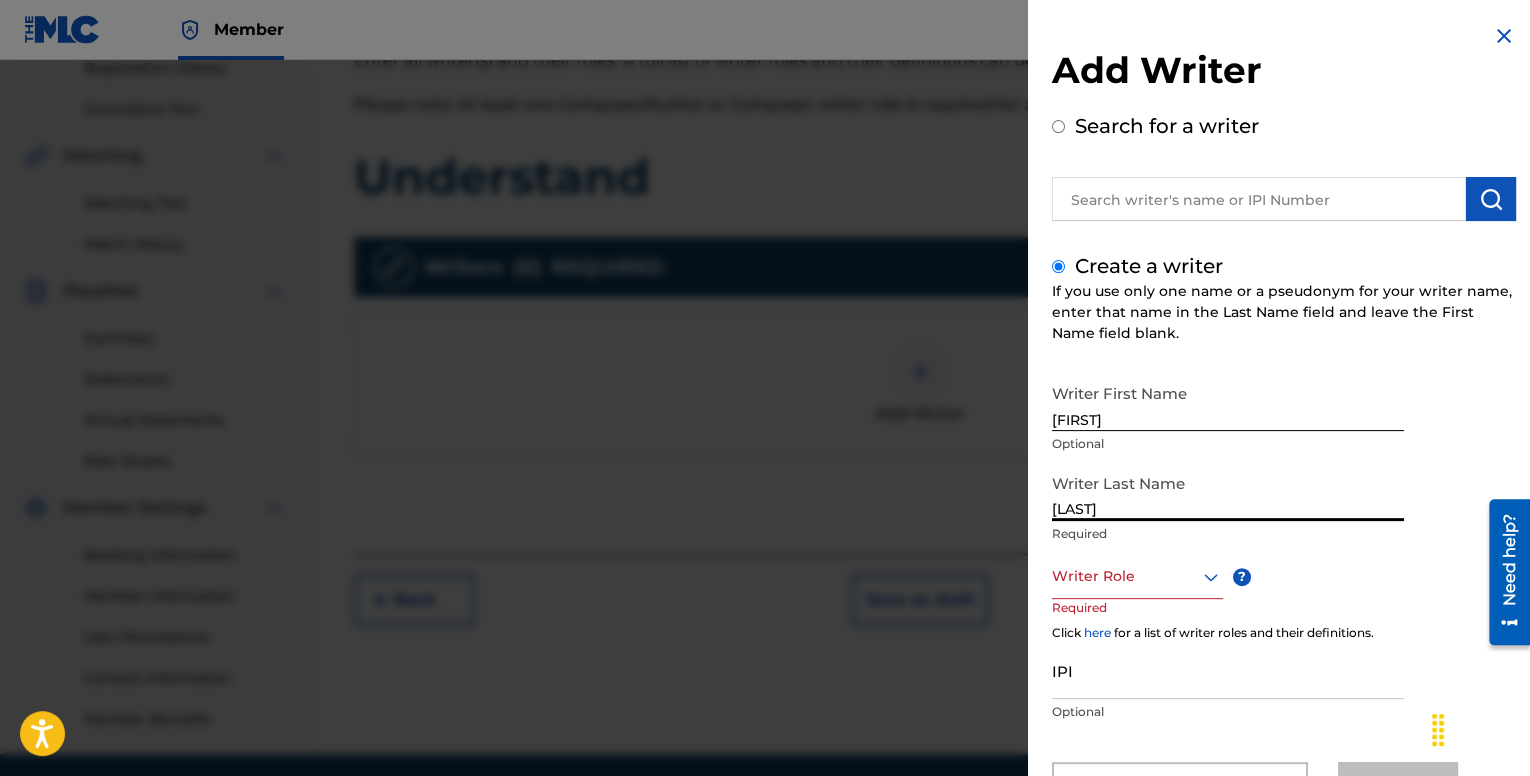 type on "[LAST]" 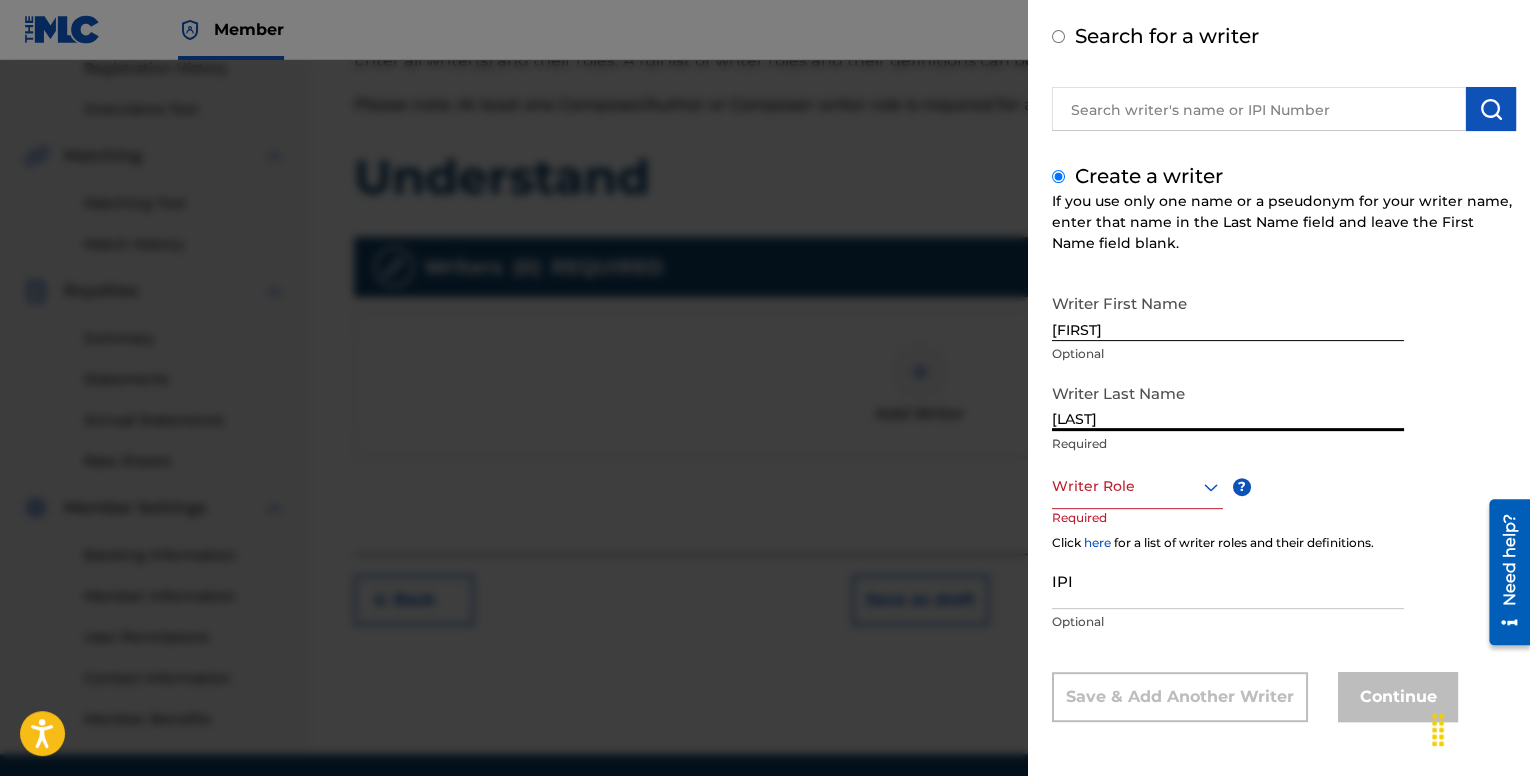 click on "Writer Role" at bounding box center (1137, 486) 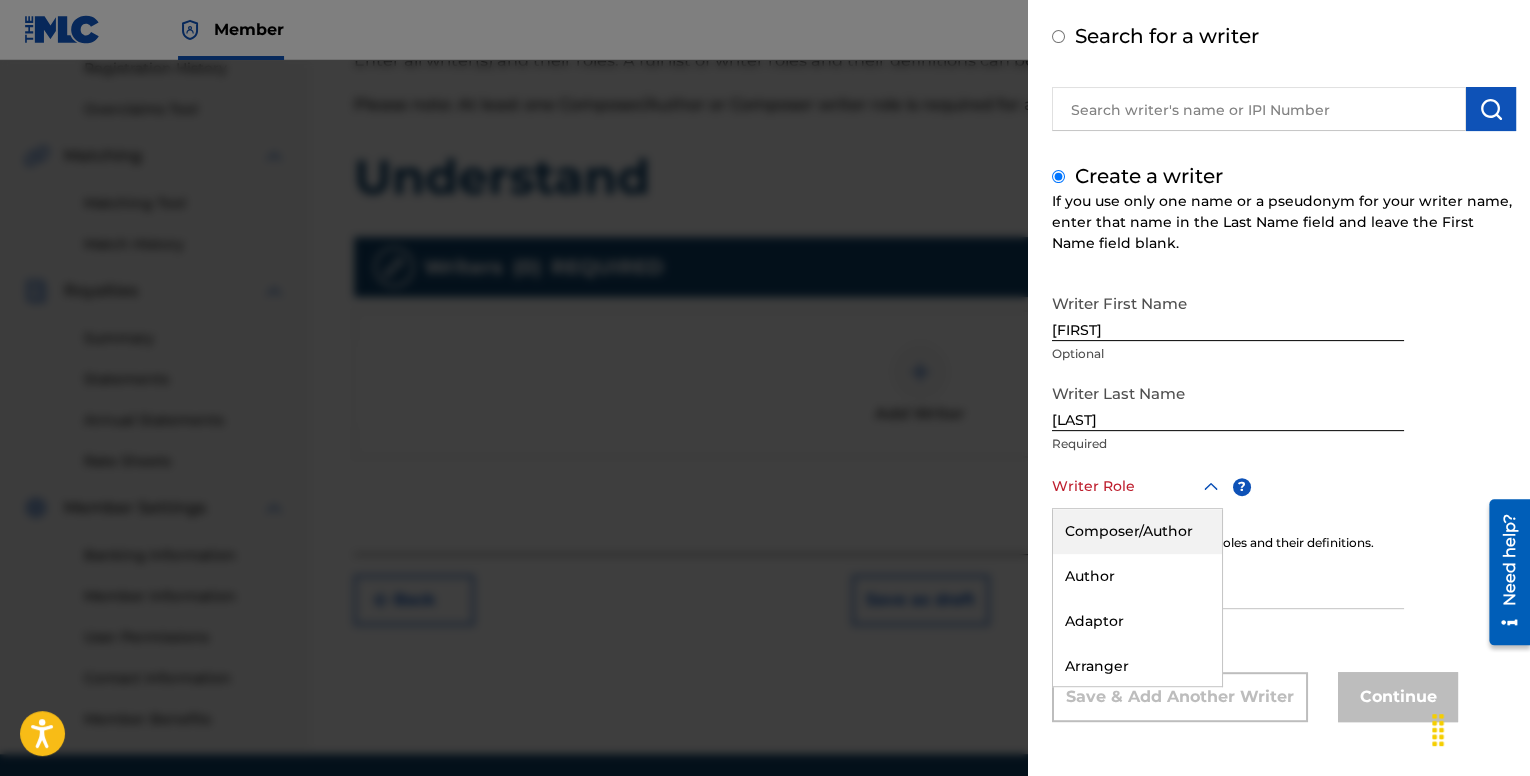 click on "Composer/Author" at bounding box center [1137, 531] 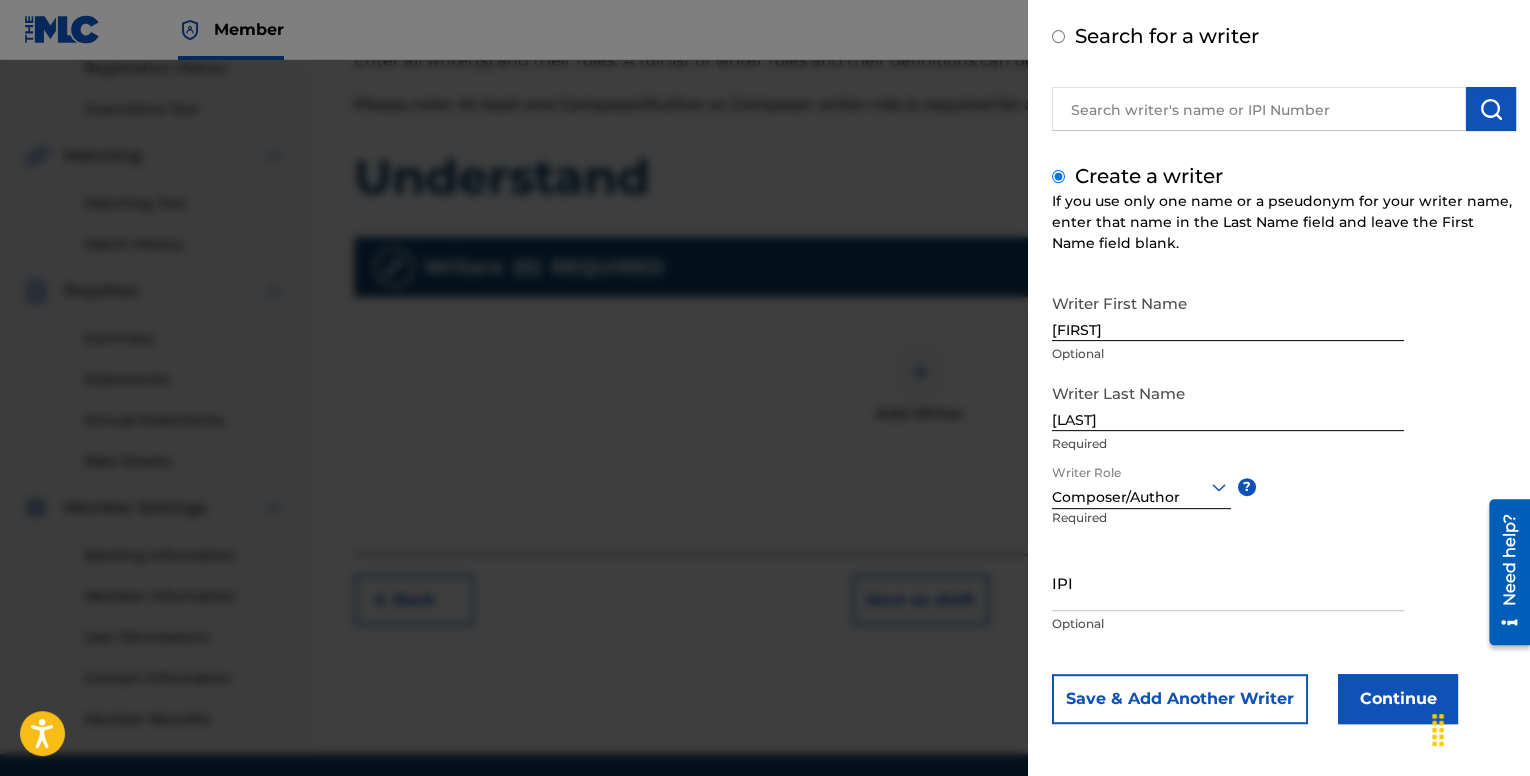 scroll, scrollTop: 92, scrollLeft: 0, axis: vertical 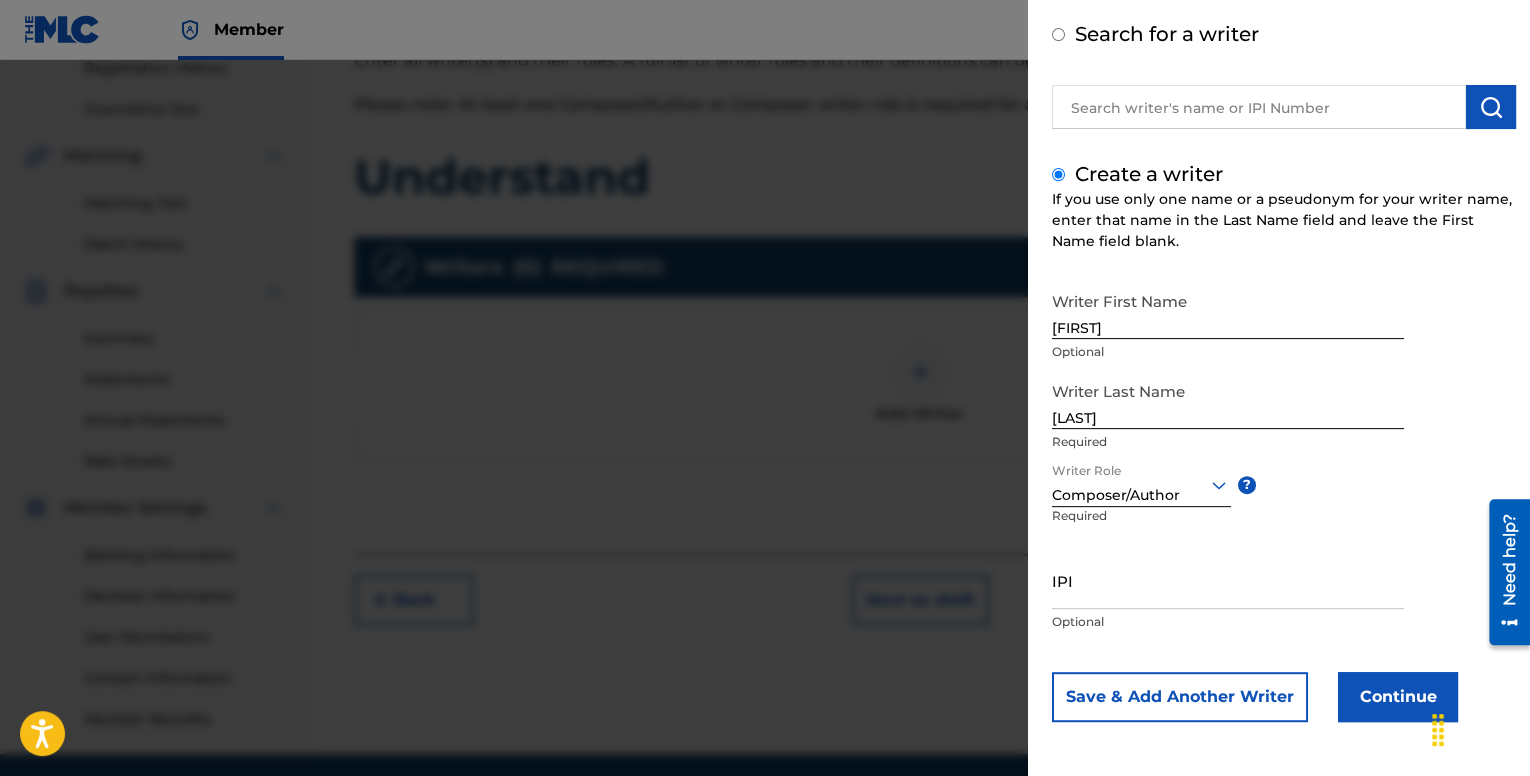 click on "Continue" at bounding box center (1398, 697) 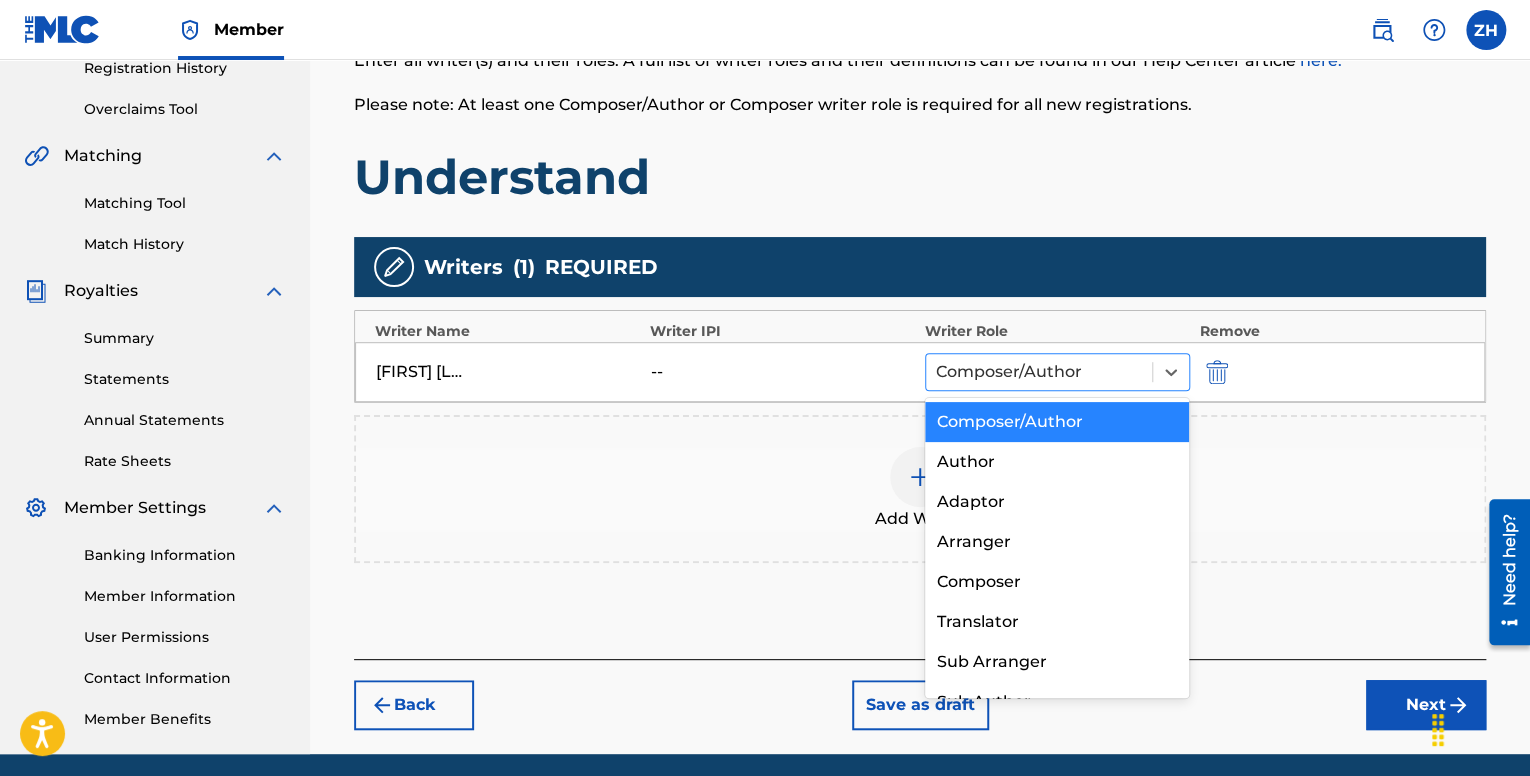 click at bounding box center [1039, 372] 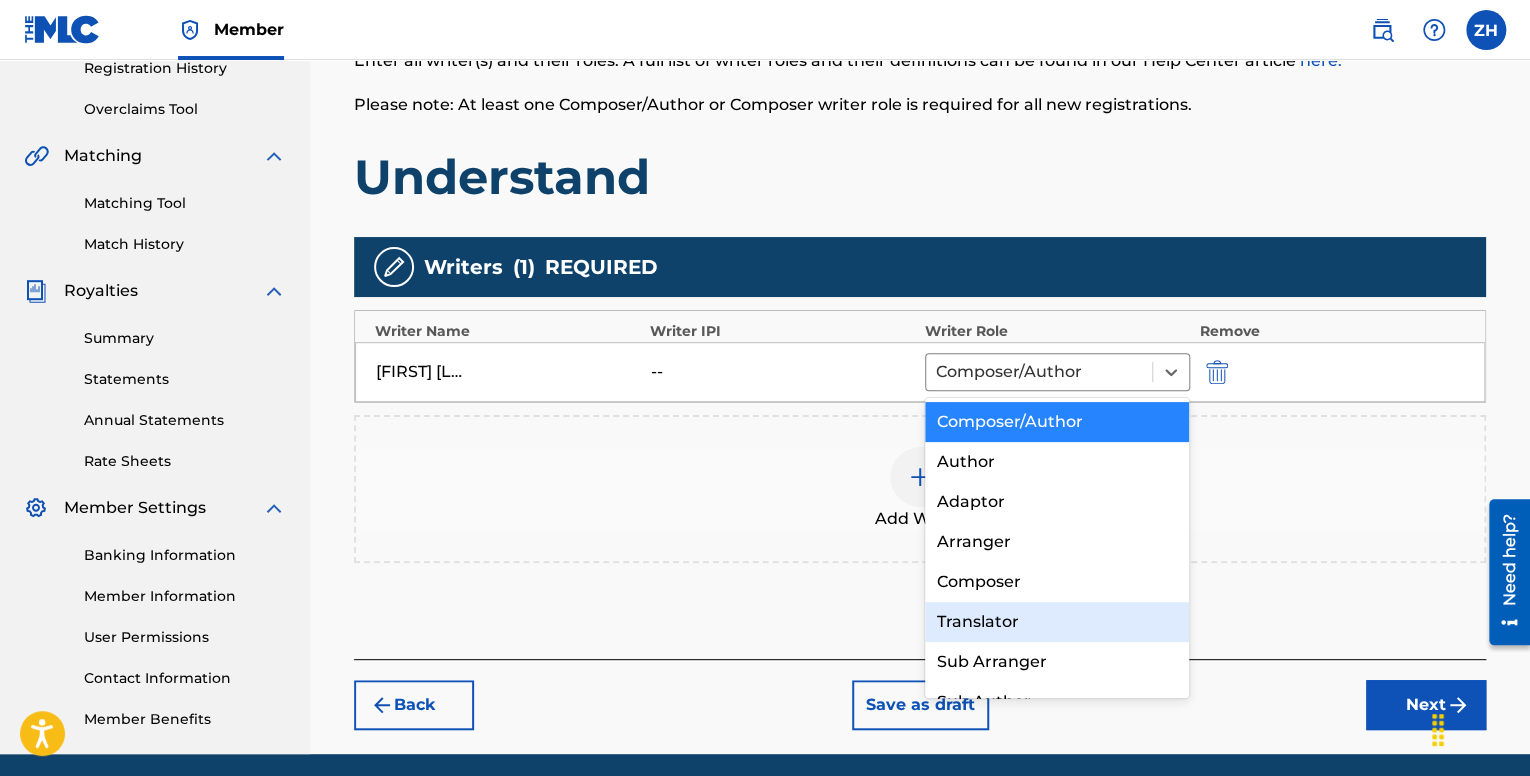 scroll, scrollTop: 28, scrollLeft: 0, axis: vertical 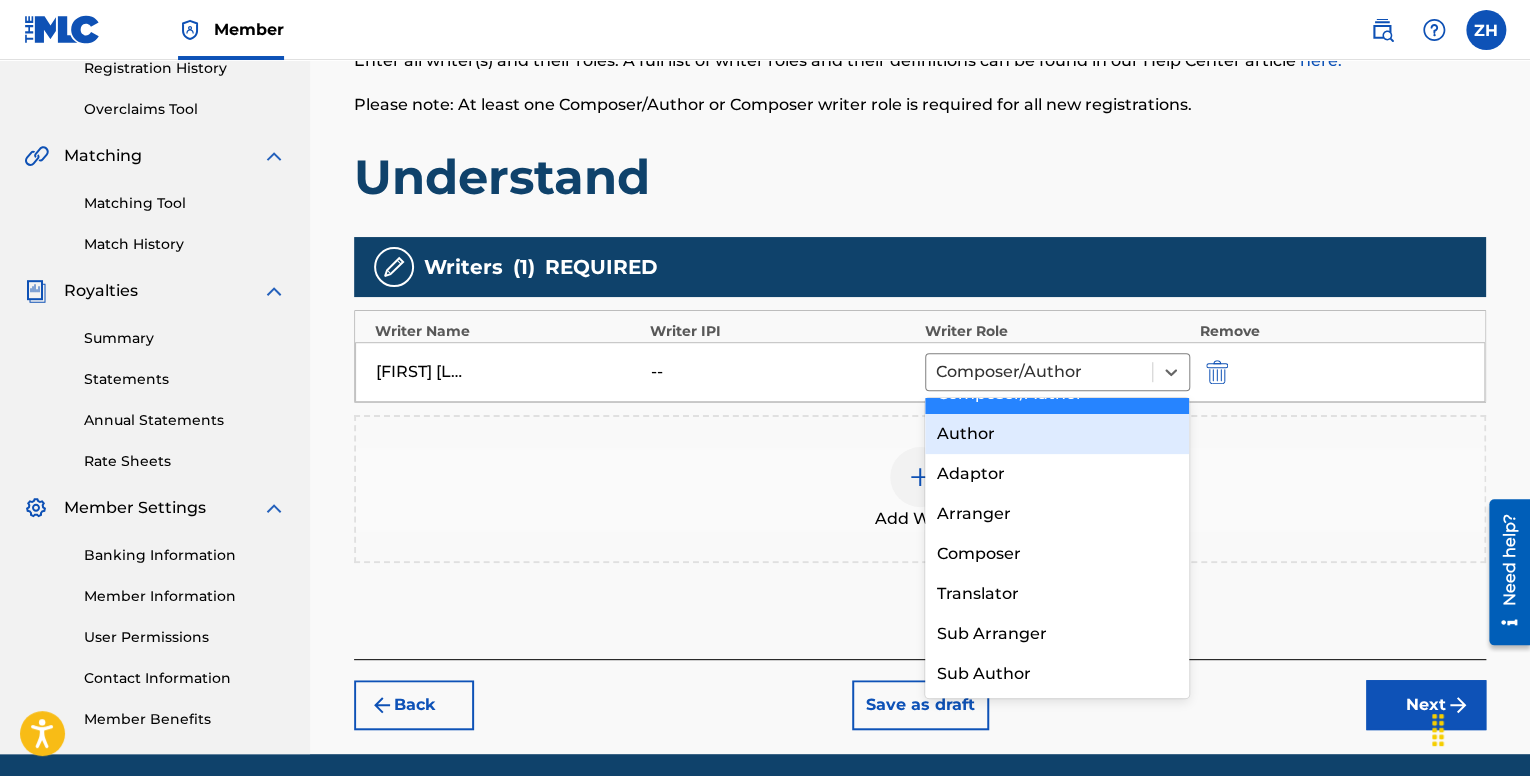 click on "Author" at bounding box center [1057, 434] 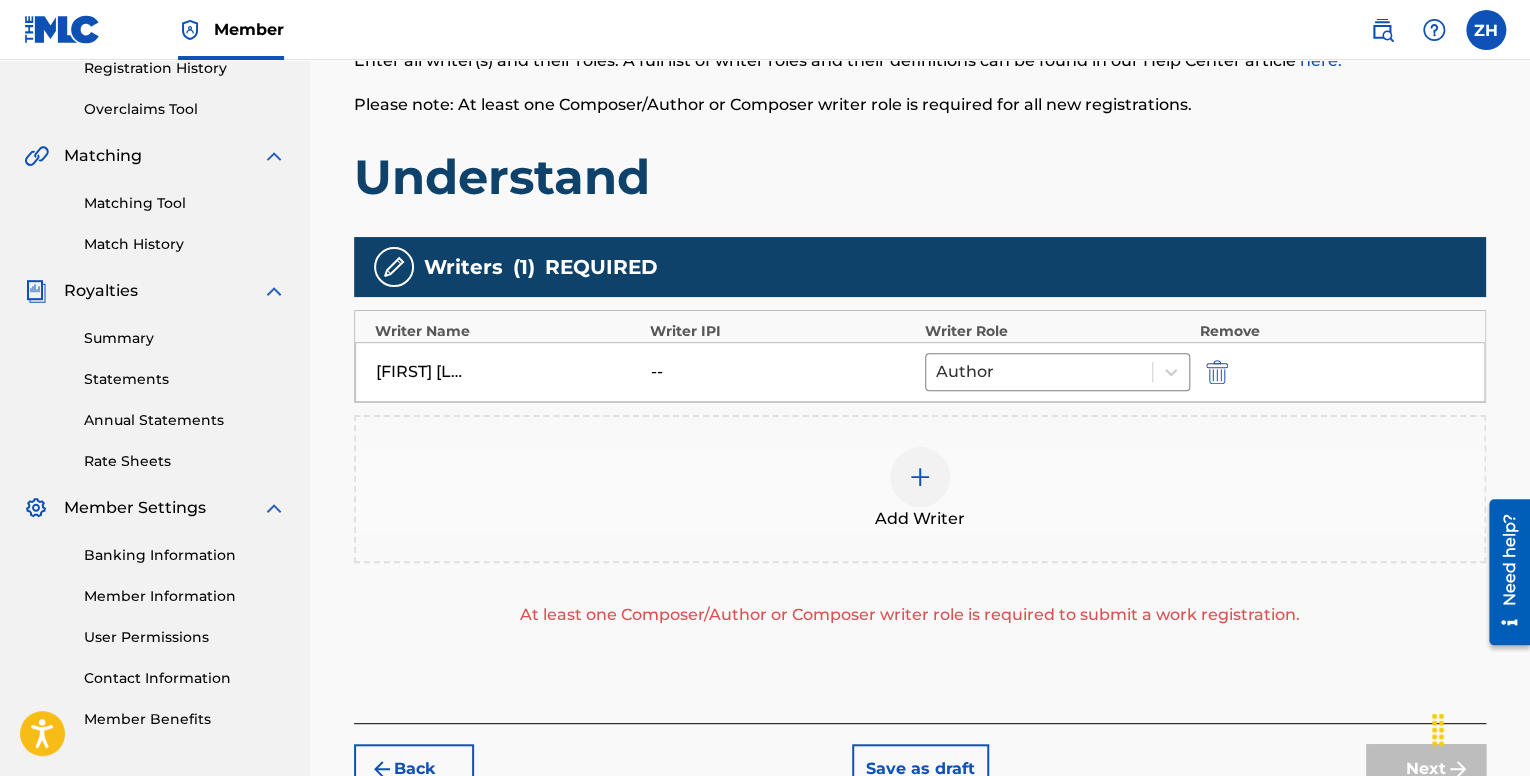 click at bounding box center (920, 477) 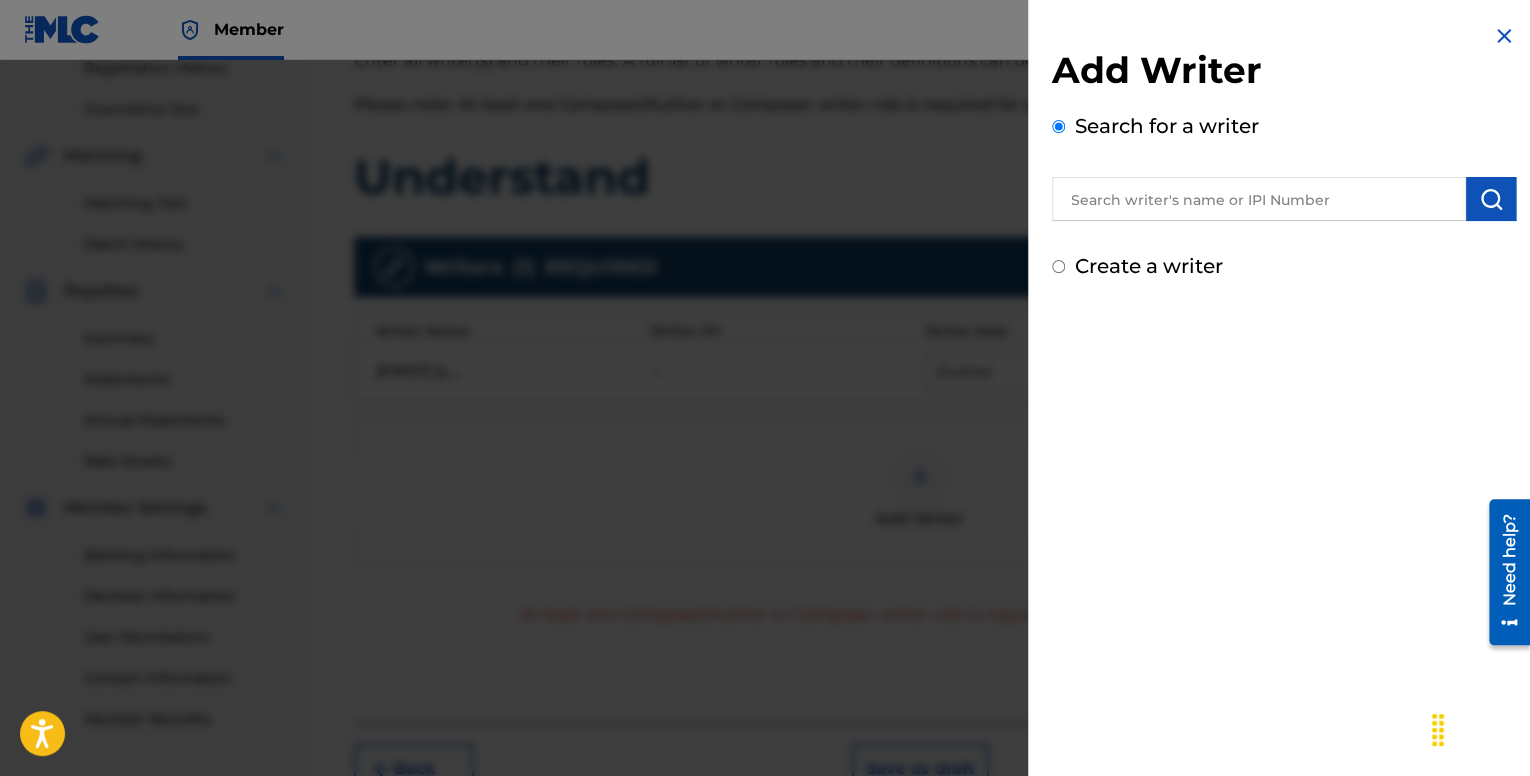 click on "Create a writer" at bounding box center (1284, 266) 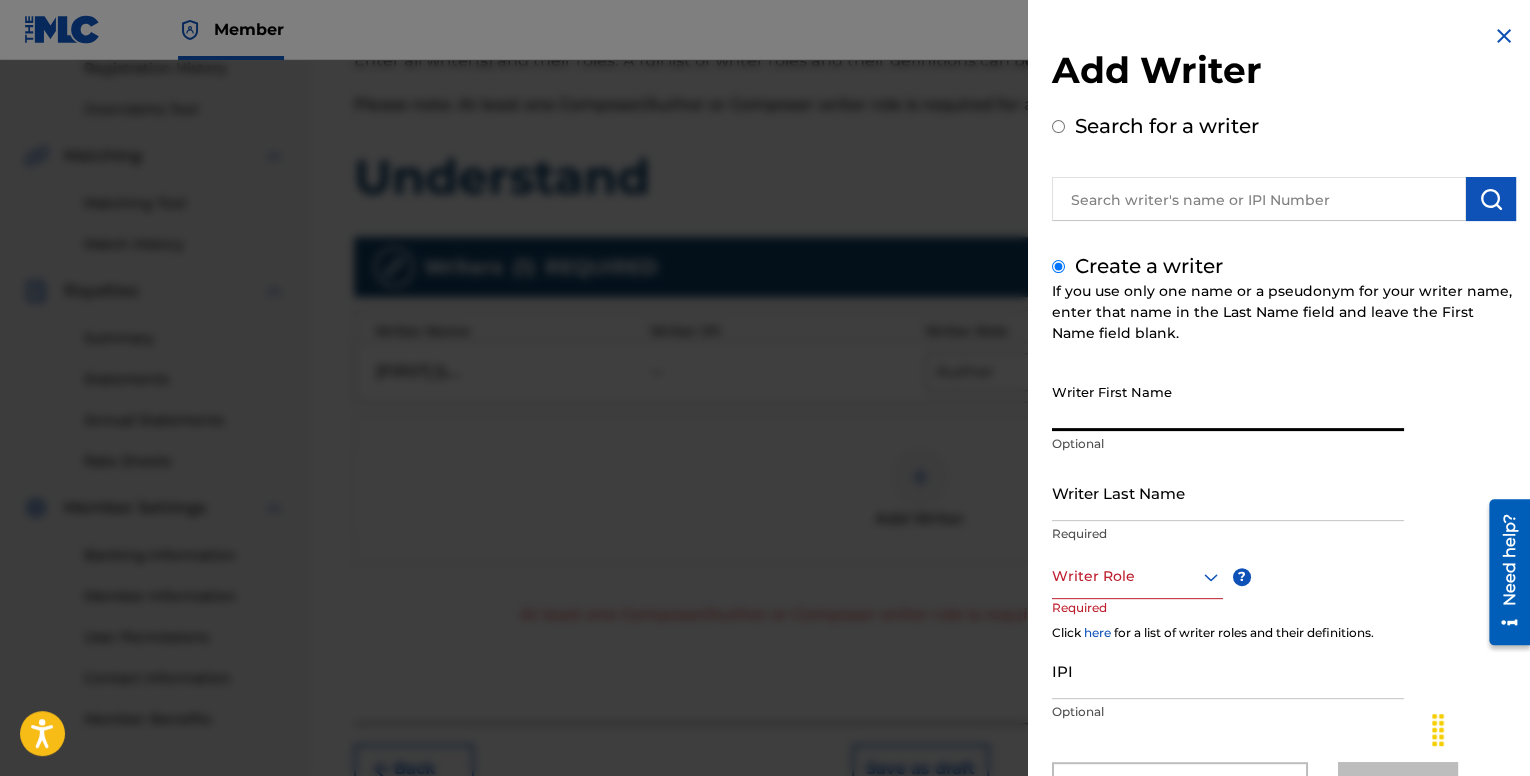 click on "Writer First Name" at bounding box center [1228, 402] 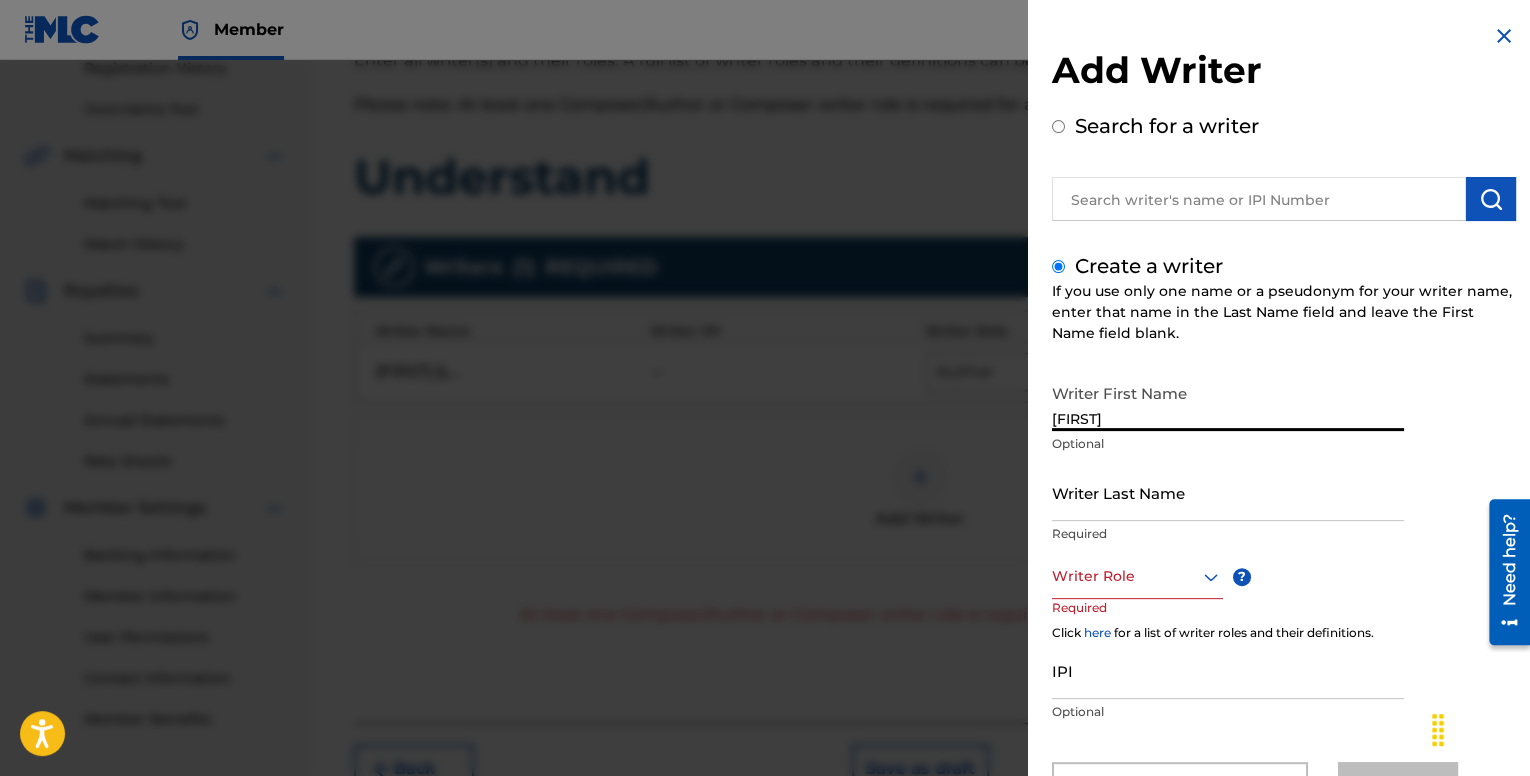 type on "[FIRST]" 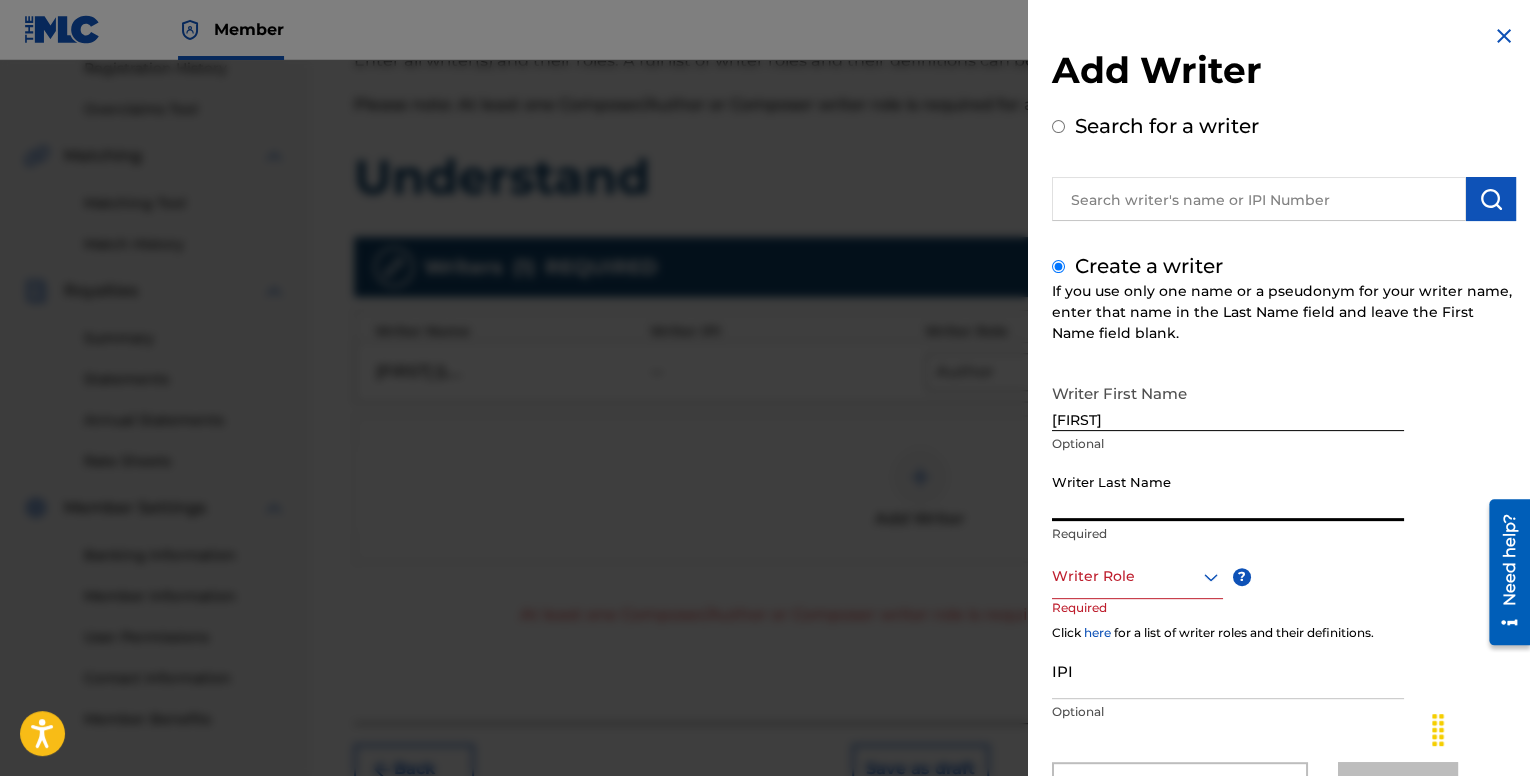 click on "Writer Last Name" at bounding box center (1228, 492) 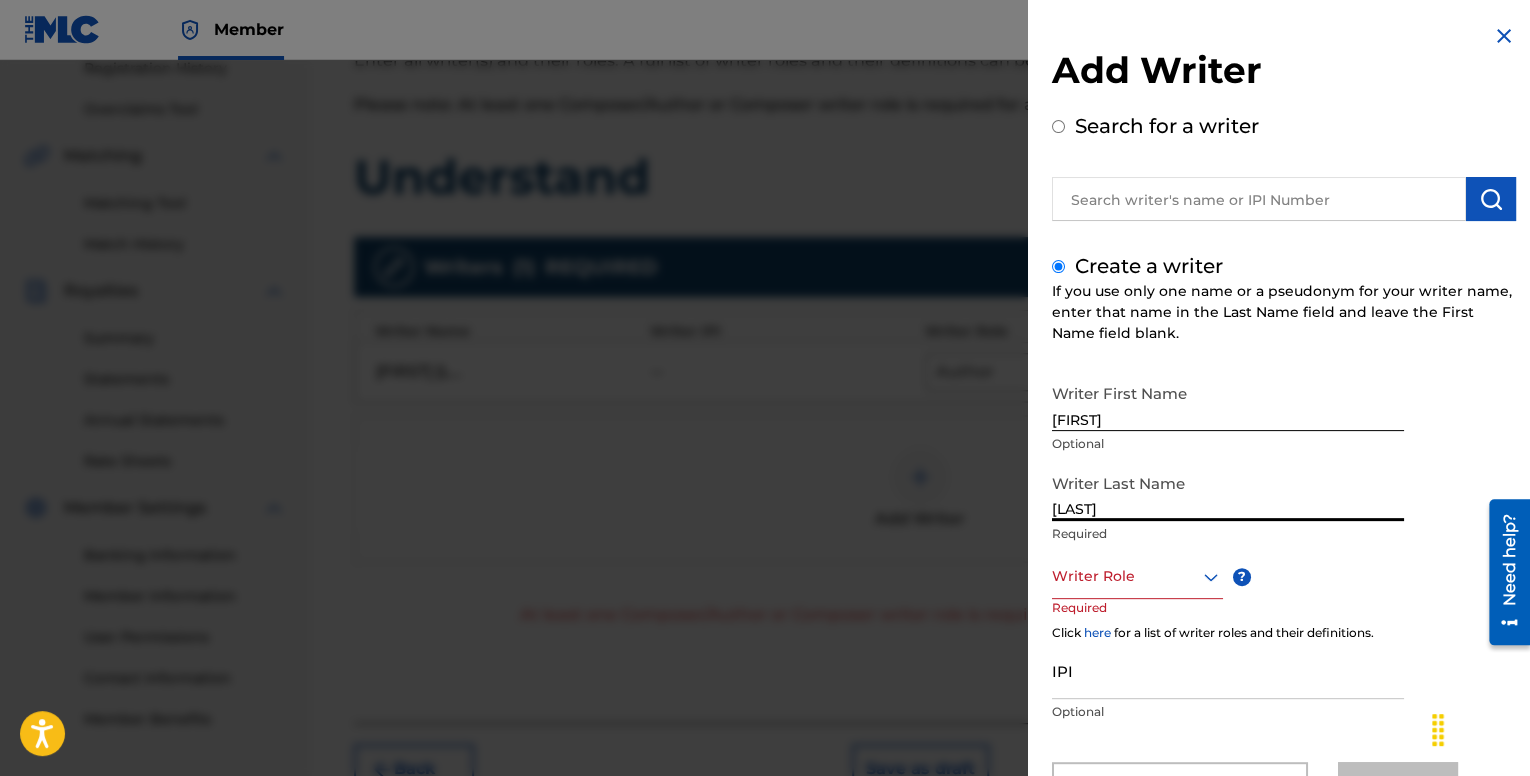 type on "[LAST]" 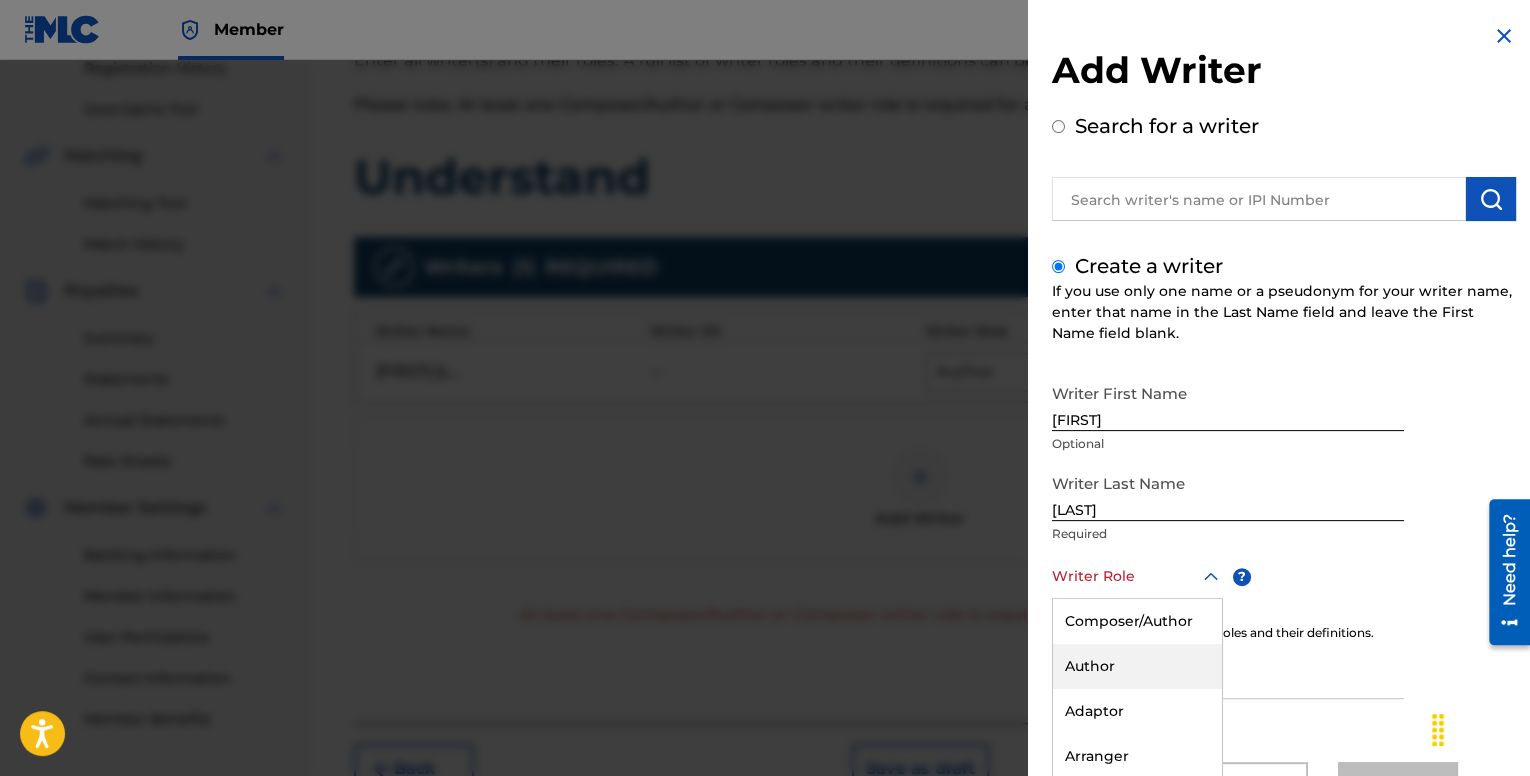 scroll, scrollTop: 90, scrollLeft: 0, axis: vertical 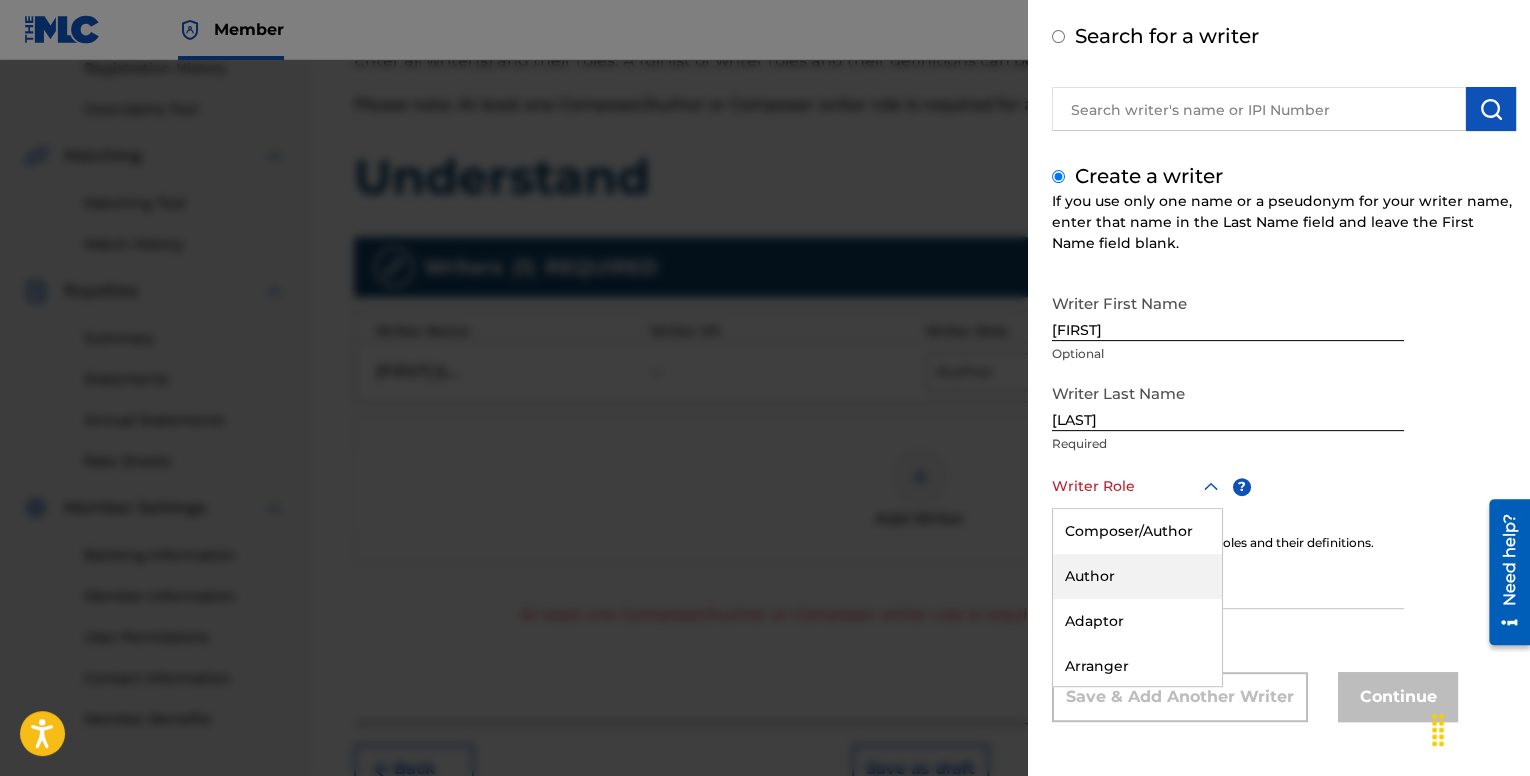 click on "8 results available. Use Up and Down to choose options, press Enter to select the currently focused option, press Escape to exit the menu, press Tab to select the option and exit the menu. Writer Role Composer/Author Author Adaptor Arranger Composer Translator Sub Arranger Sub Author" at bounding box center [1137, 486] 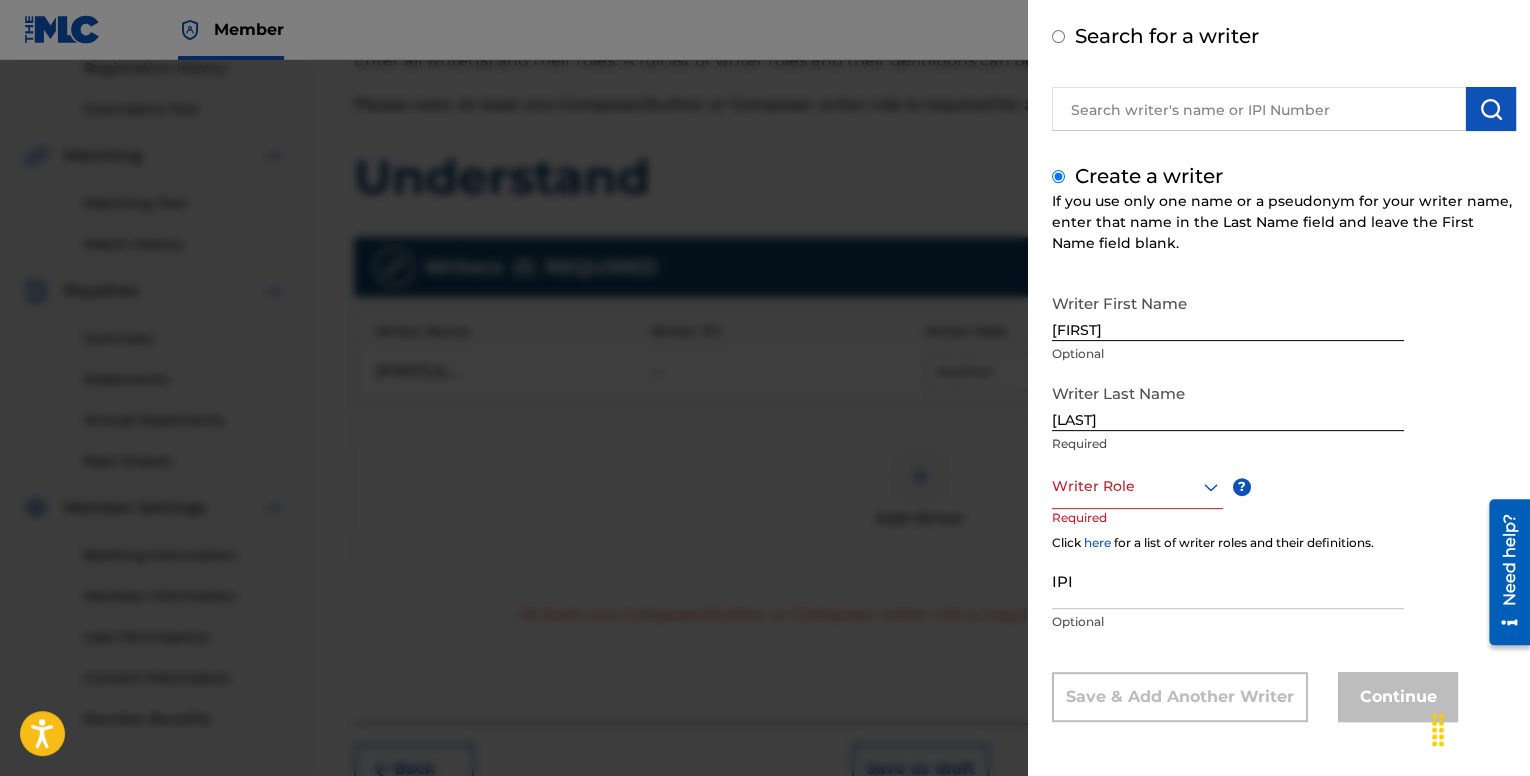 click at bounding box center (765, 448) 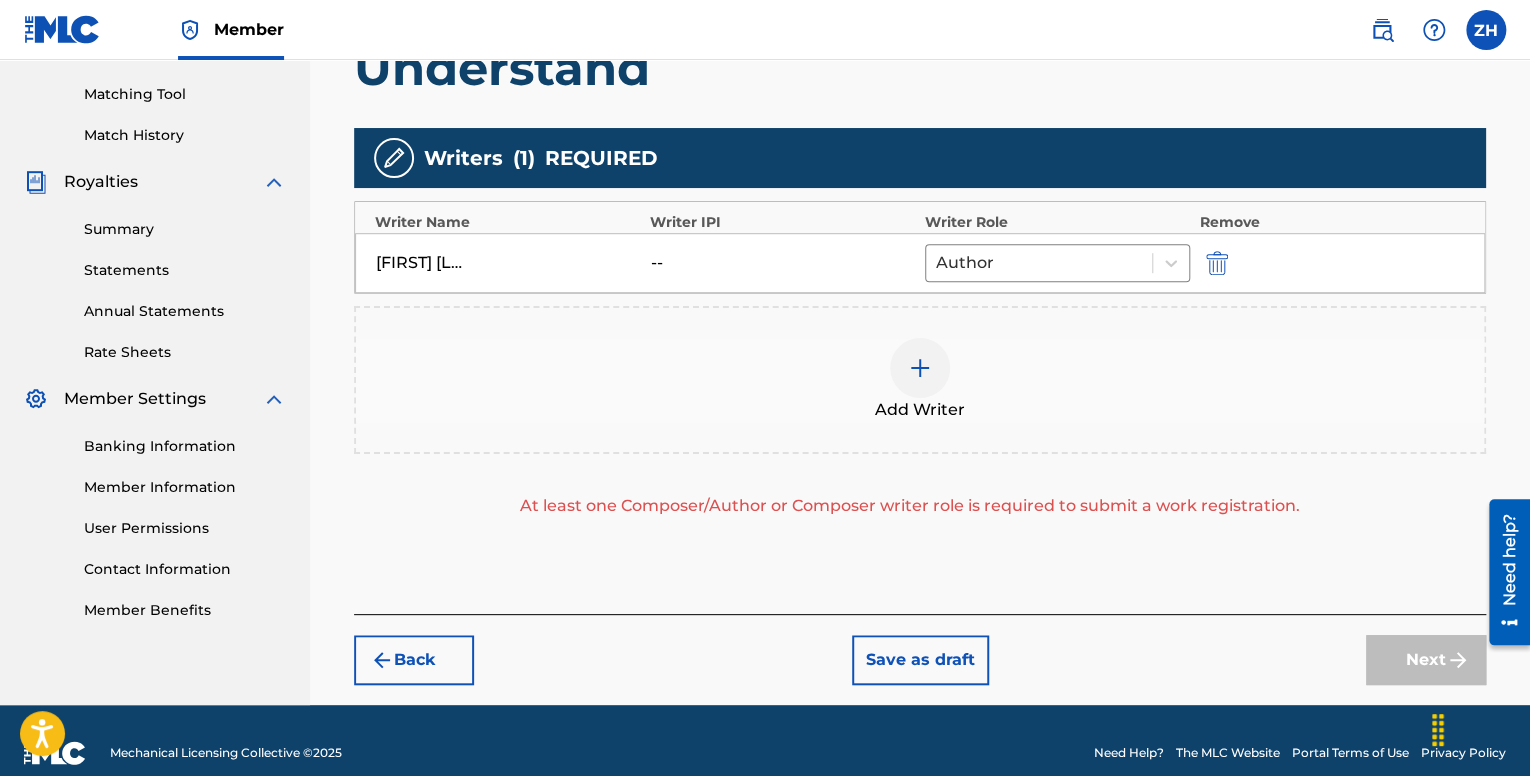 scroll, scrollTop: 522, scrollLeft: 0, axis: vertical 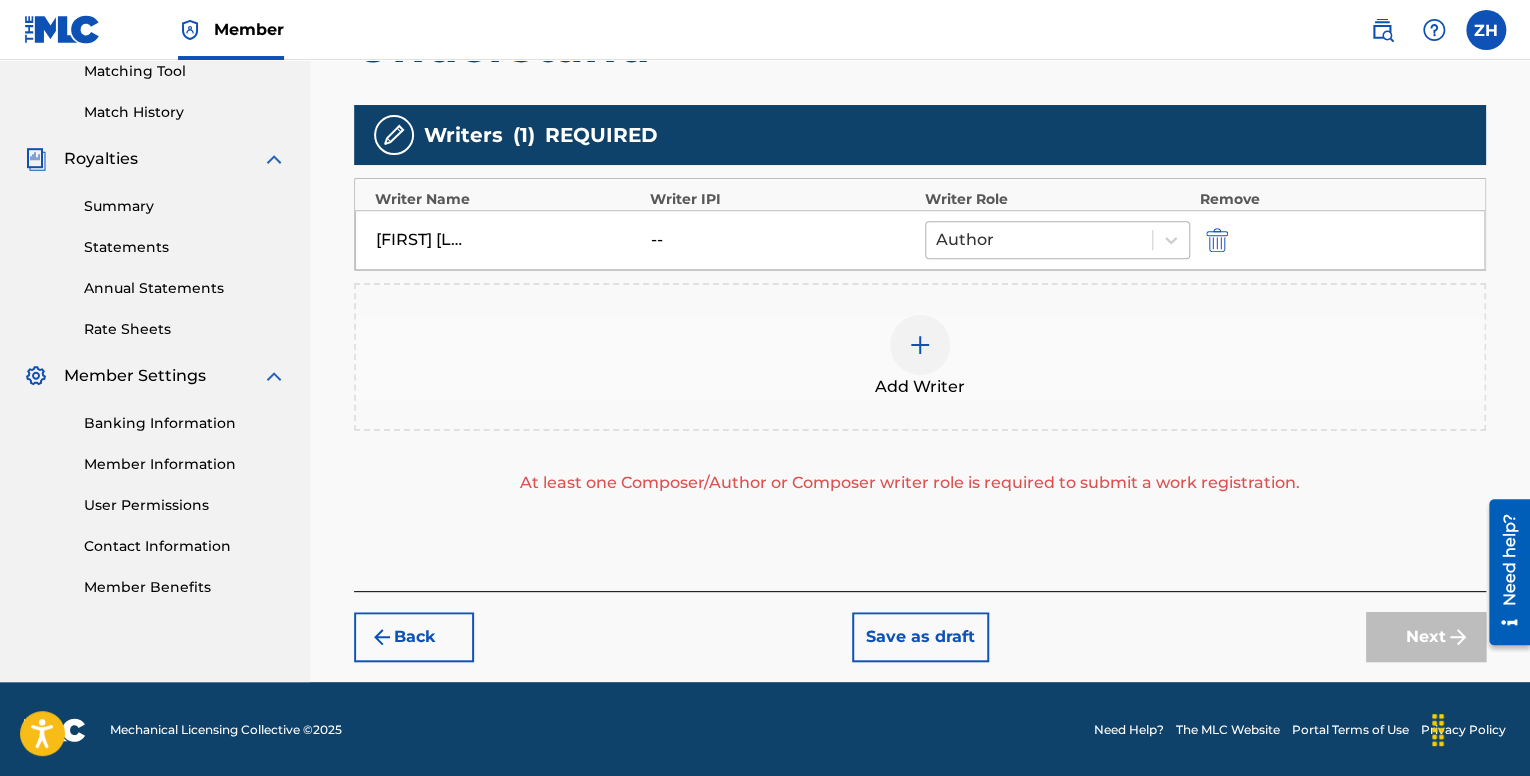 click at bounding box center [1039, 240] 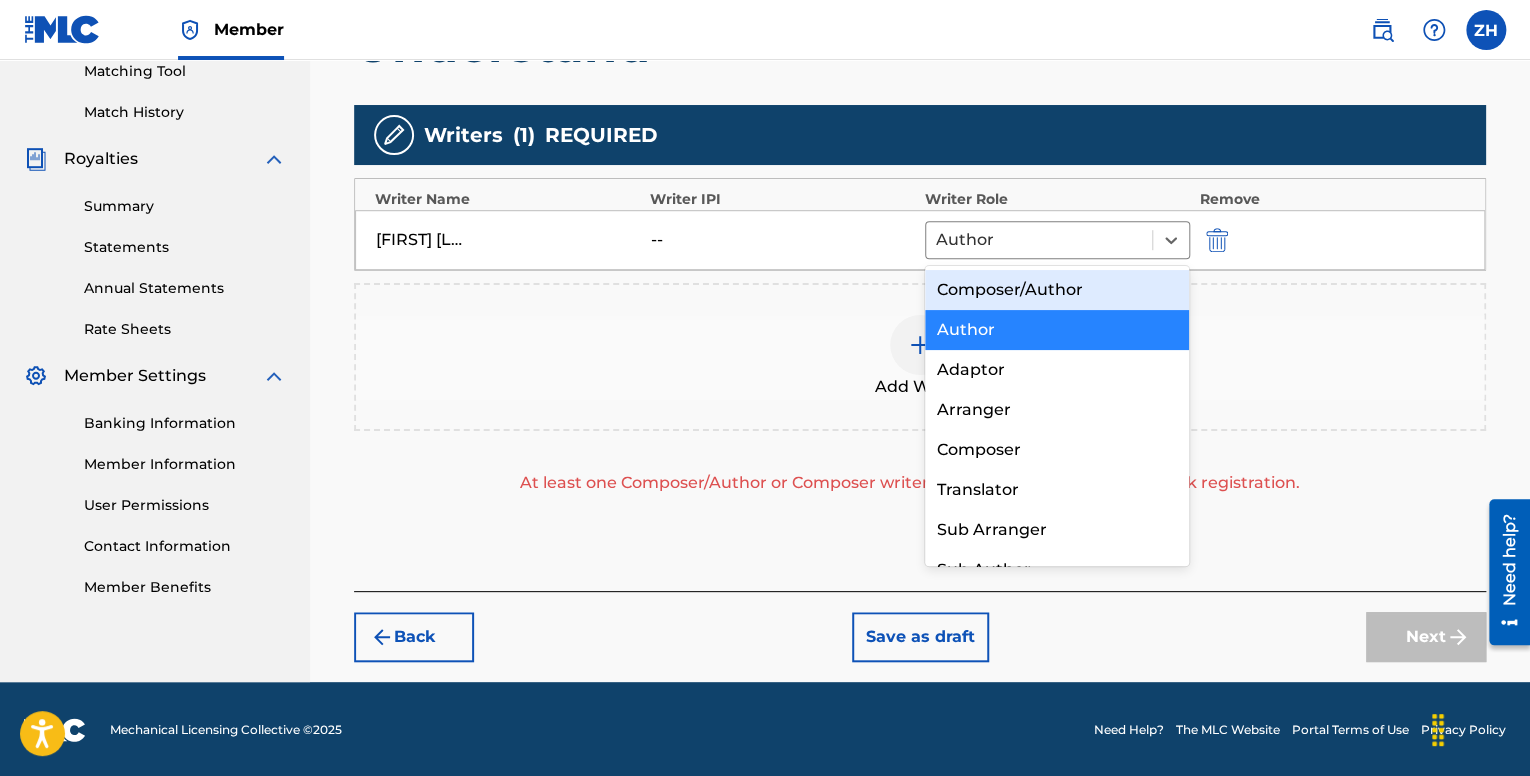 click on "Composer/Author" at bounding box center (1057, 290) 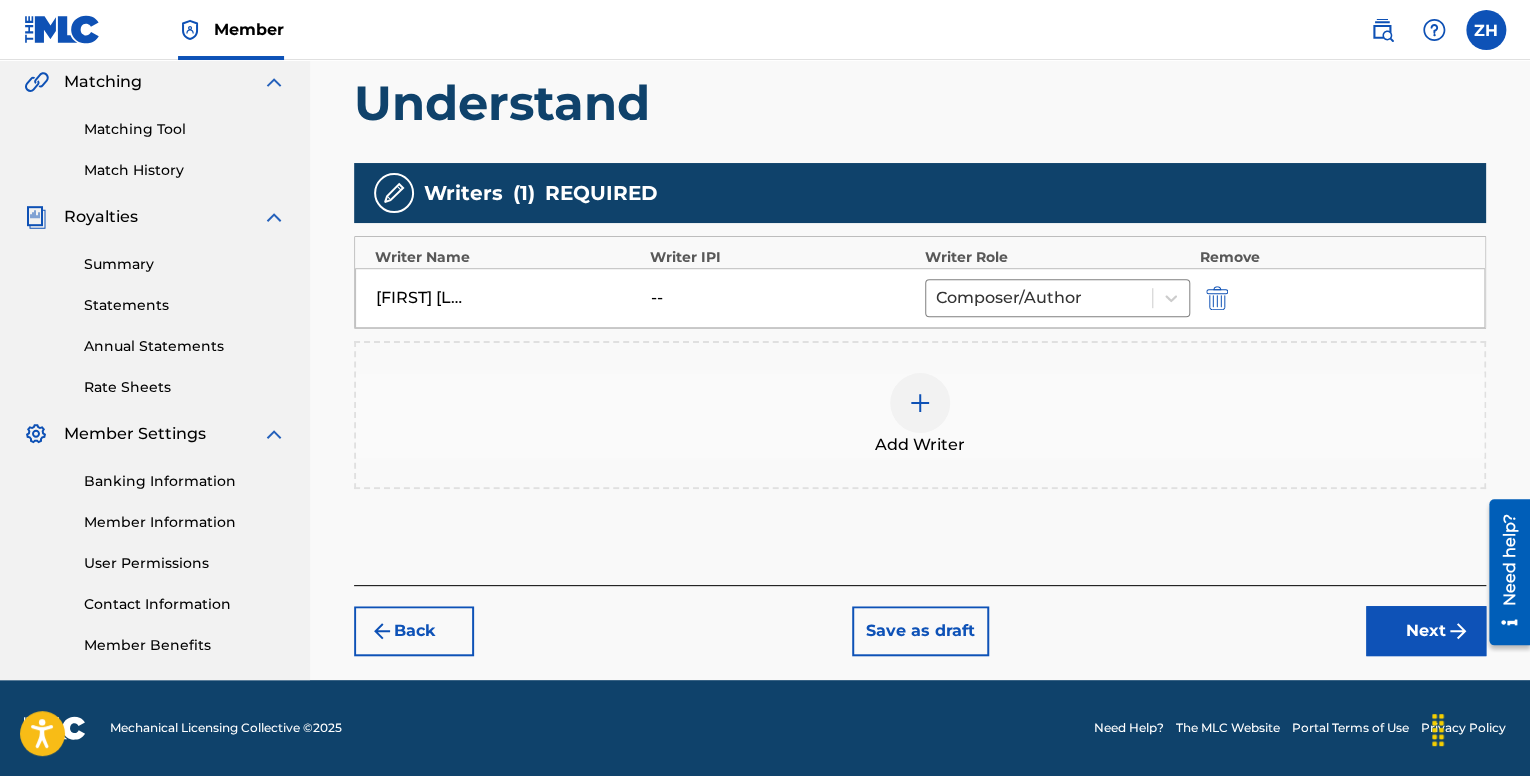 click on "Next" at bounding box center [1426, 631] 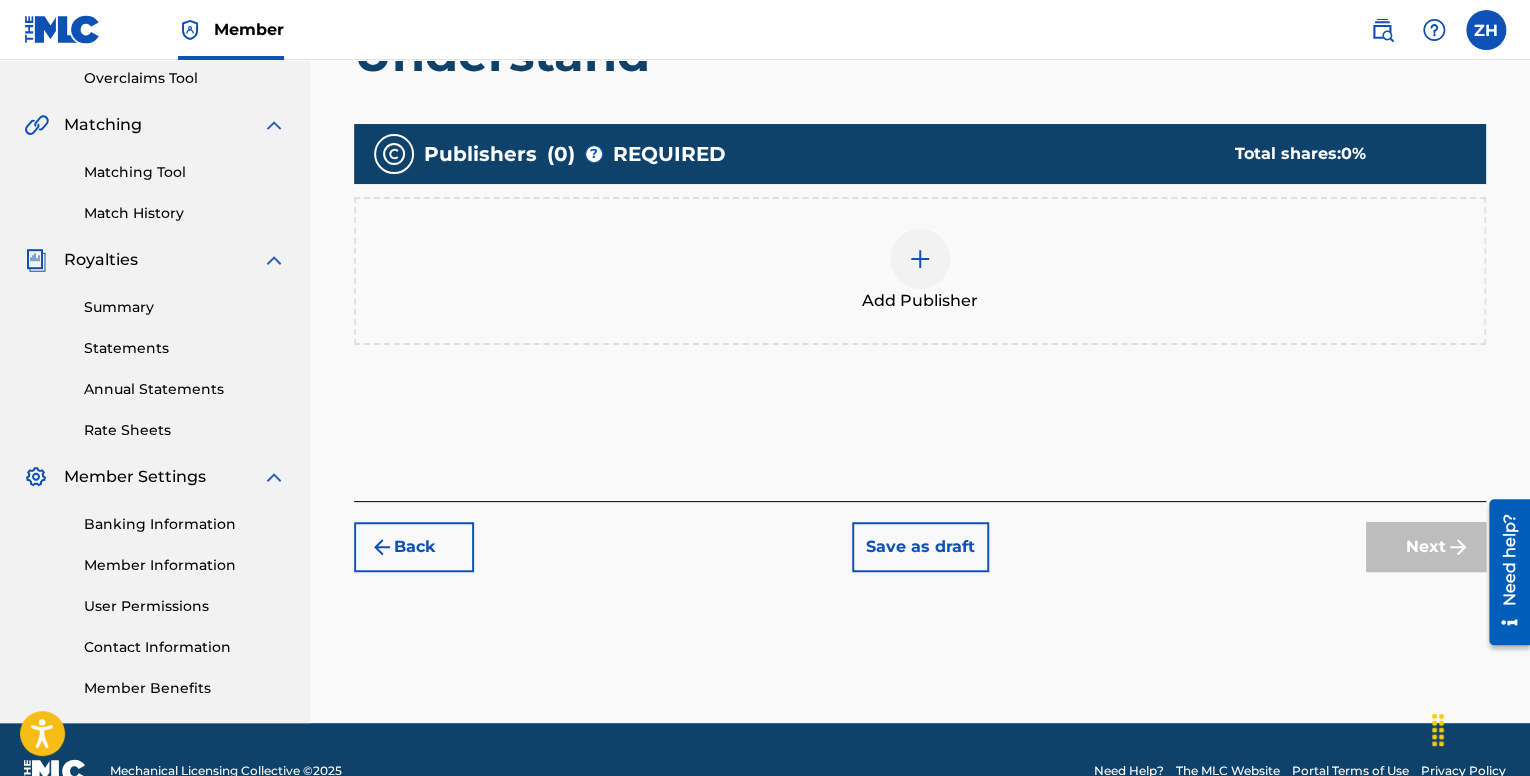 scroll, scrollTop: 464, scrollLeft: 0, axis: vertical 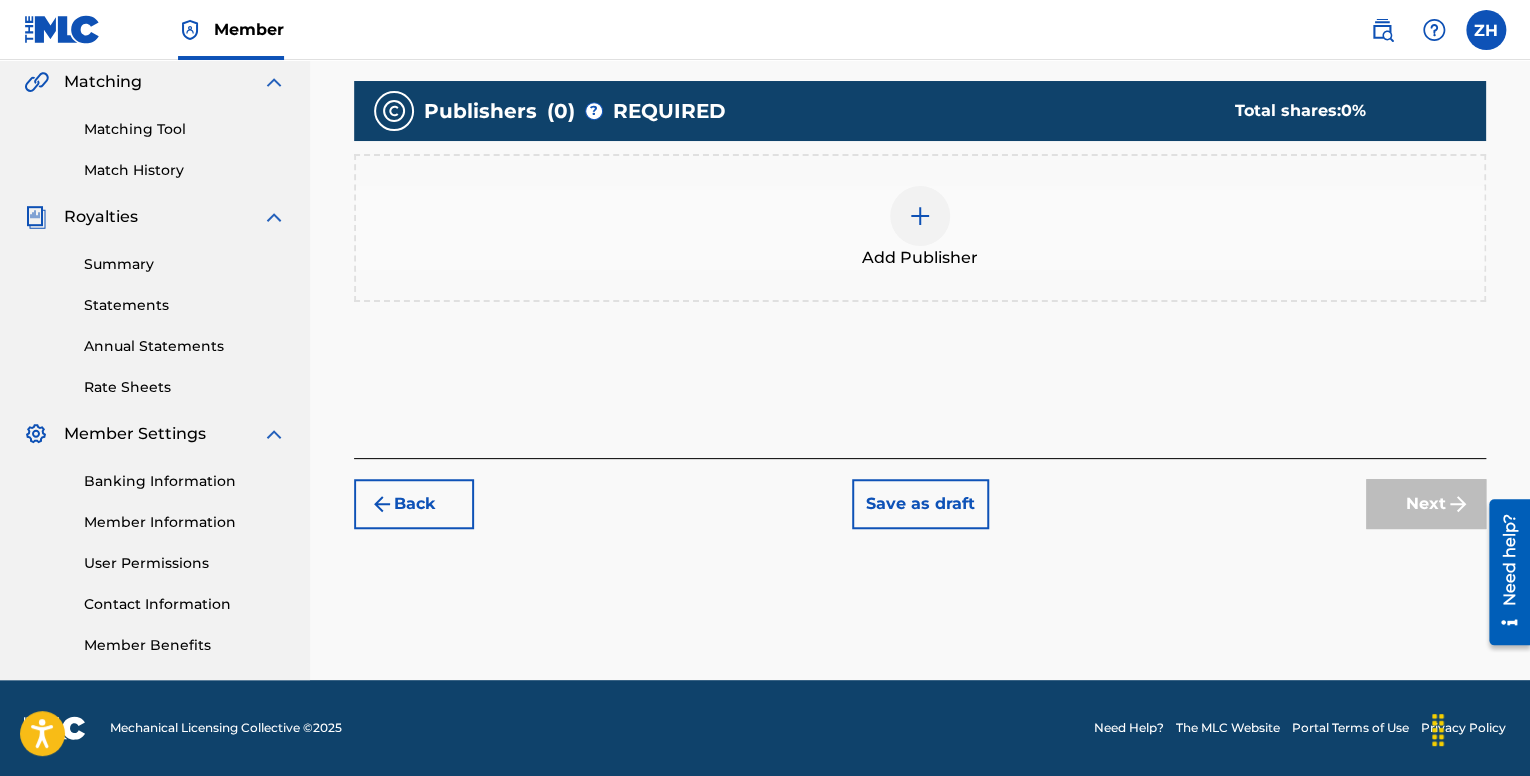 click at bounding box center (920, 216) 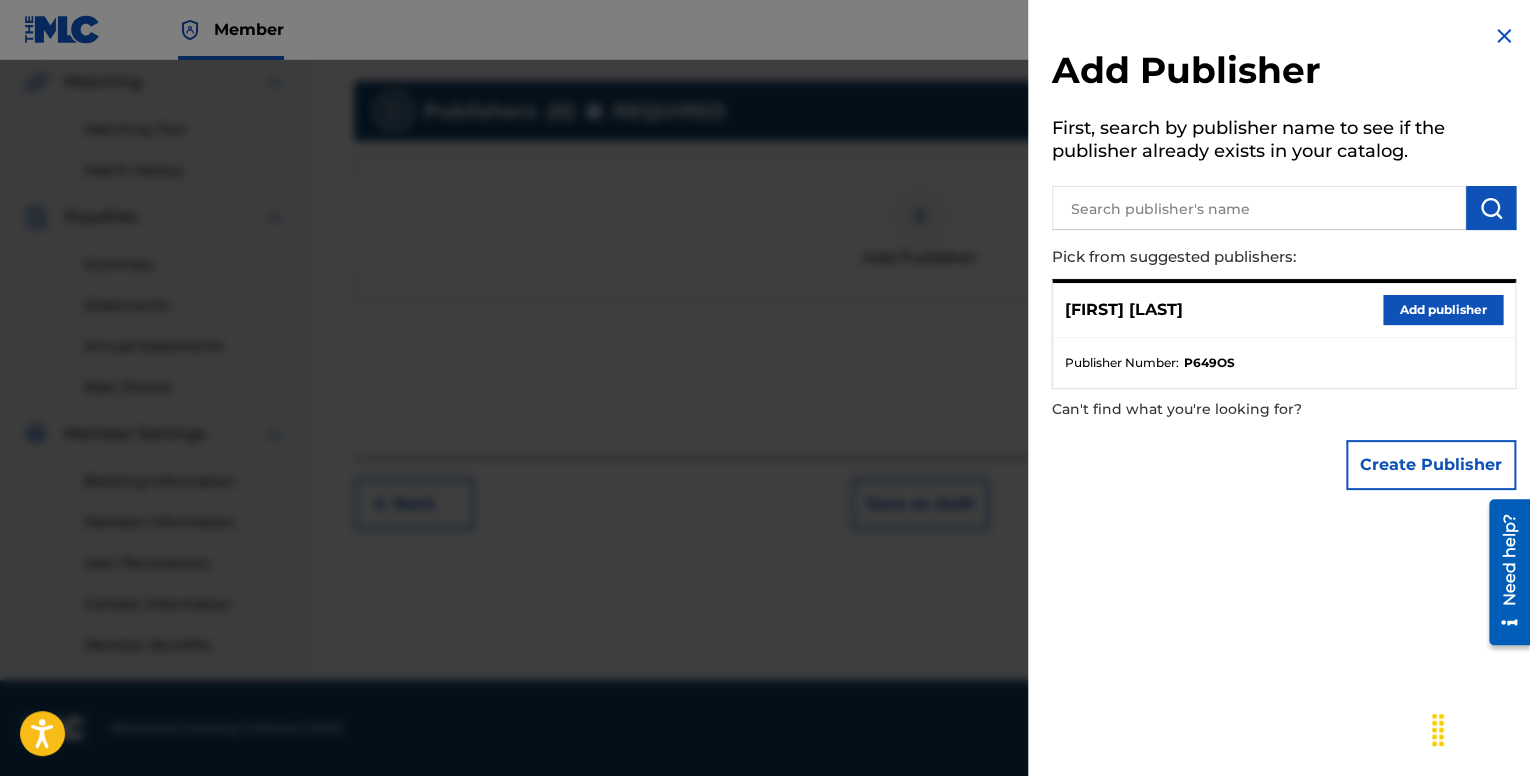 click on "Add publisher" at bounding box center (1443, 310) 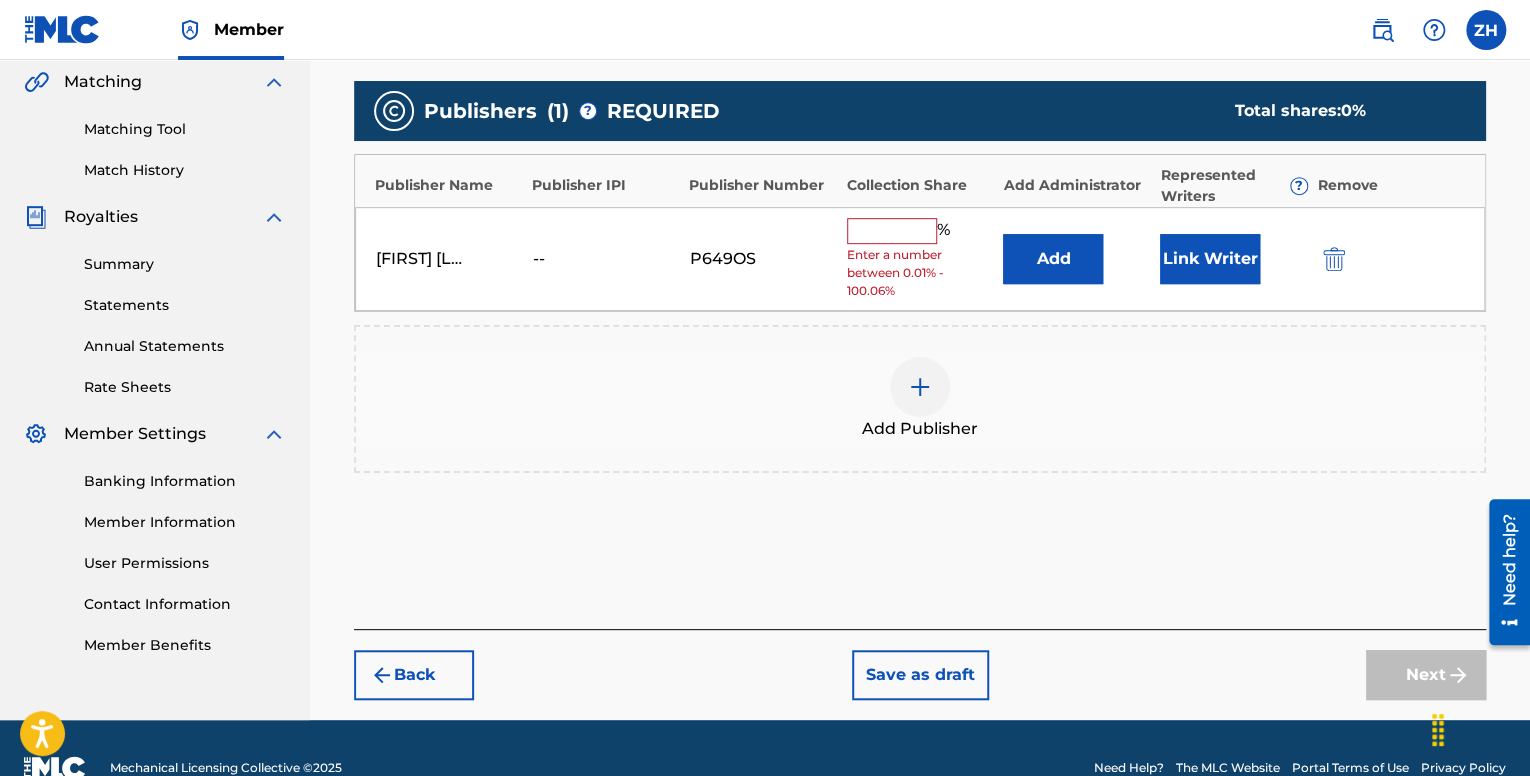 click at bounding box center (892, 231) 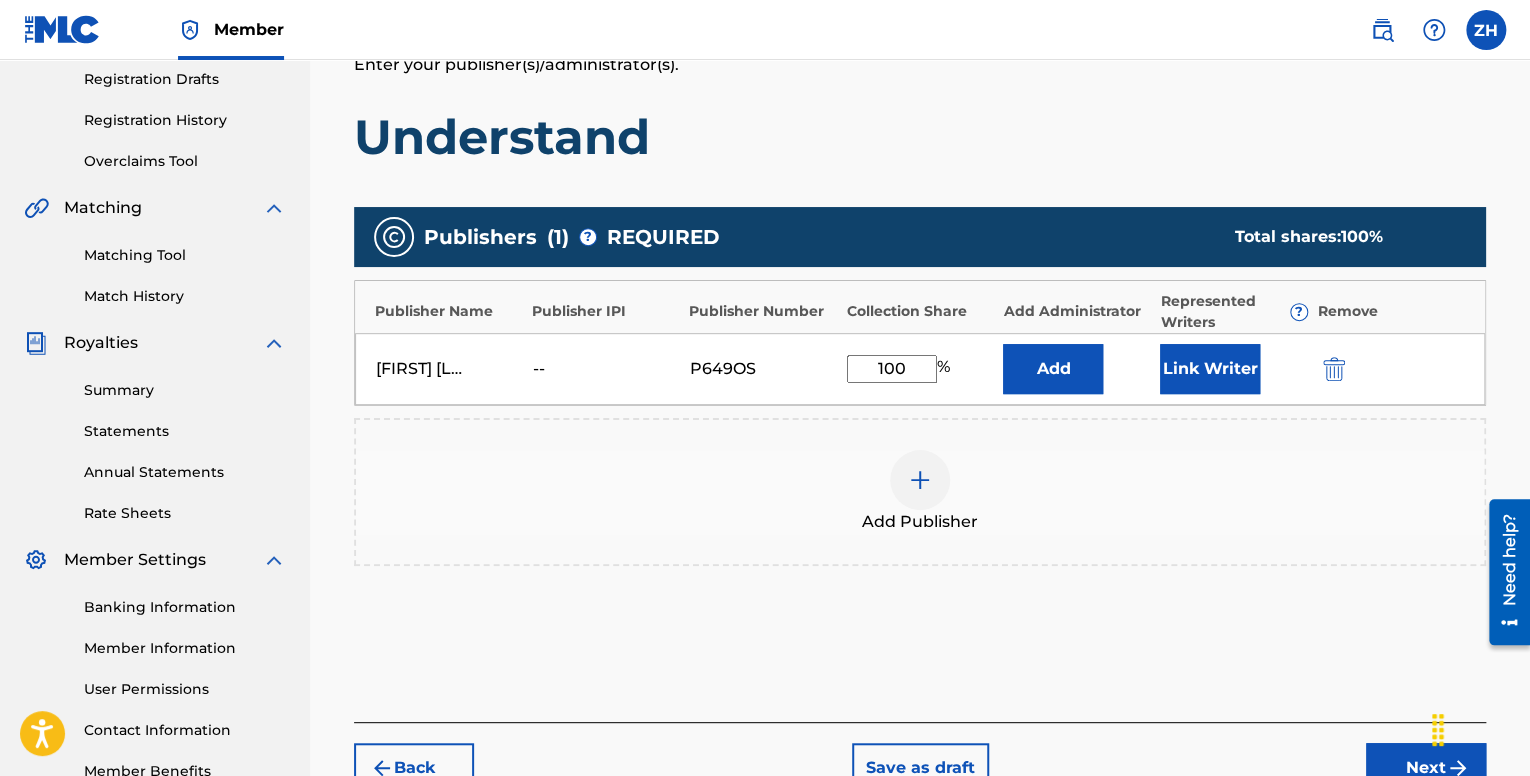 scroll, scrollTop: 464, scrollLeft: 0, axis: vertical 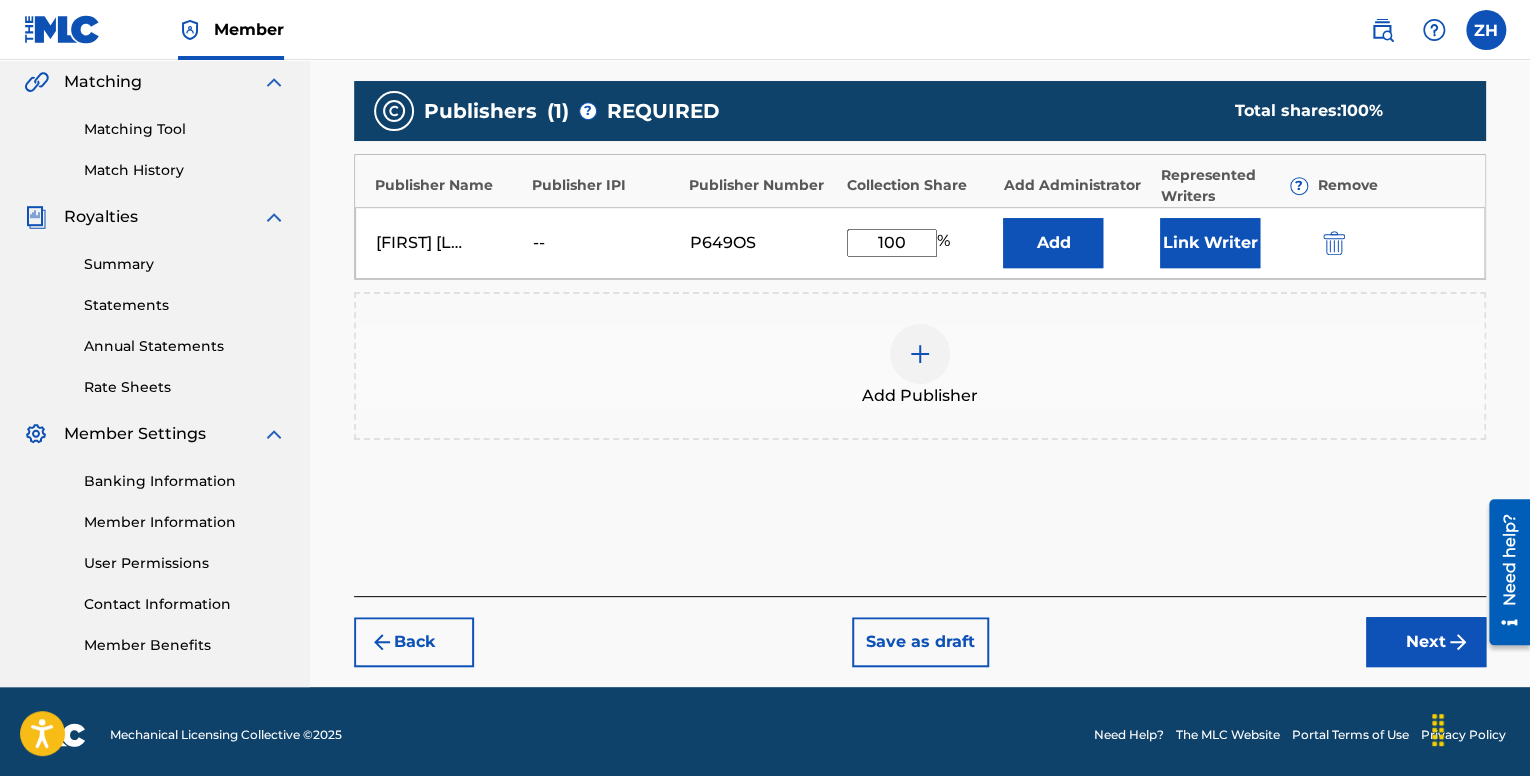 type on "100" 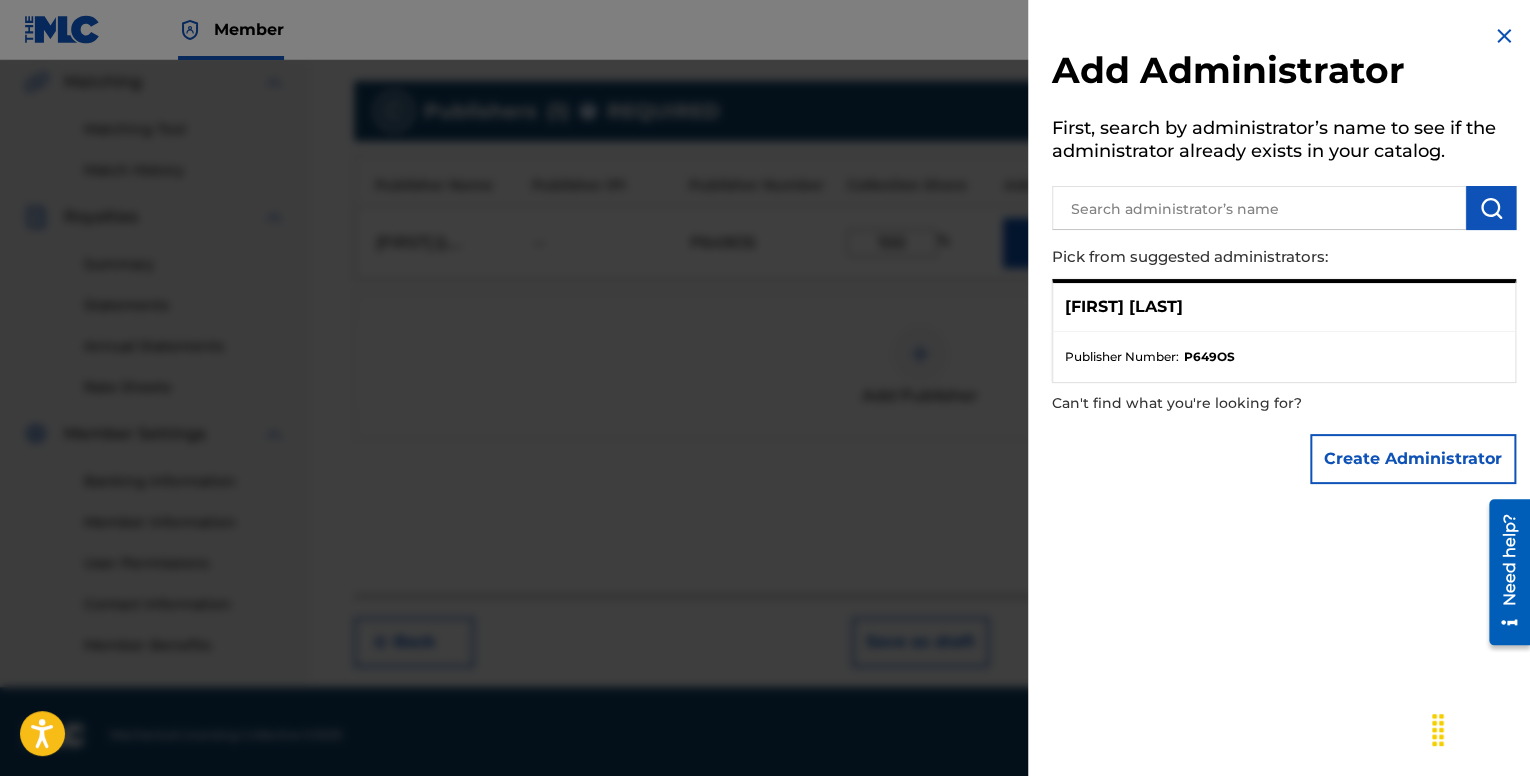 click at bounding box center [1504, 36] 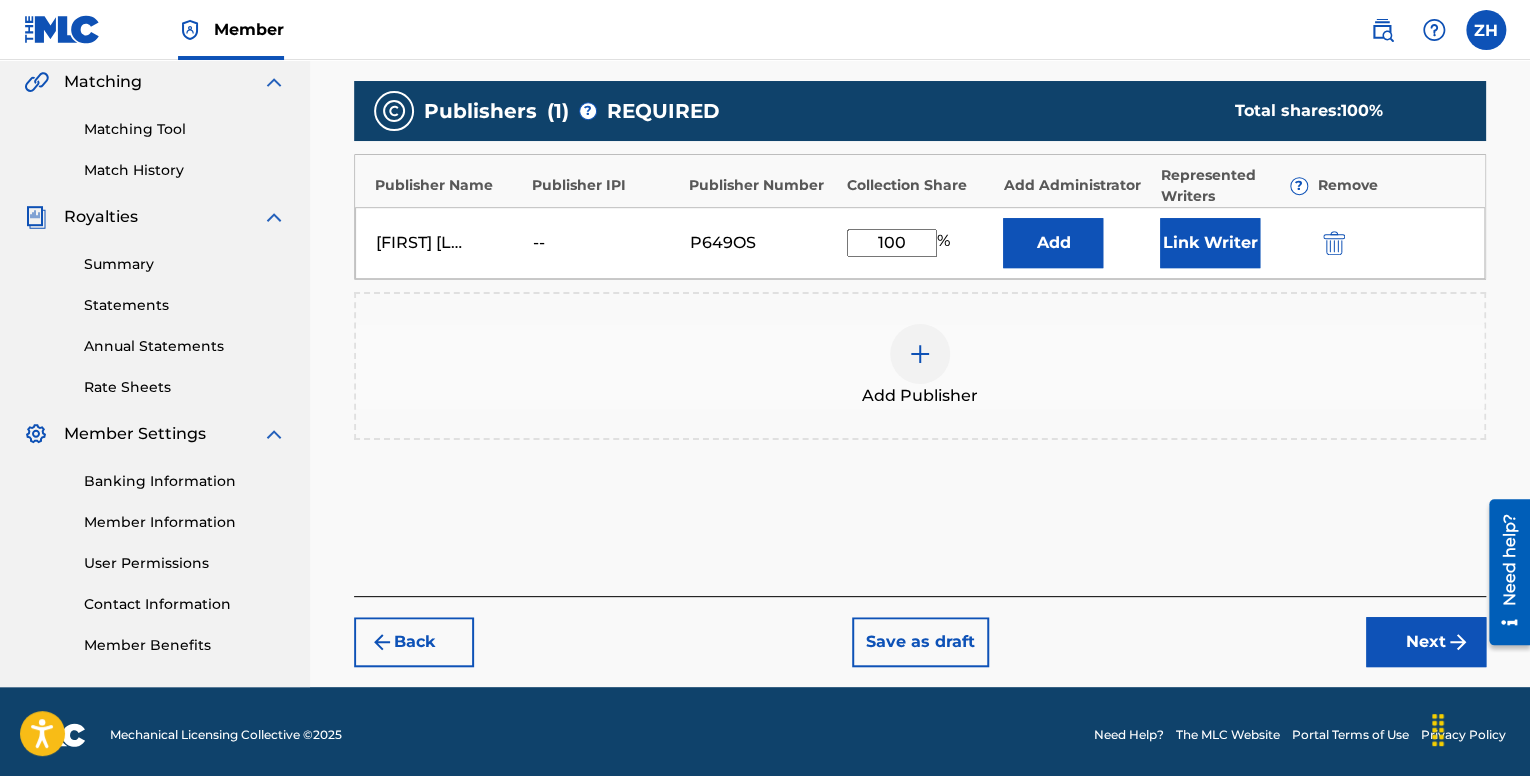 click on "Link Writer" at bounding box center [1210, 243] 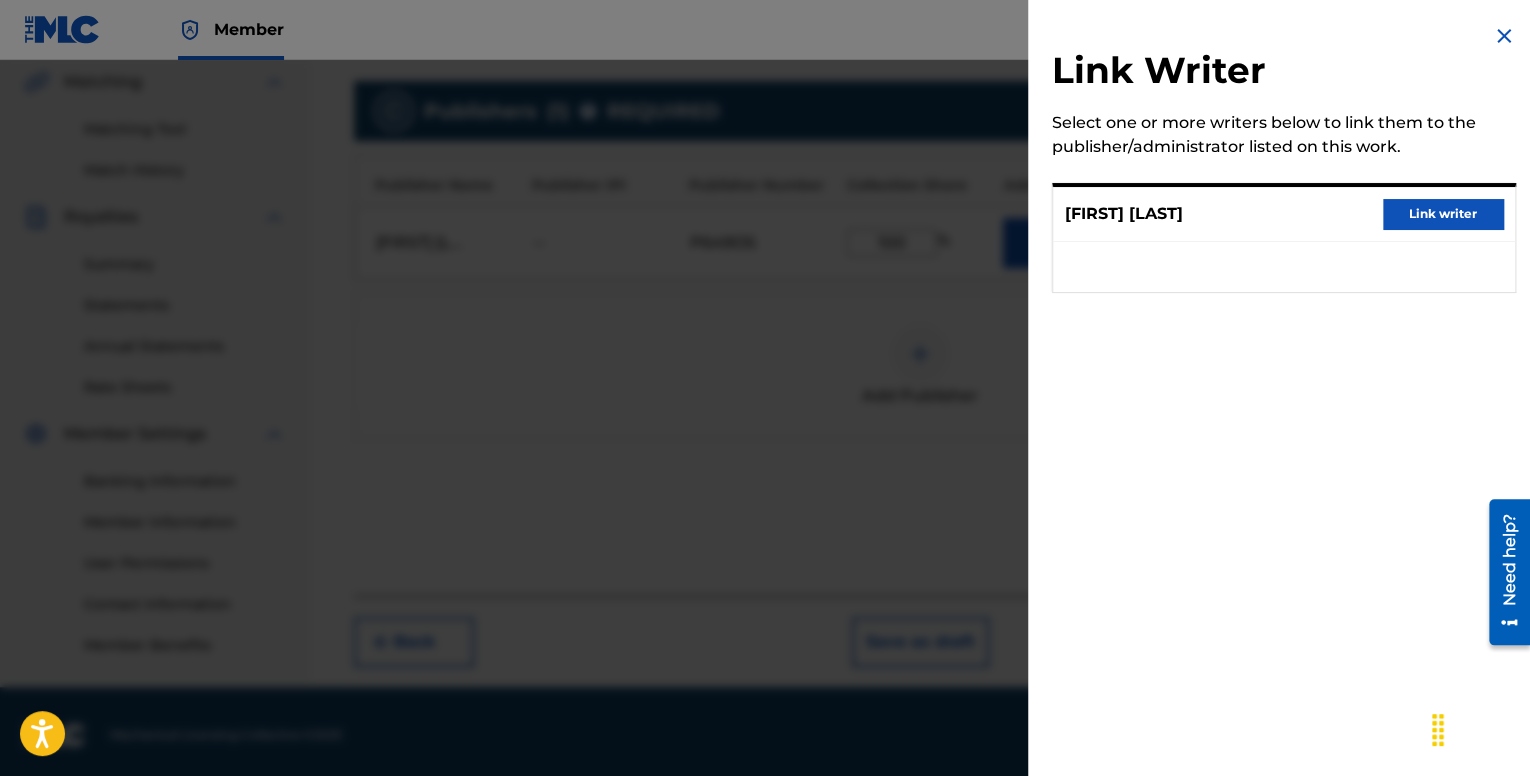 click on "Link writer" at bounding box center (1443, 214) 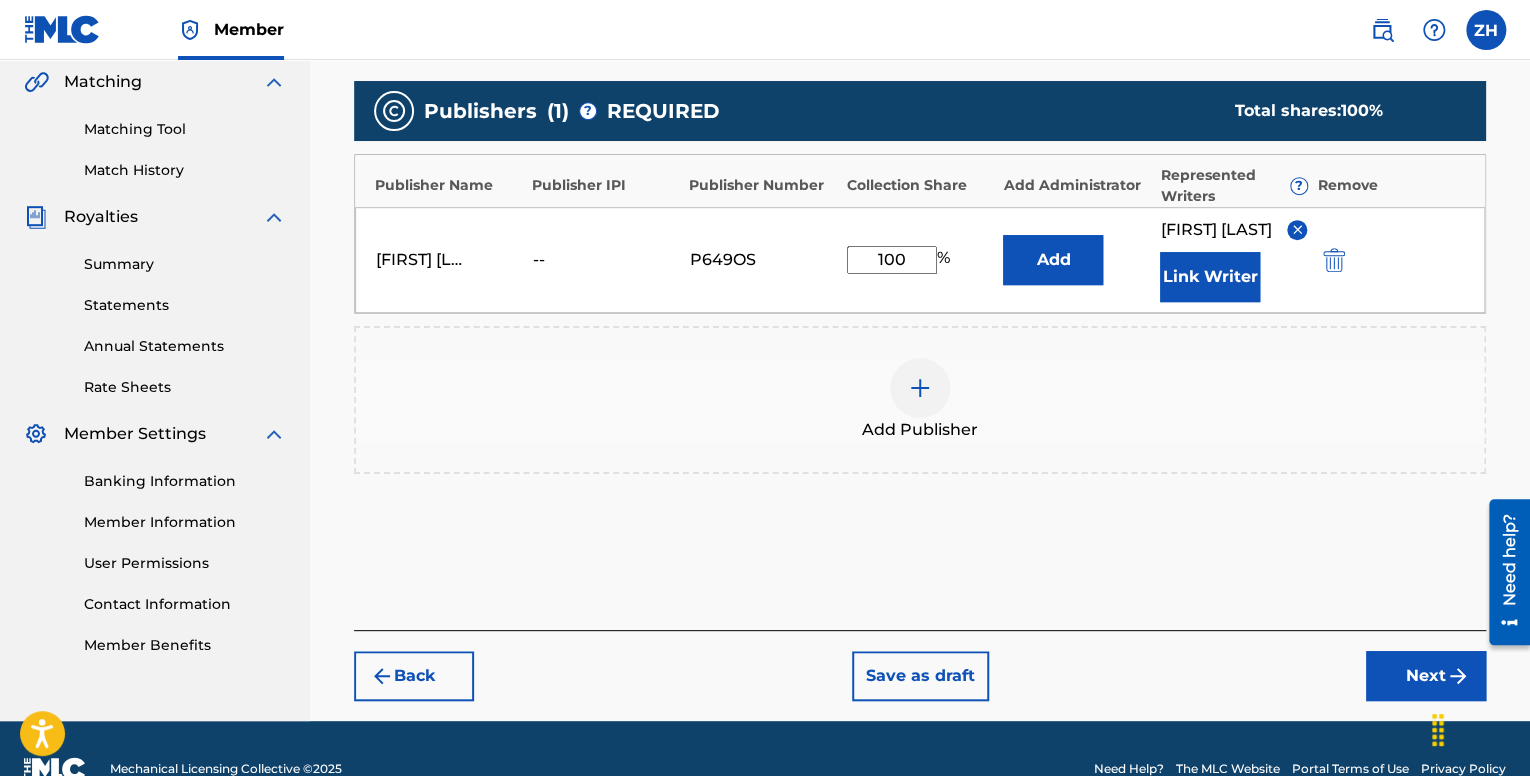 click on "Add" at bounding box center [1053, 260] 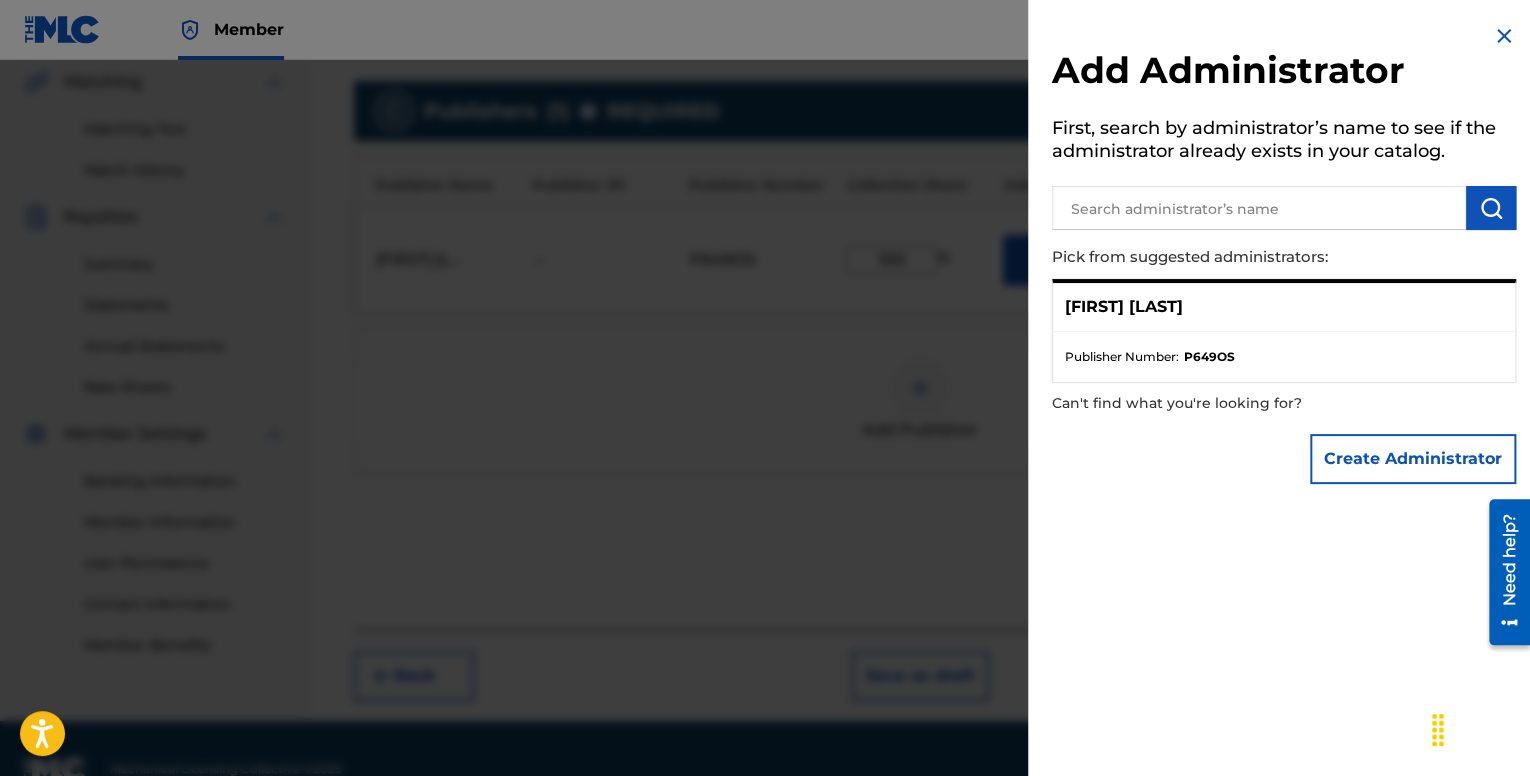 click on "P649OS" at bounding box center [1209, 357] 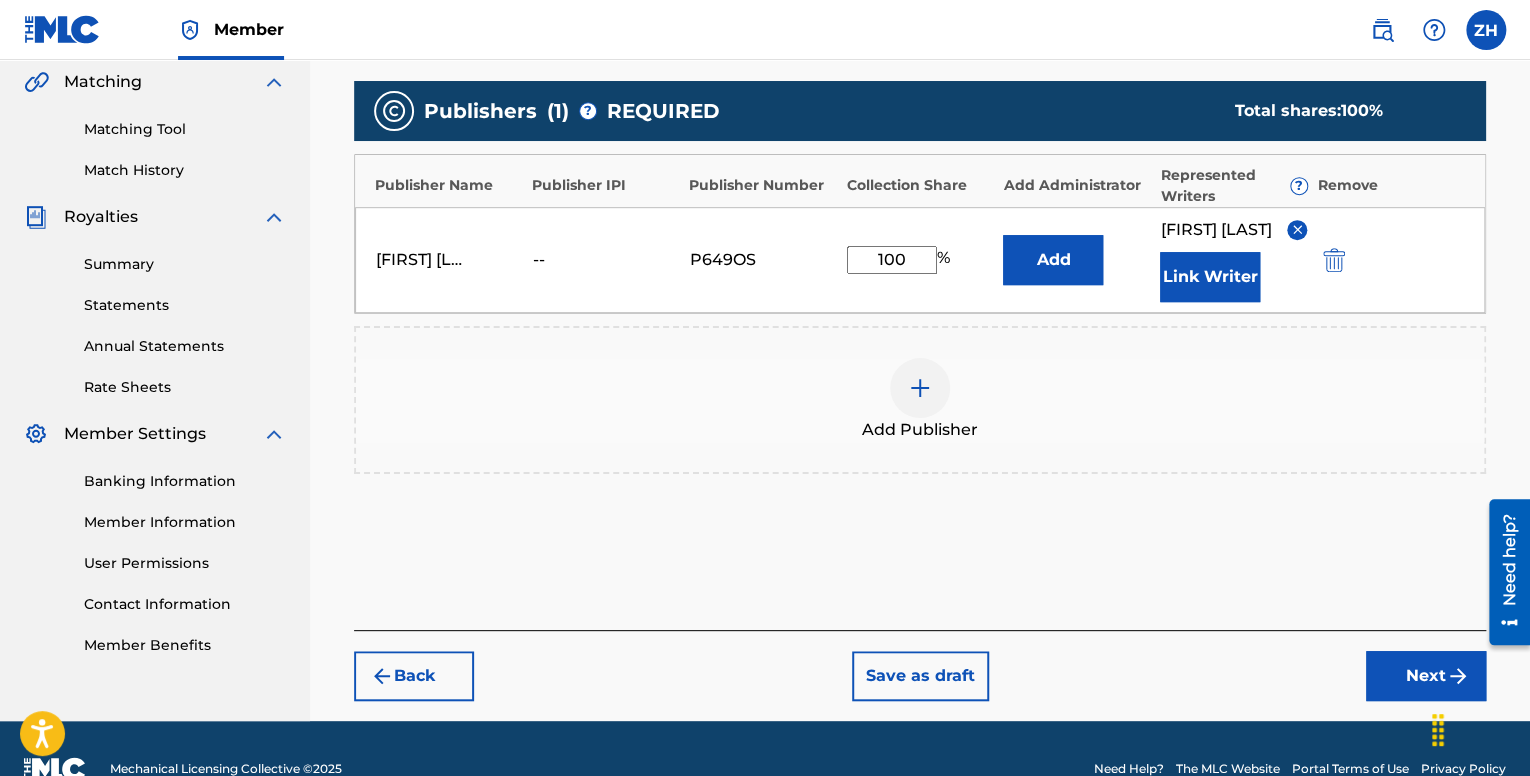 click on "Next" at bounding box center (1426, 676) 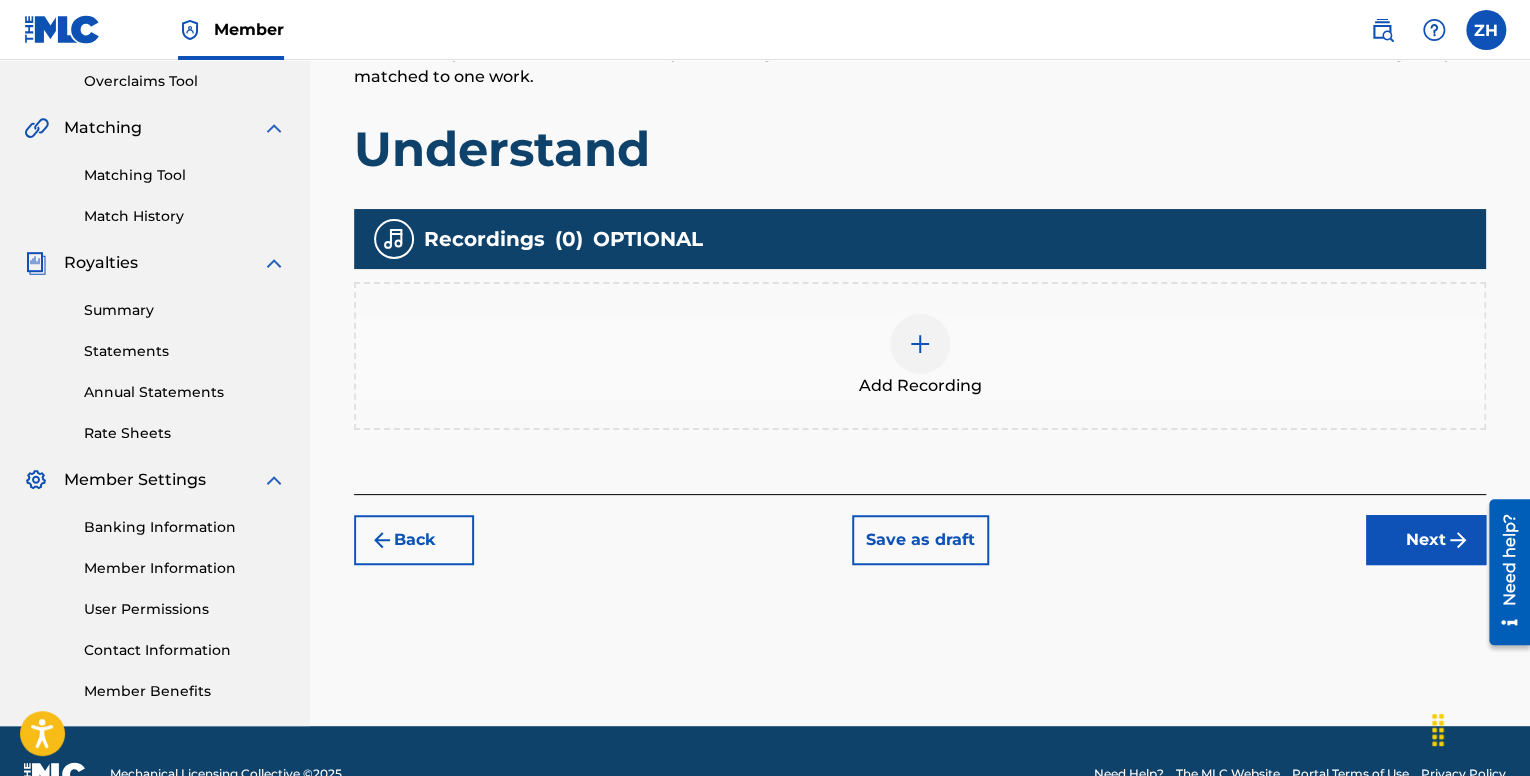 scroll, scrollTop: 464, scrollLeft: 0, axis: vertical 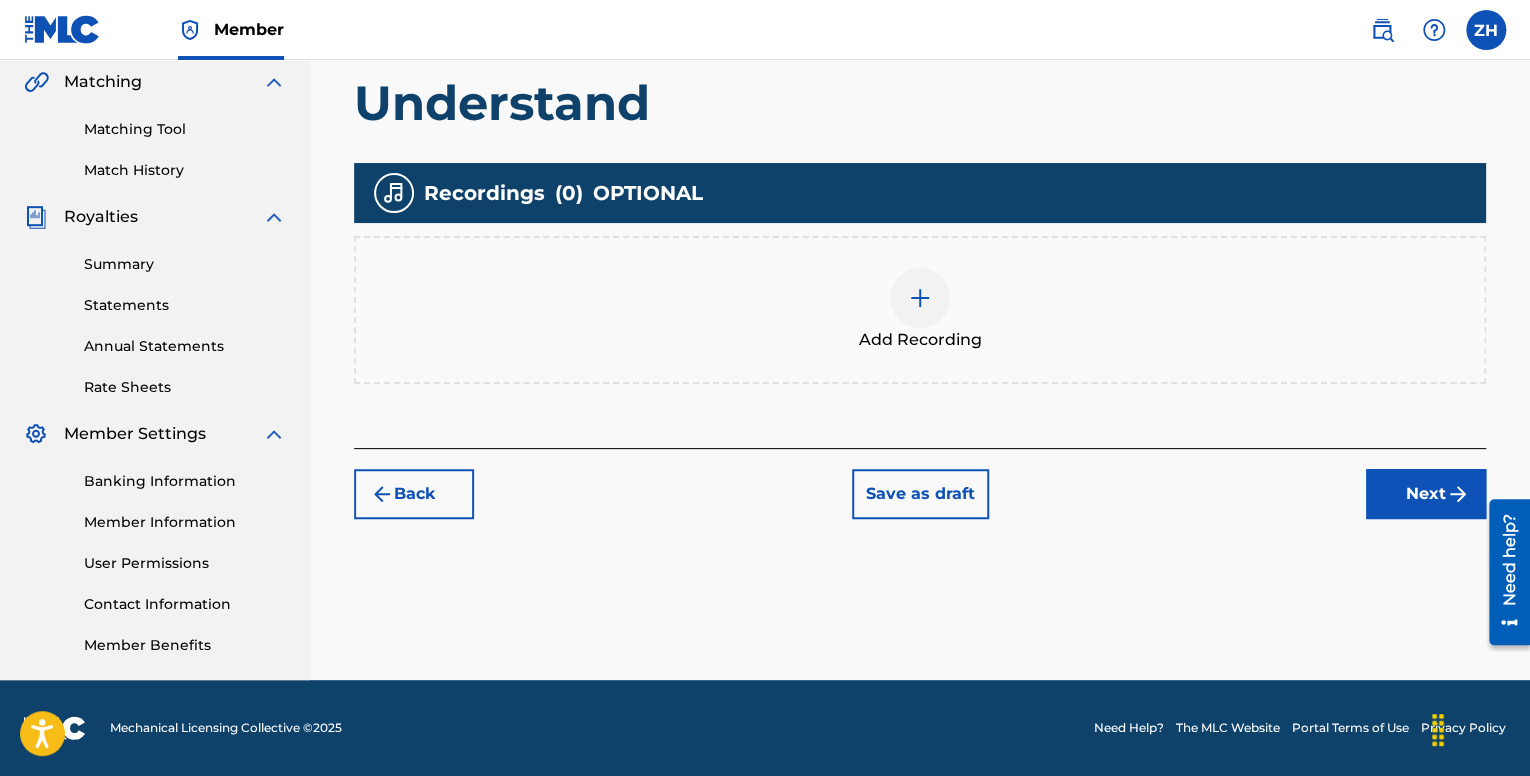click on "Add Recording" at bounding box center (920, 310) 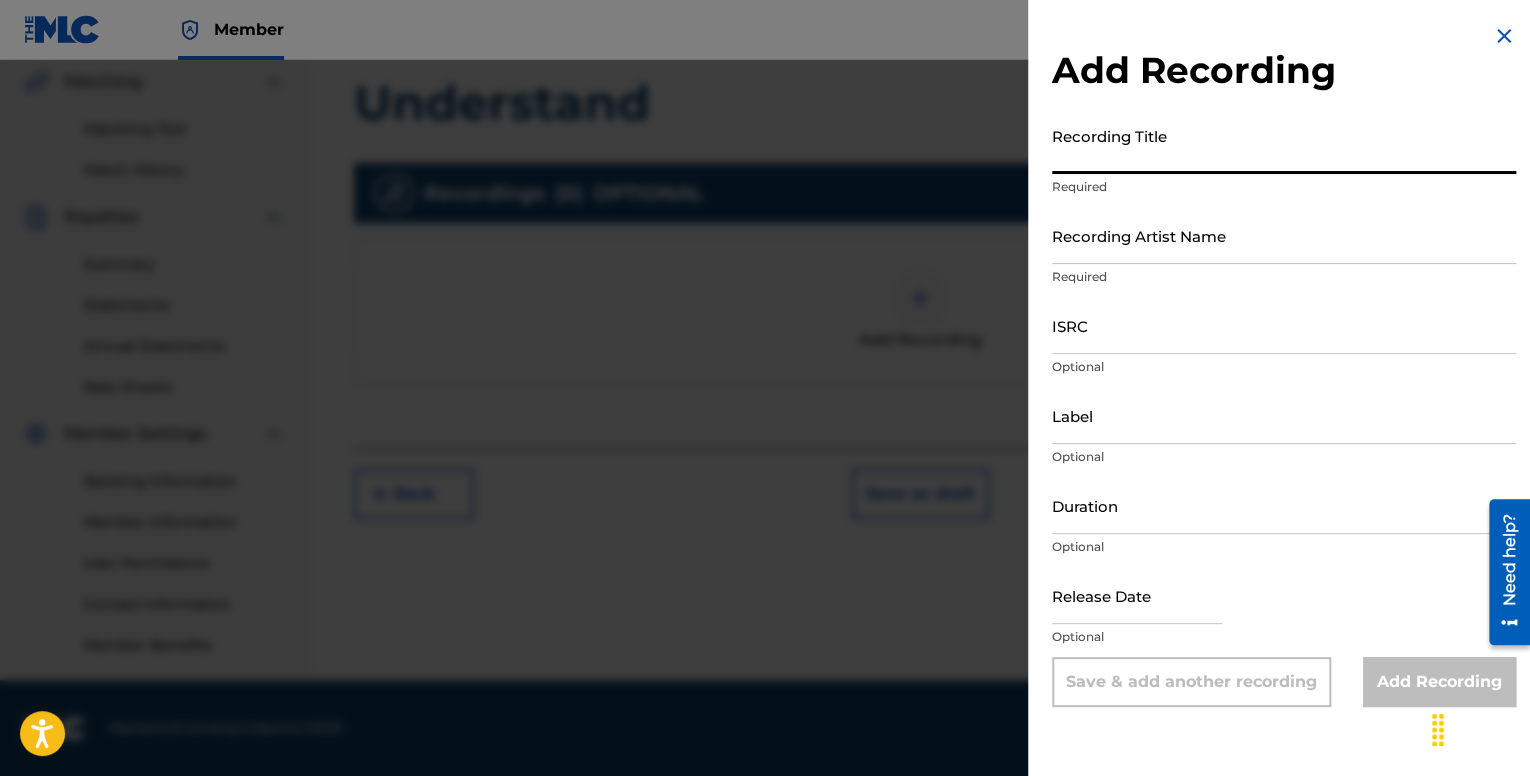 click on "Recording Title" at bounding box center [1284, 145] 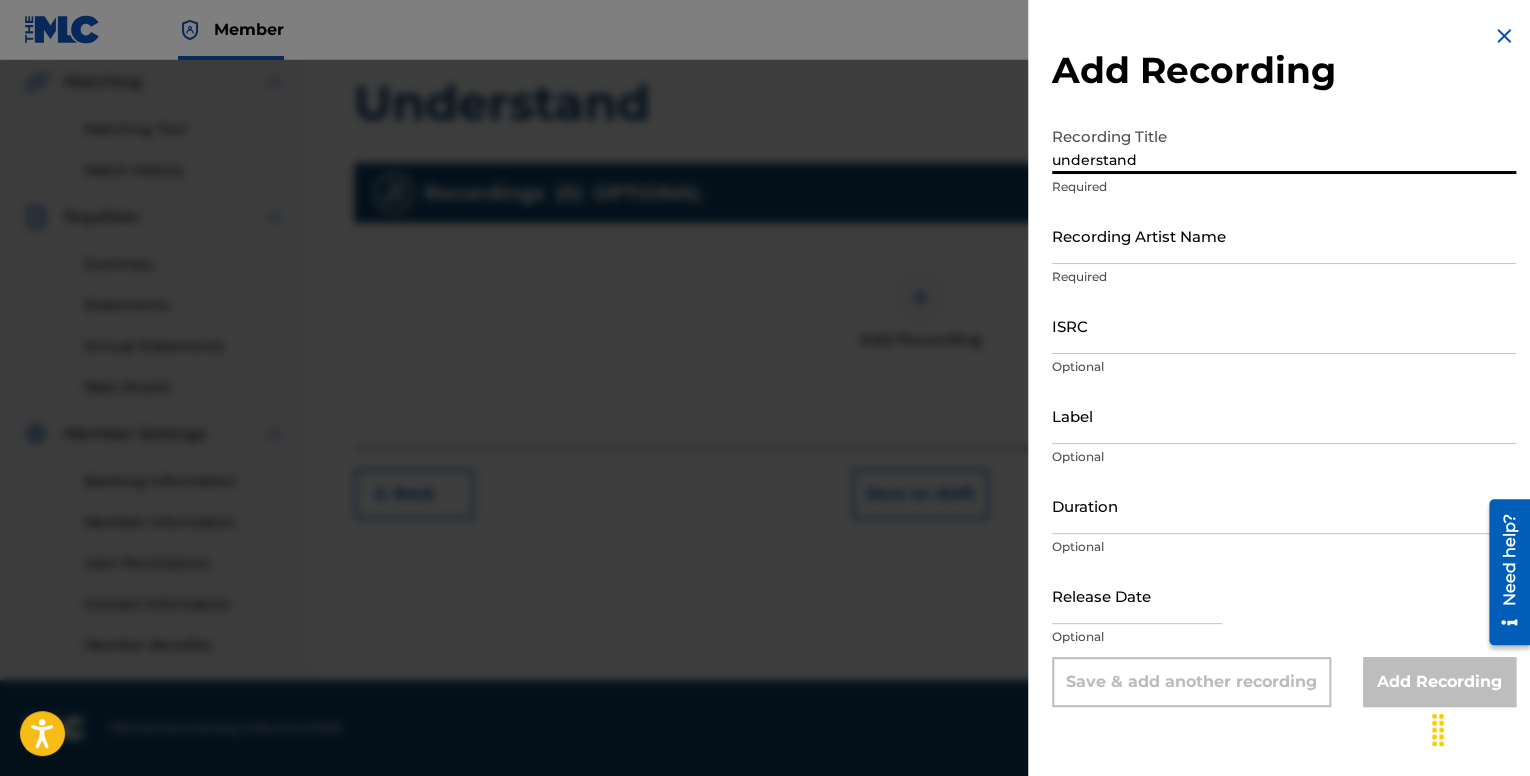 type on "understand" 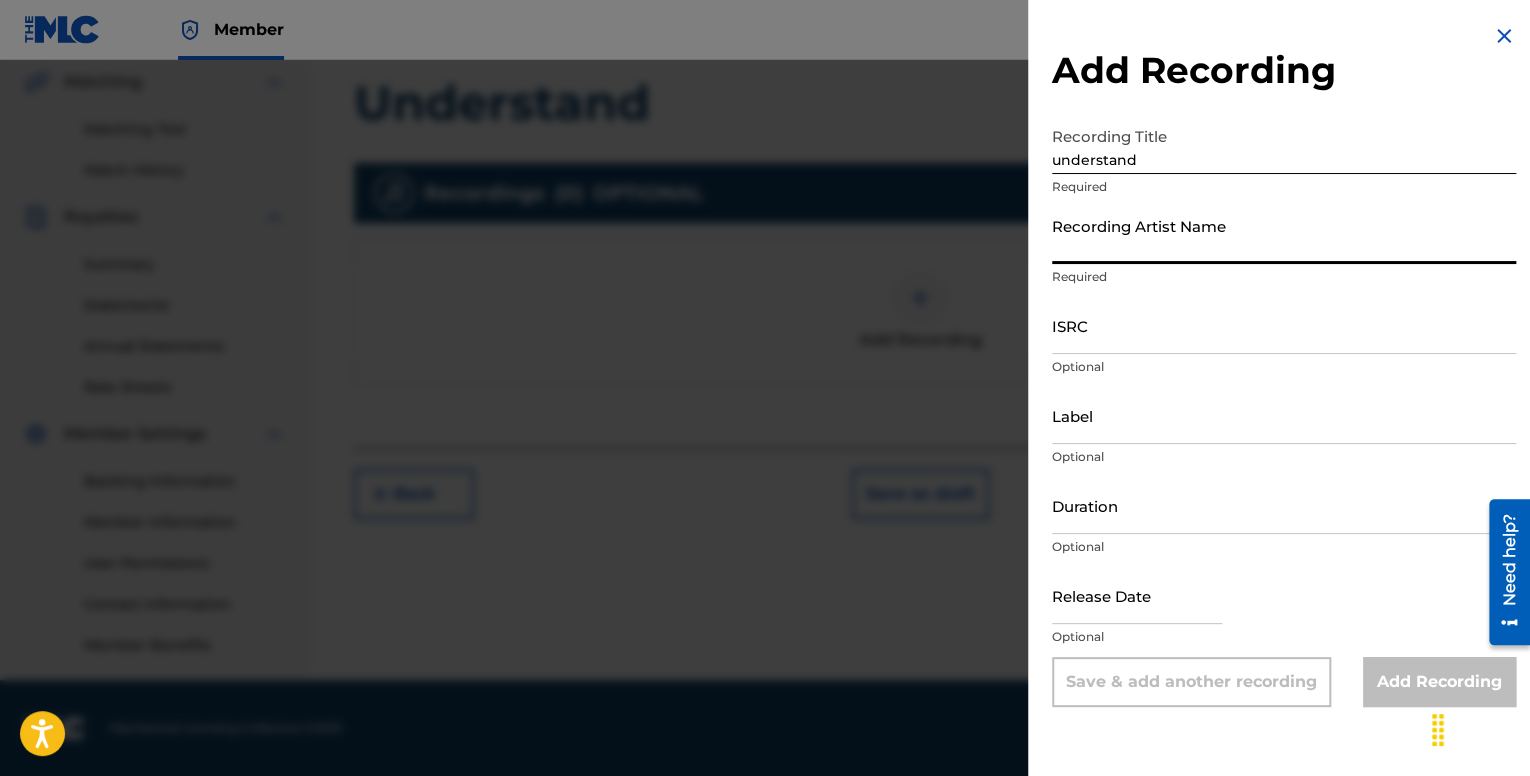 click on "Recording Artist Name" at bounding box center [1284, 235] 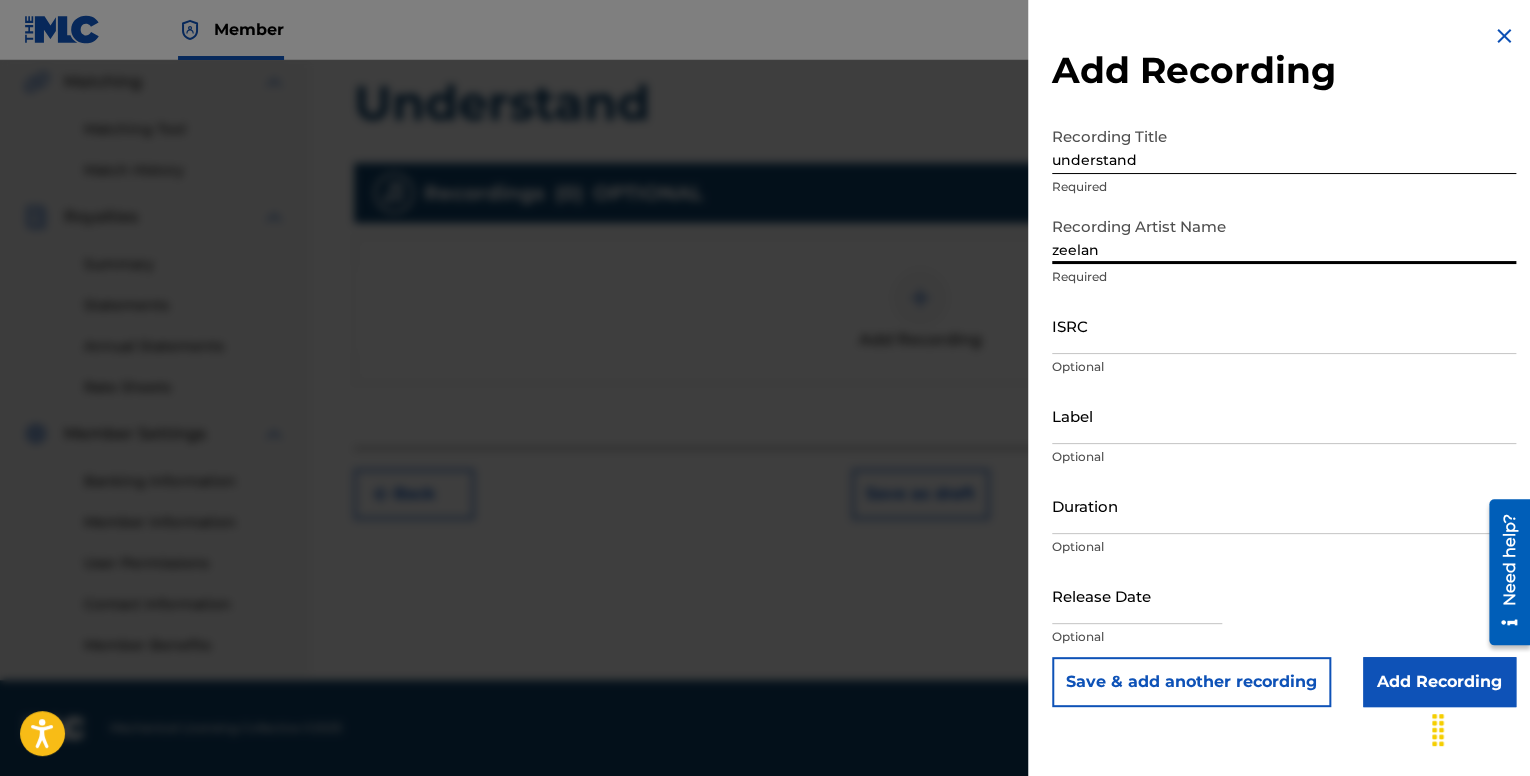 type on "zeelan" 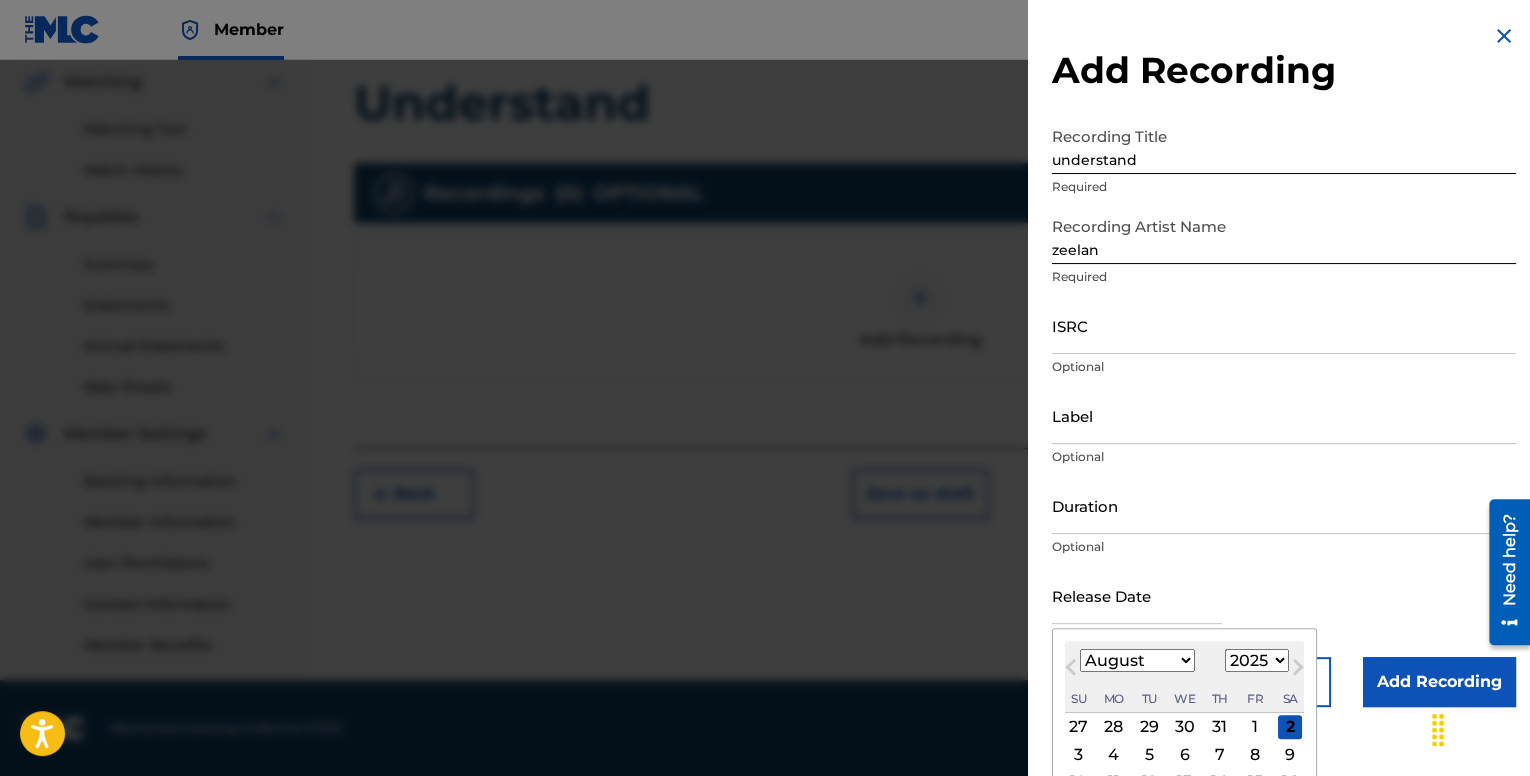 click on "January February March April May June July August September October November December" at bounding box center (1137, 660) 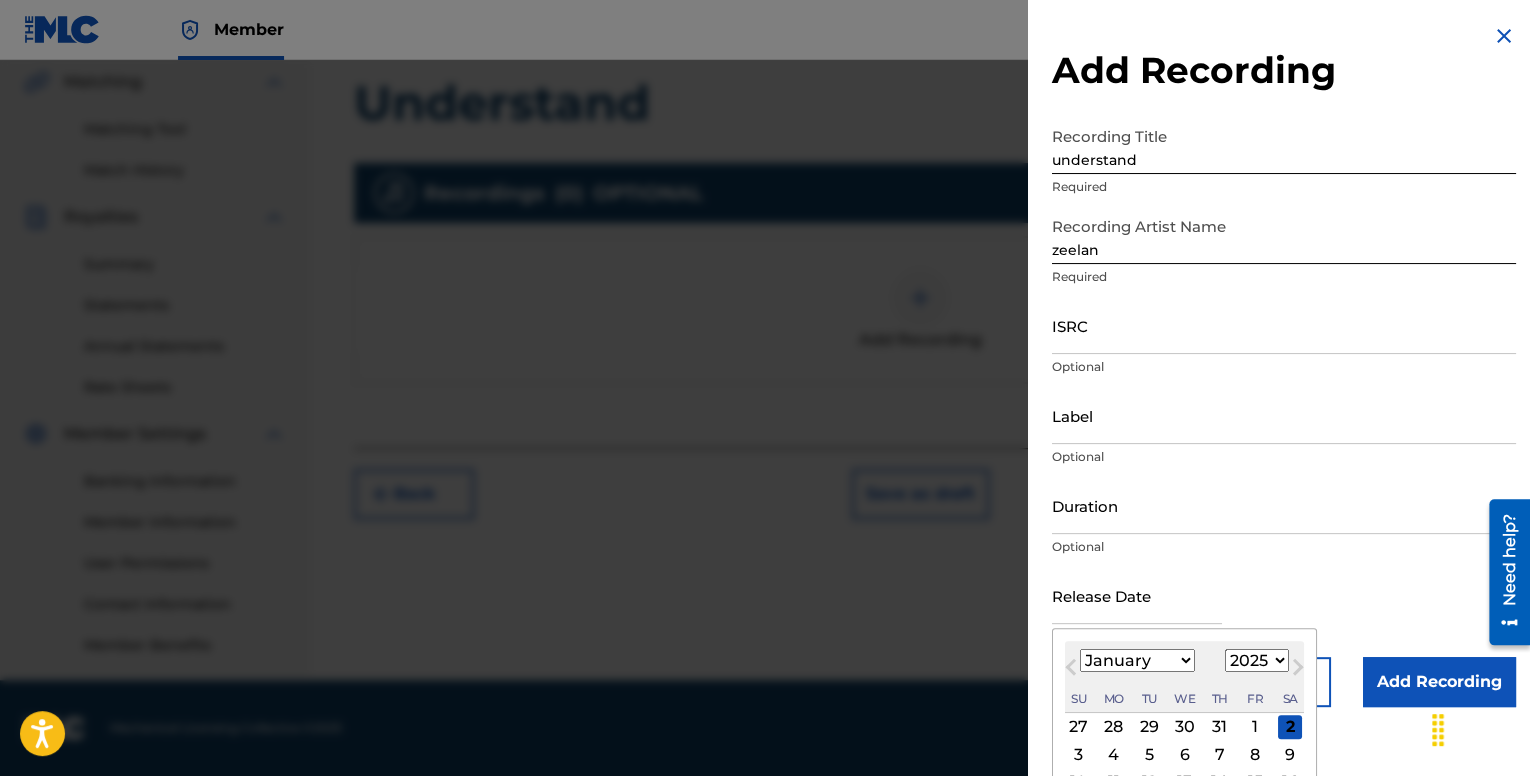 click on "January February March April May June July August September October November December" at bounding box center [1137, 660] 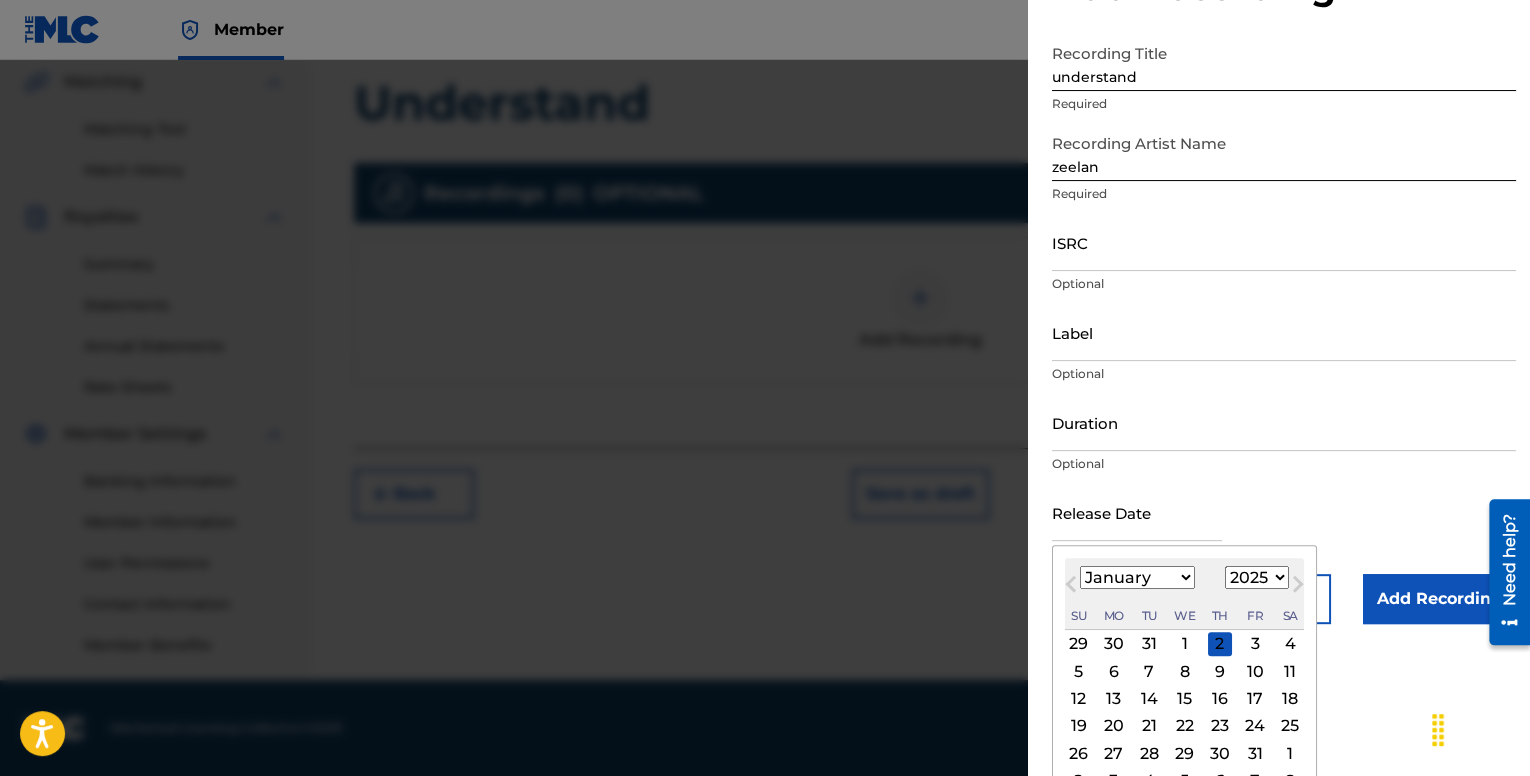 scroll, scrollTop: 113, scrollLeft: 0, axis: vertical 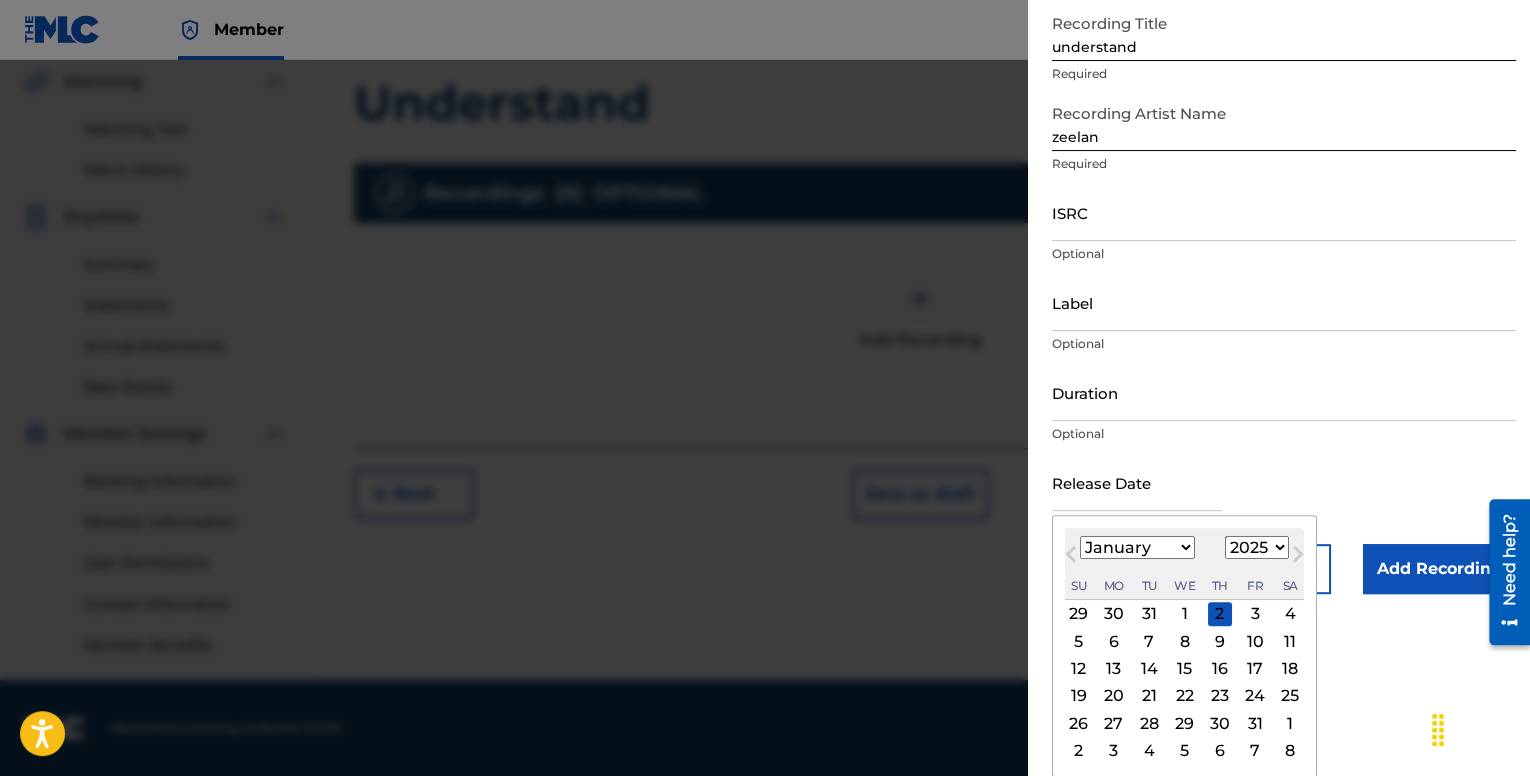 click on "17" at bounding box center [1255, 669] 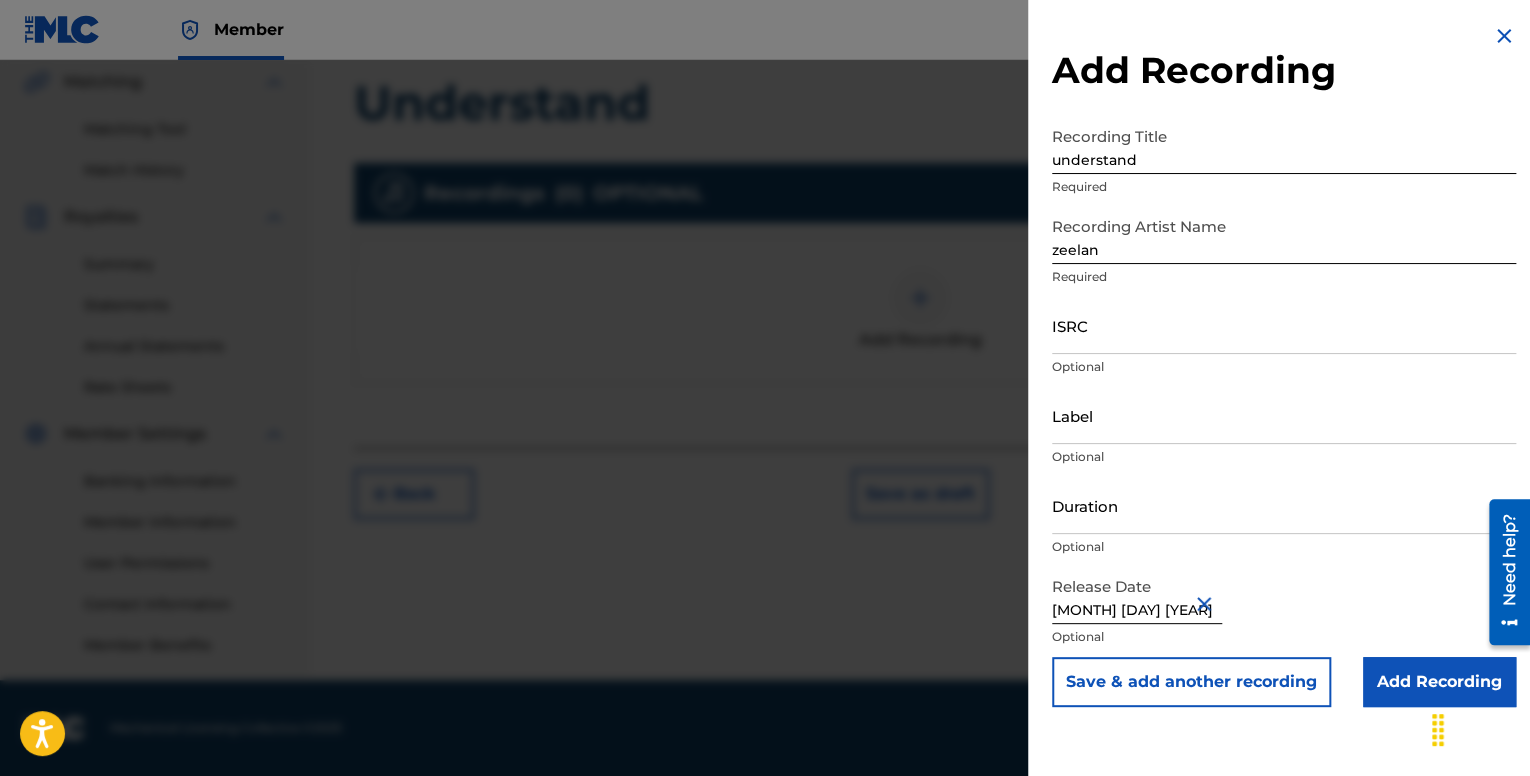 scroll, scrollTop: 0, scrollLeft: 0, axis: both 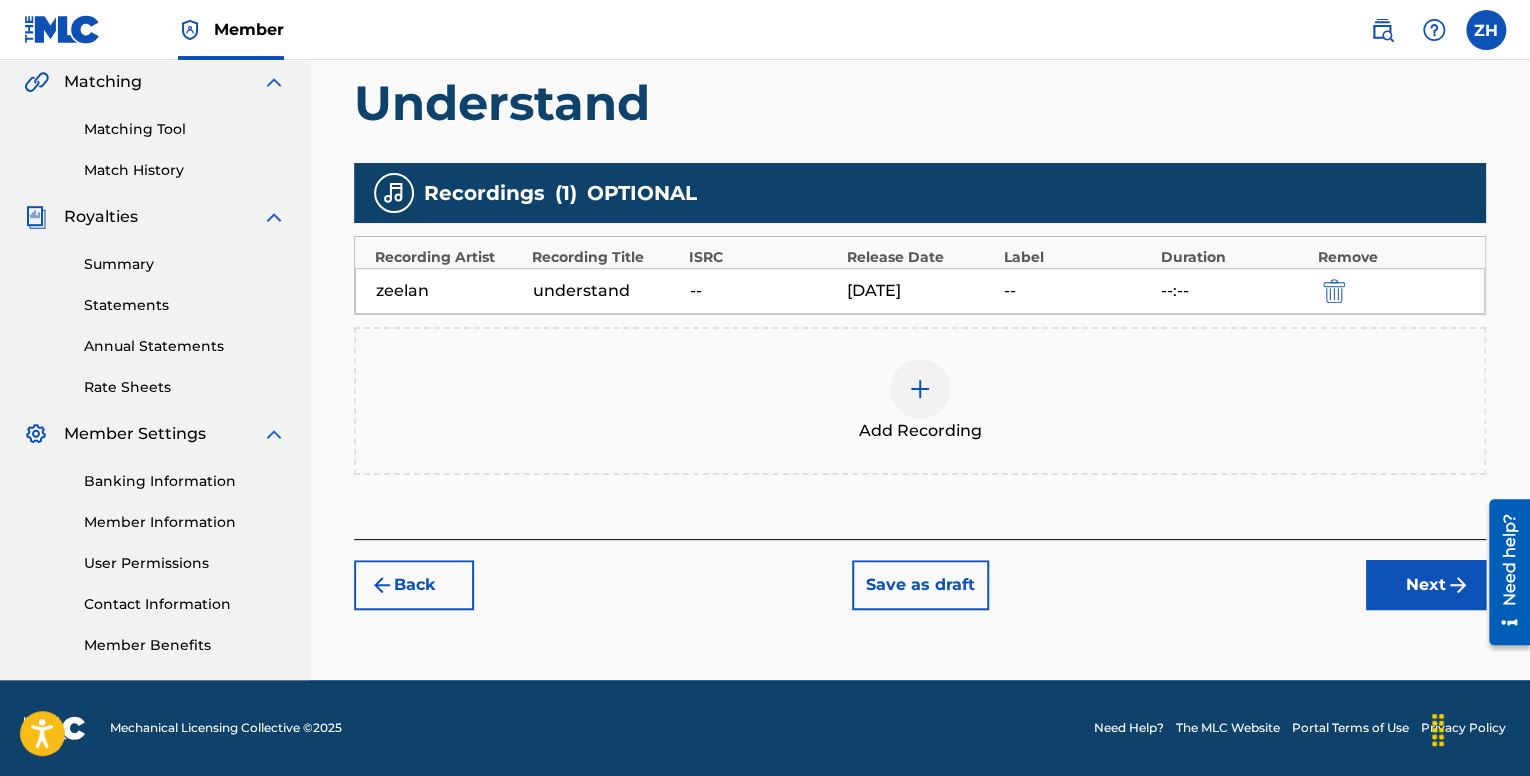 click on "Next" at bounding box center [1426, 585] 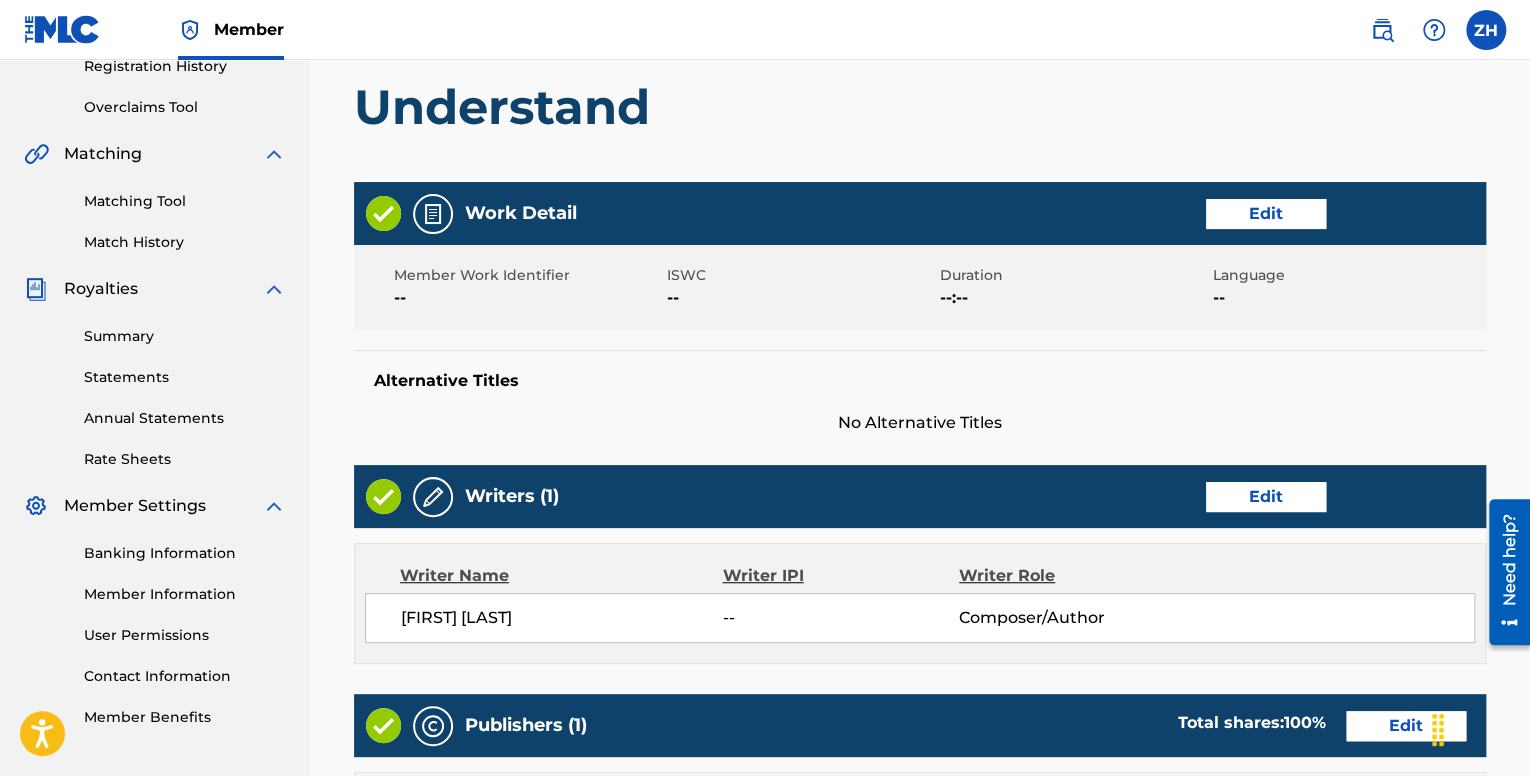 scroll, scrollTop: 290, scrollLeft: 0, axis: vertical 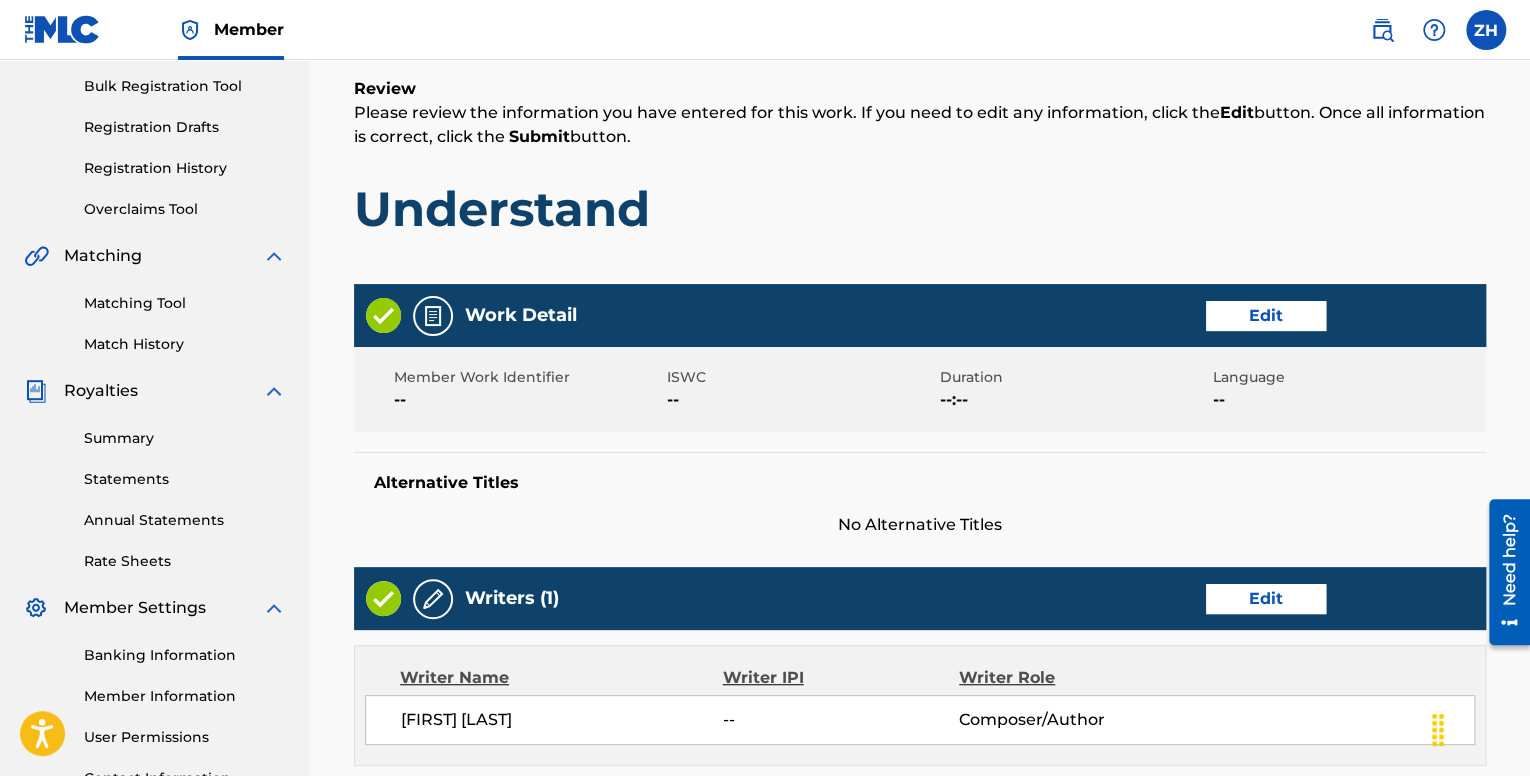 click on "Edit" at bounding box center (1266, 316) 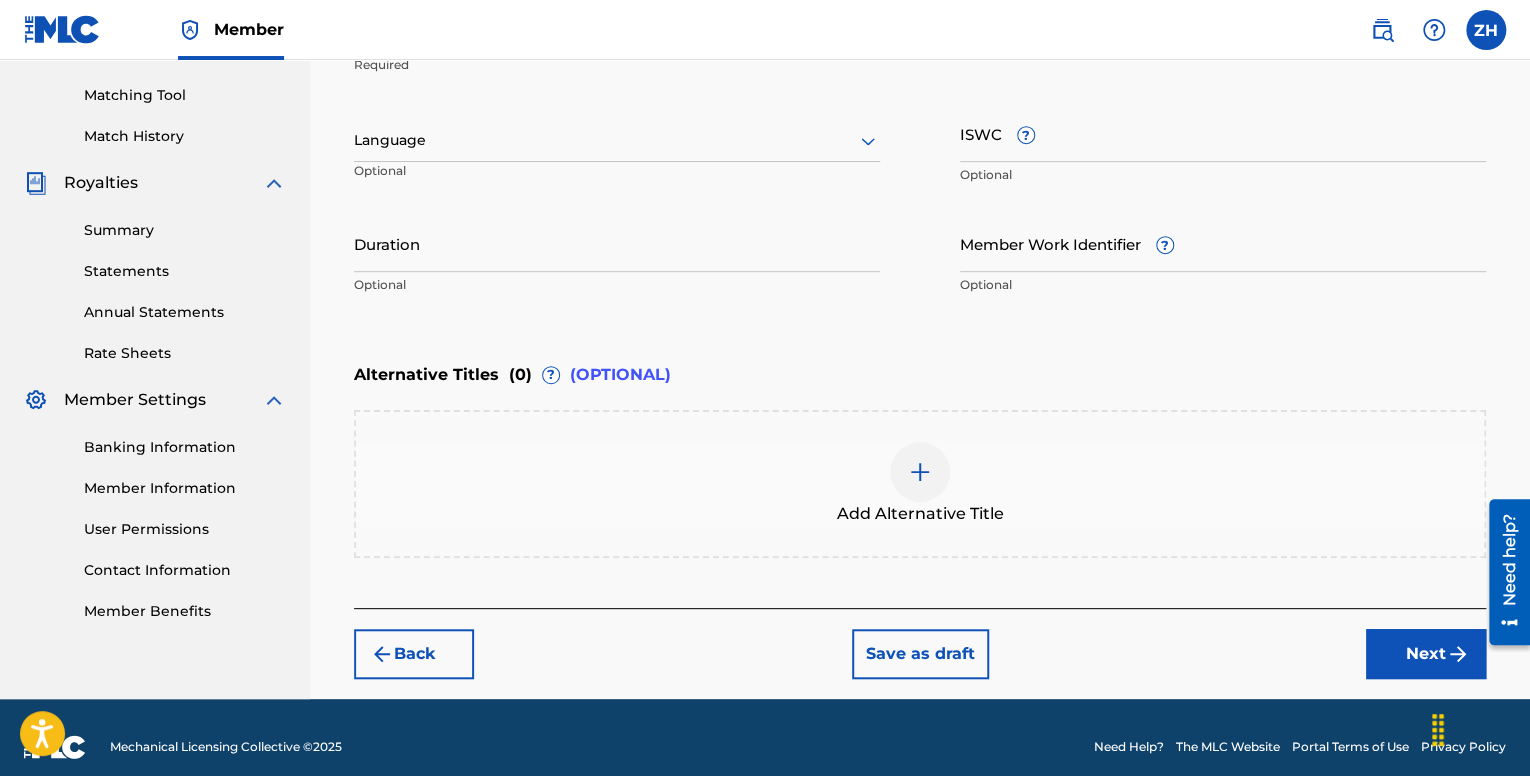 scroll, scrollTop: 515, scrollLeft: 0, axis: vertical 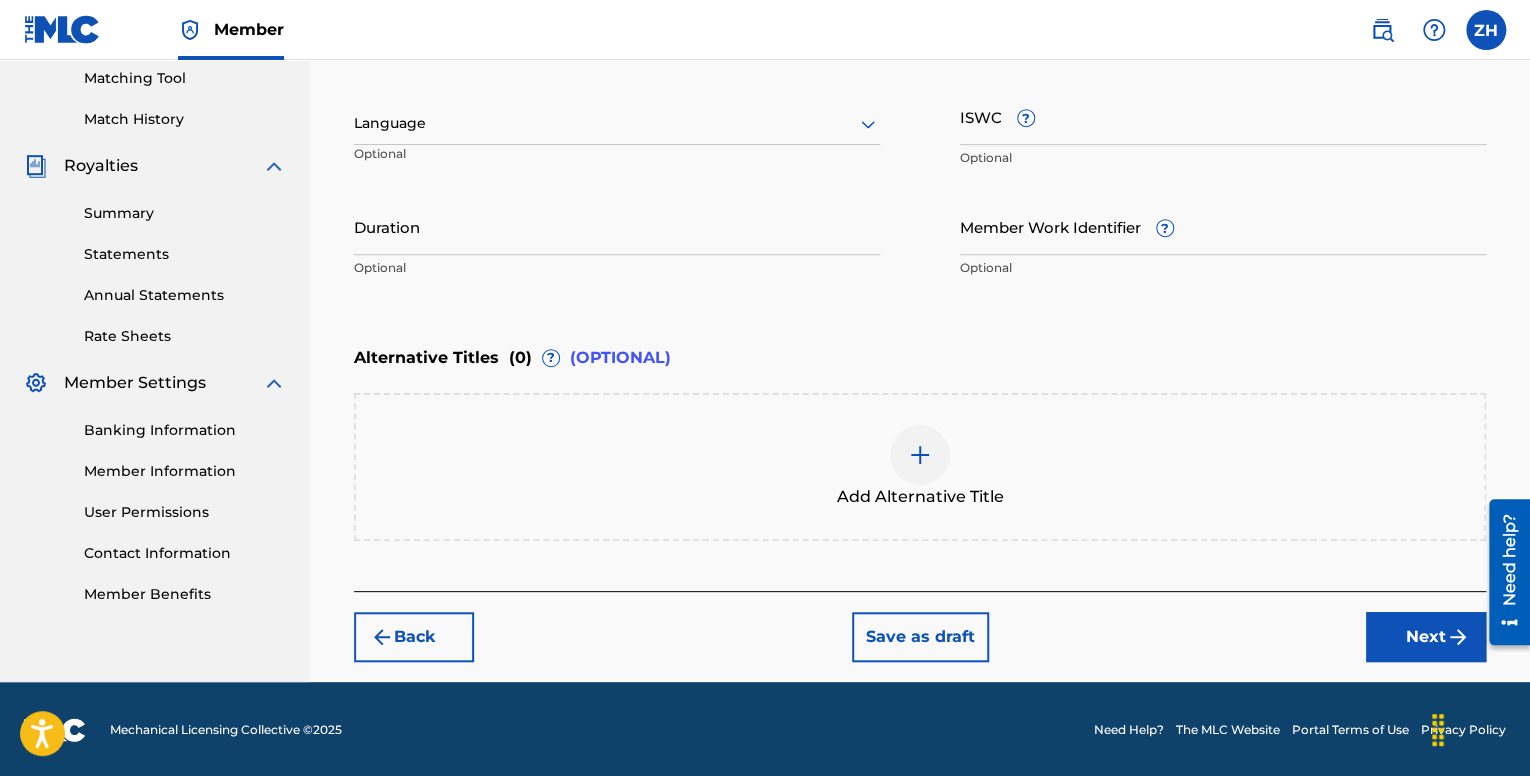 click on "Next" at bounding box center [1426, 637] 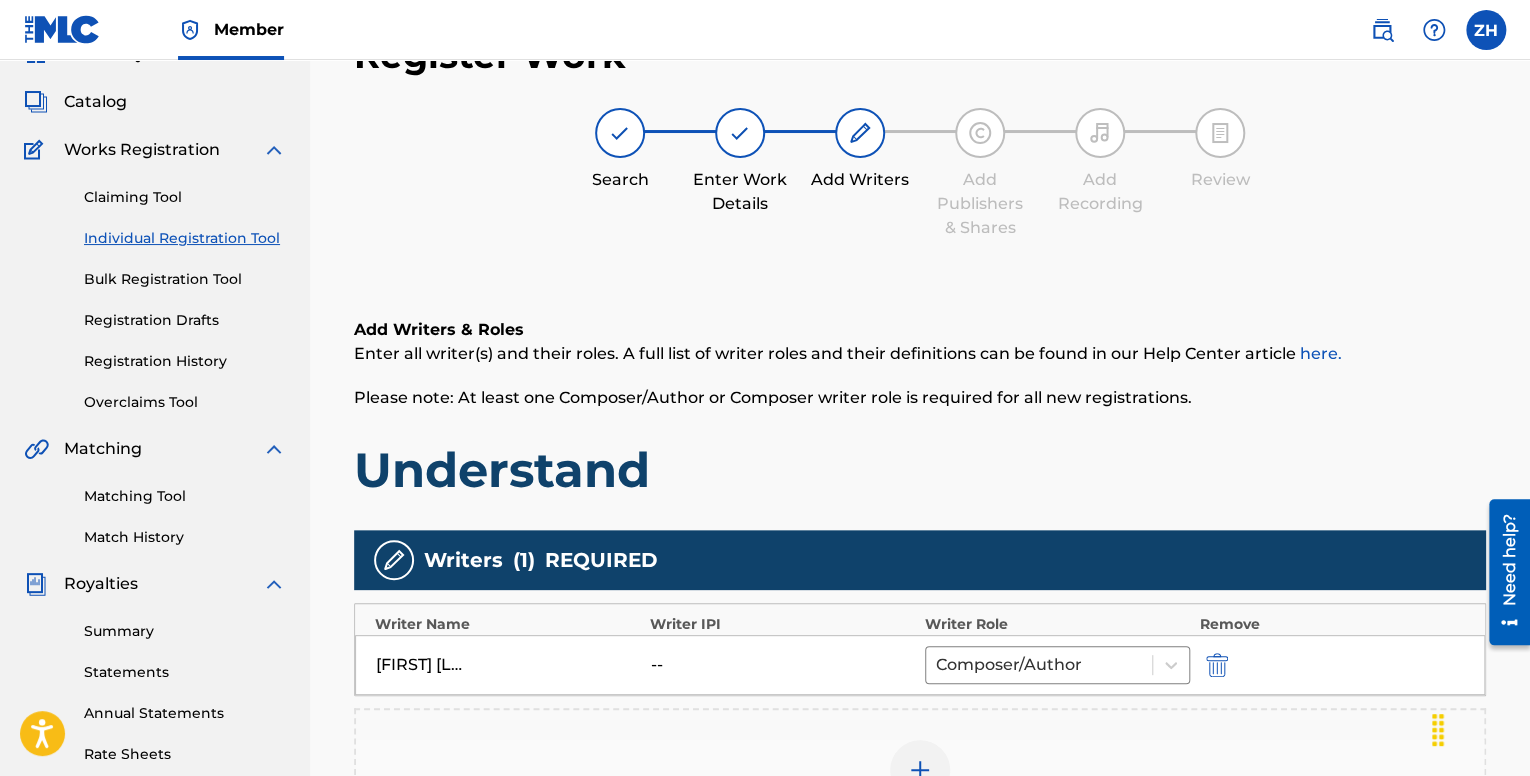 scroll, scrollTop: 90, scrollLeft: 0, axis: vertical 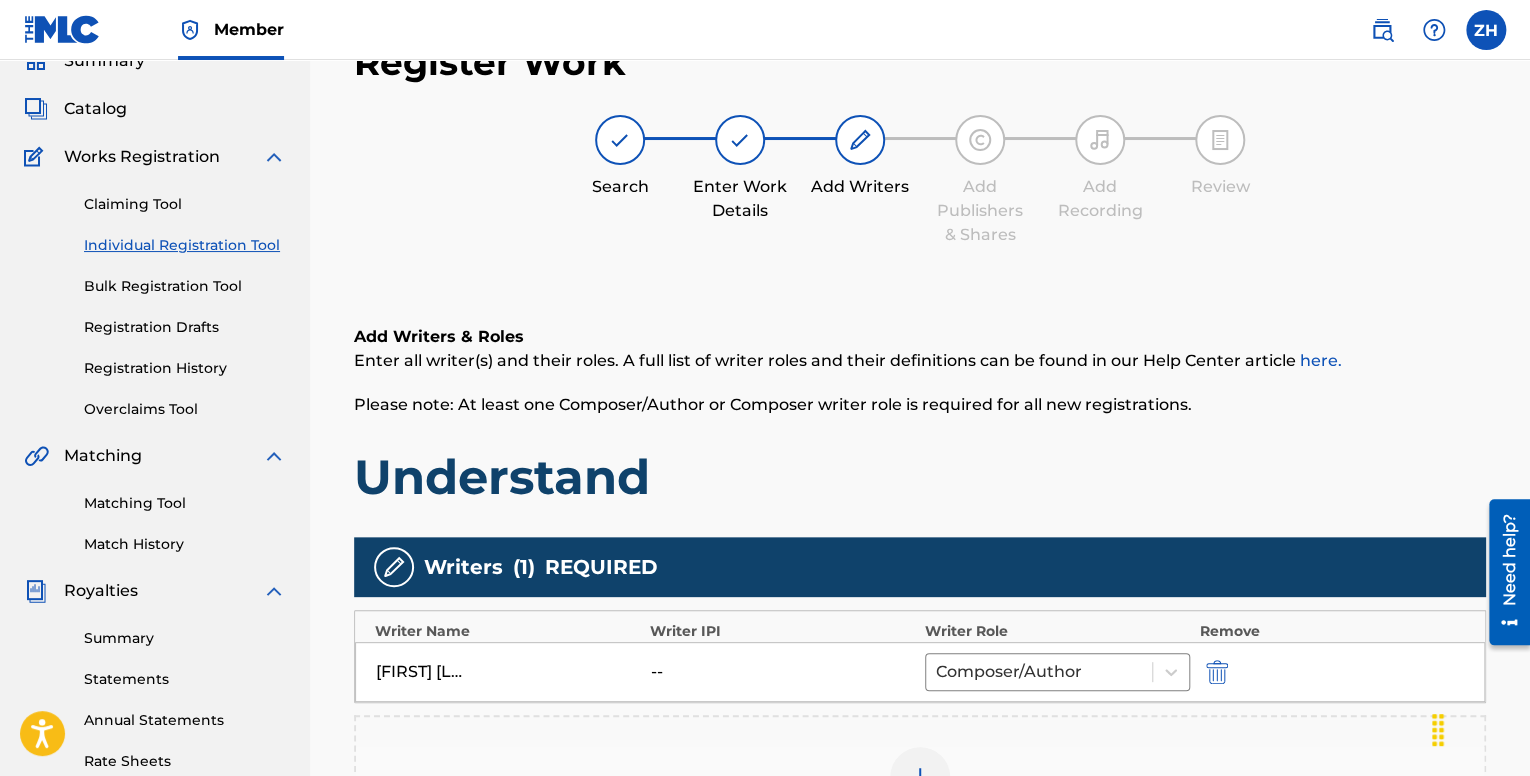 drag, startPoint x: 1095, startPoint y: 123, endPoint x: 1108, endPoint y: 145, distance: 25.553865 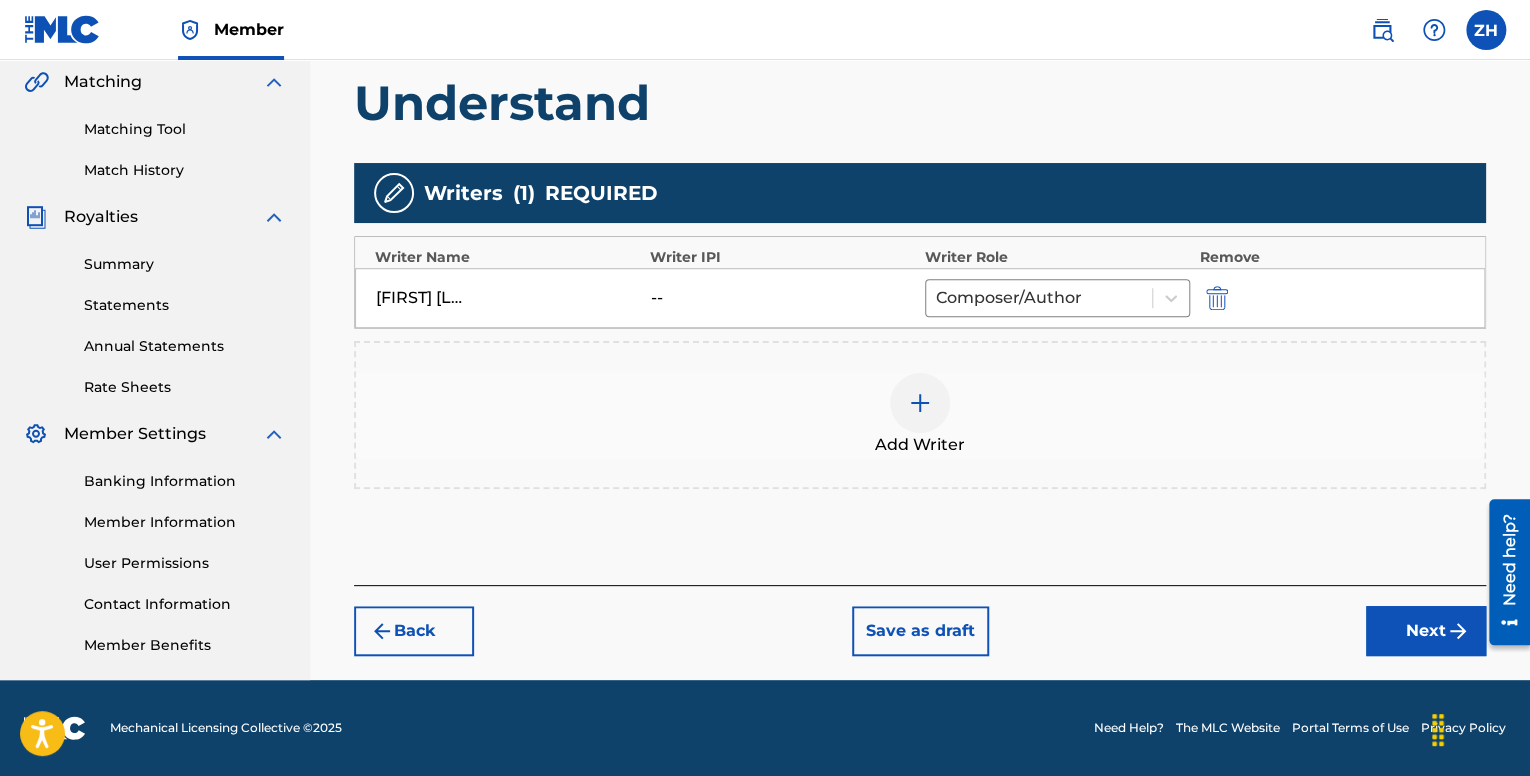 click on "Next" at bounding box center (1426, 631) 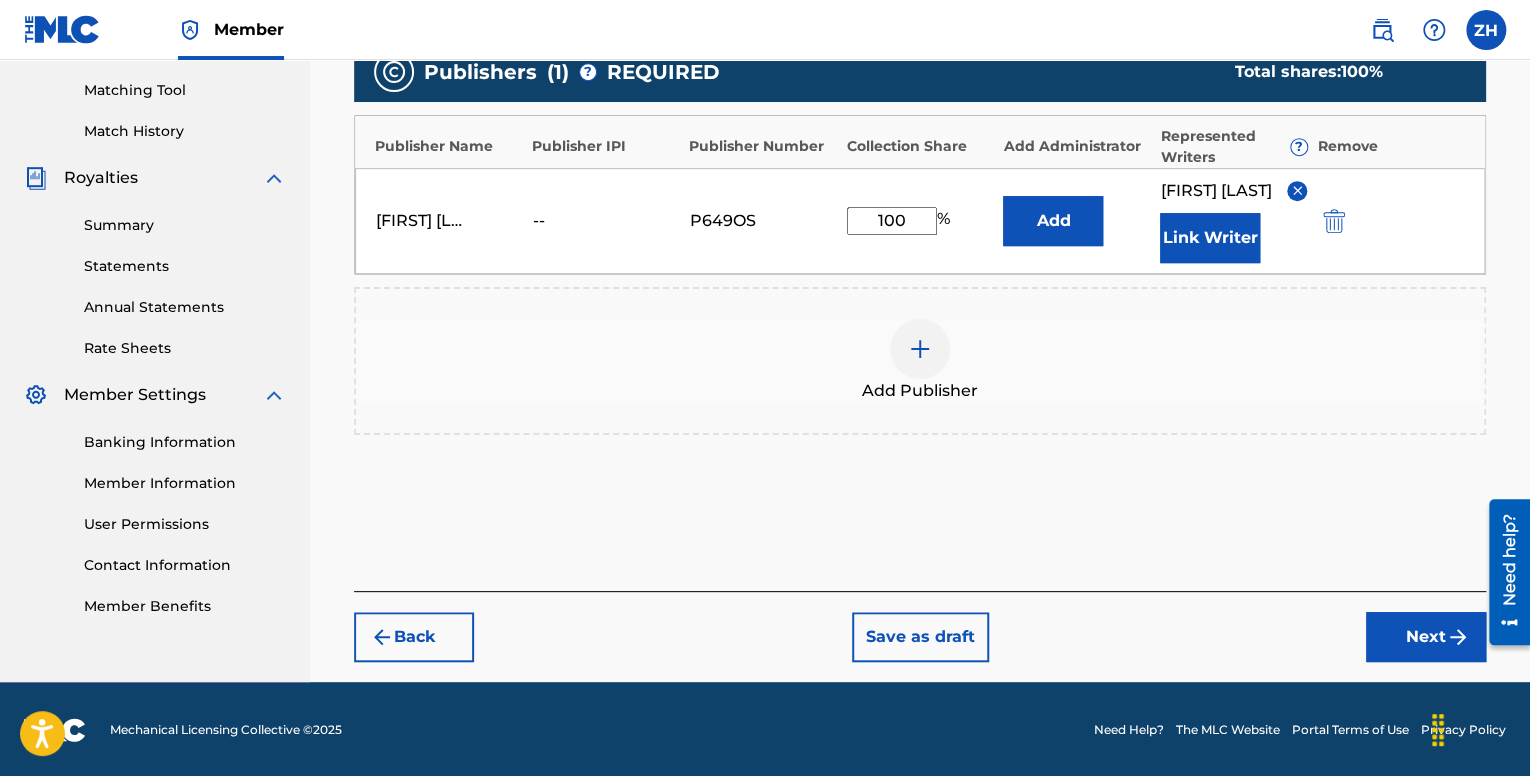 click on "Next" at bounding box center [1426, 637] 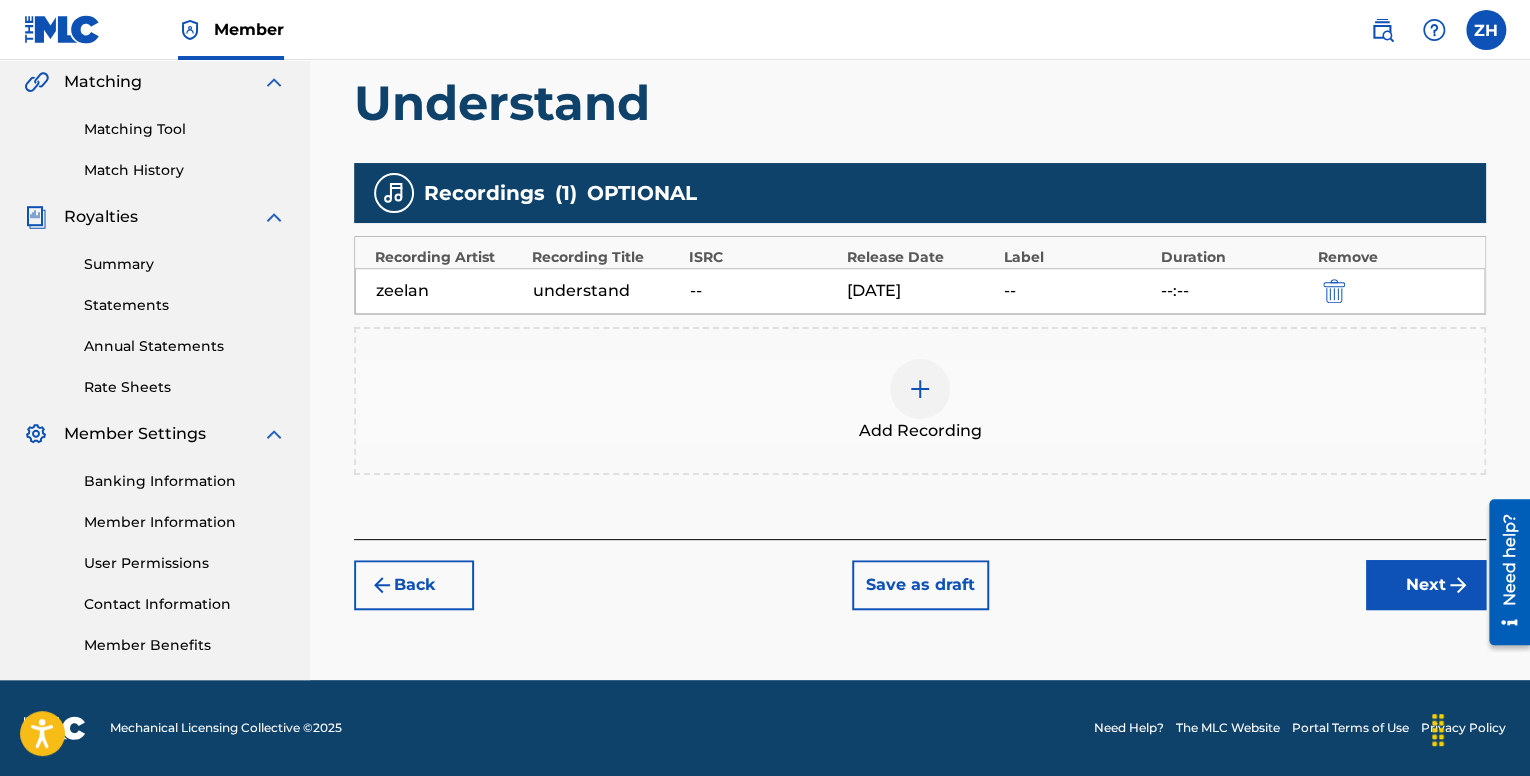 click on "Next" at bounding box center (1426, 585) 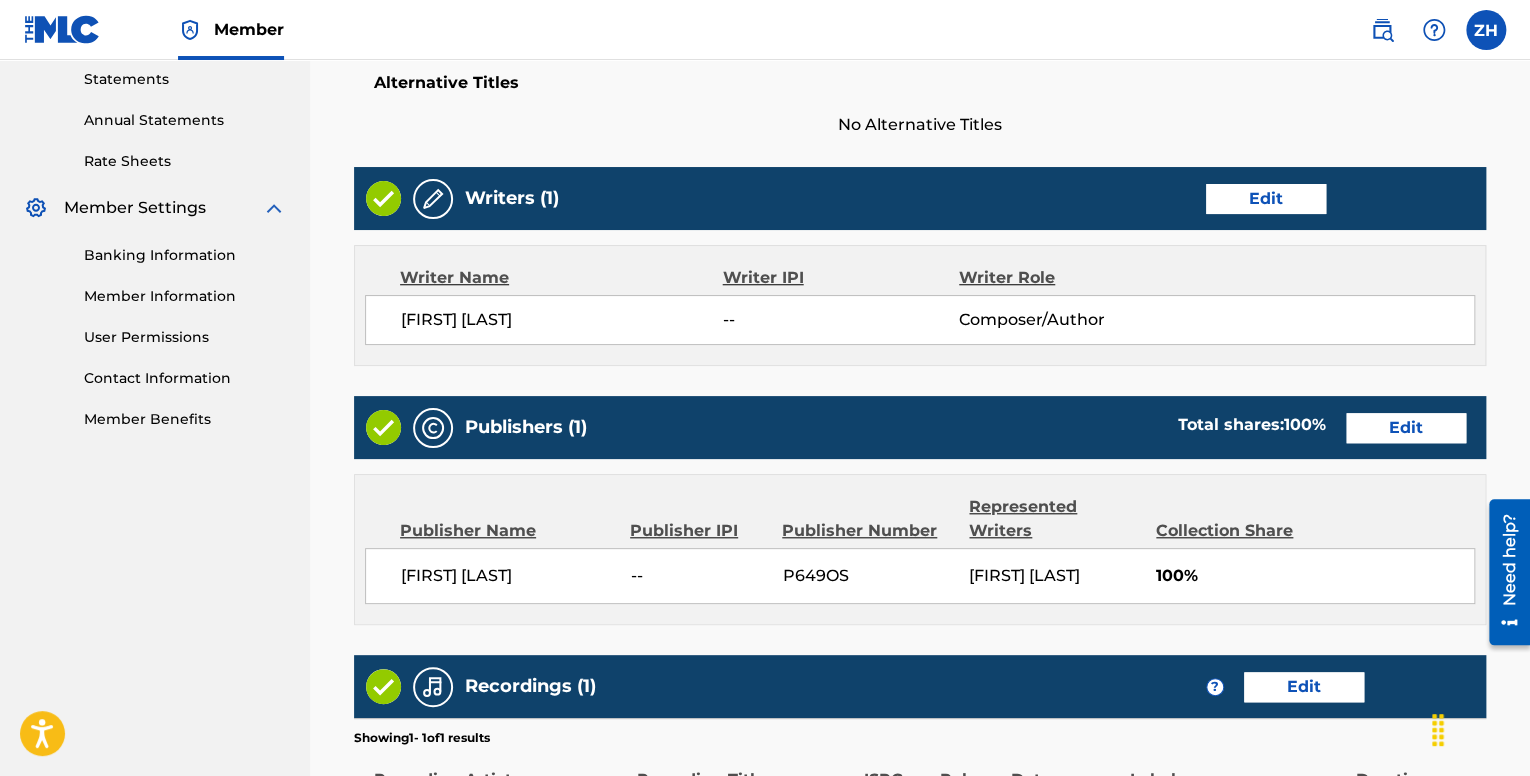 scroll, scrollTop: 976, scrollLeft: 0, axis: vertical 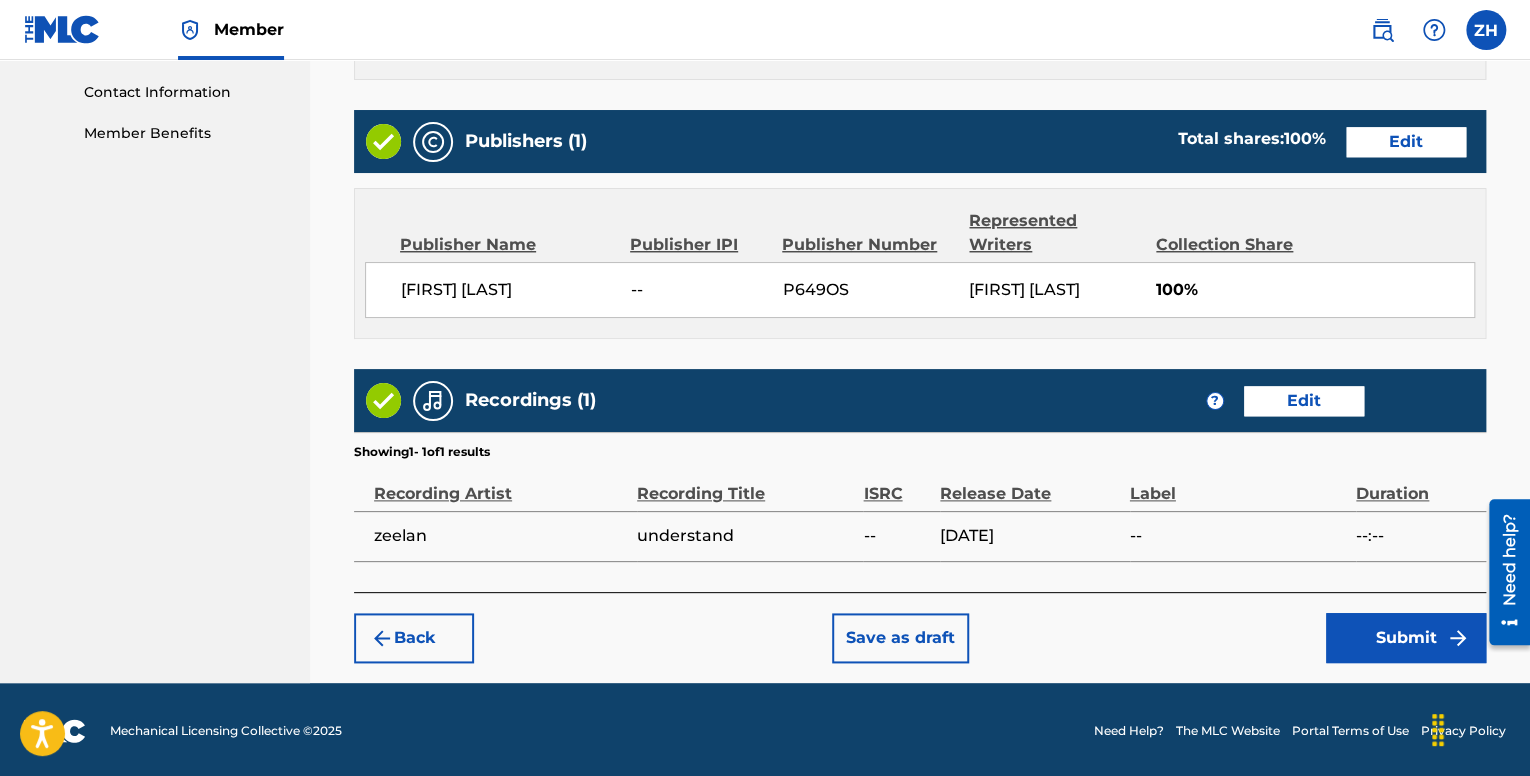 click on "Submit" at bounding box center (1406, 638) 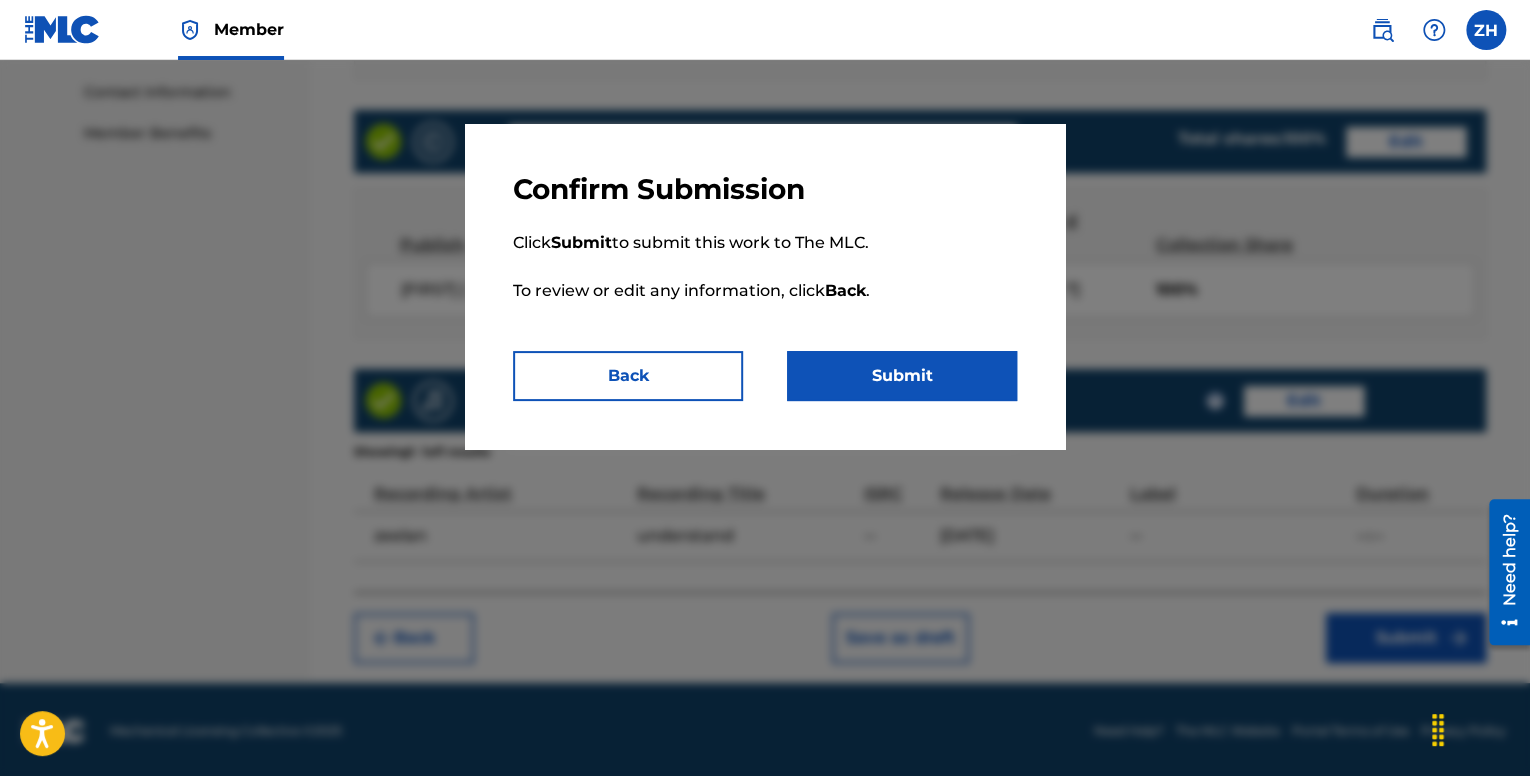 click on "Submit" at bounding box center [902, 376] 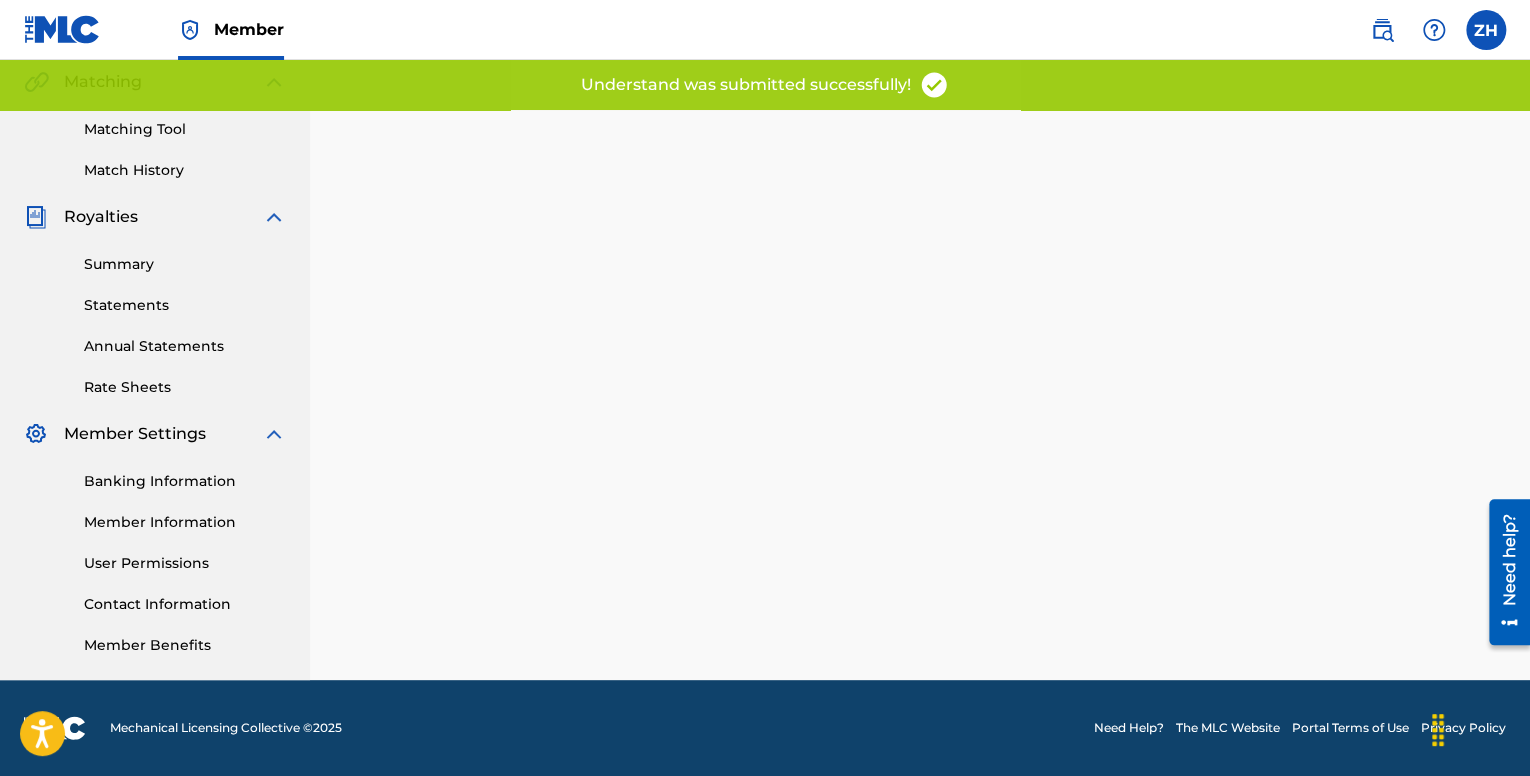 scroll, scrollTop: 0, scrollLeft: 0, axis: both 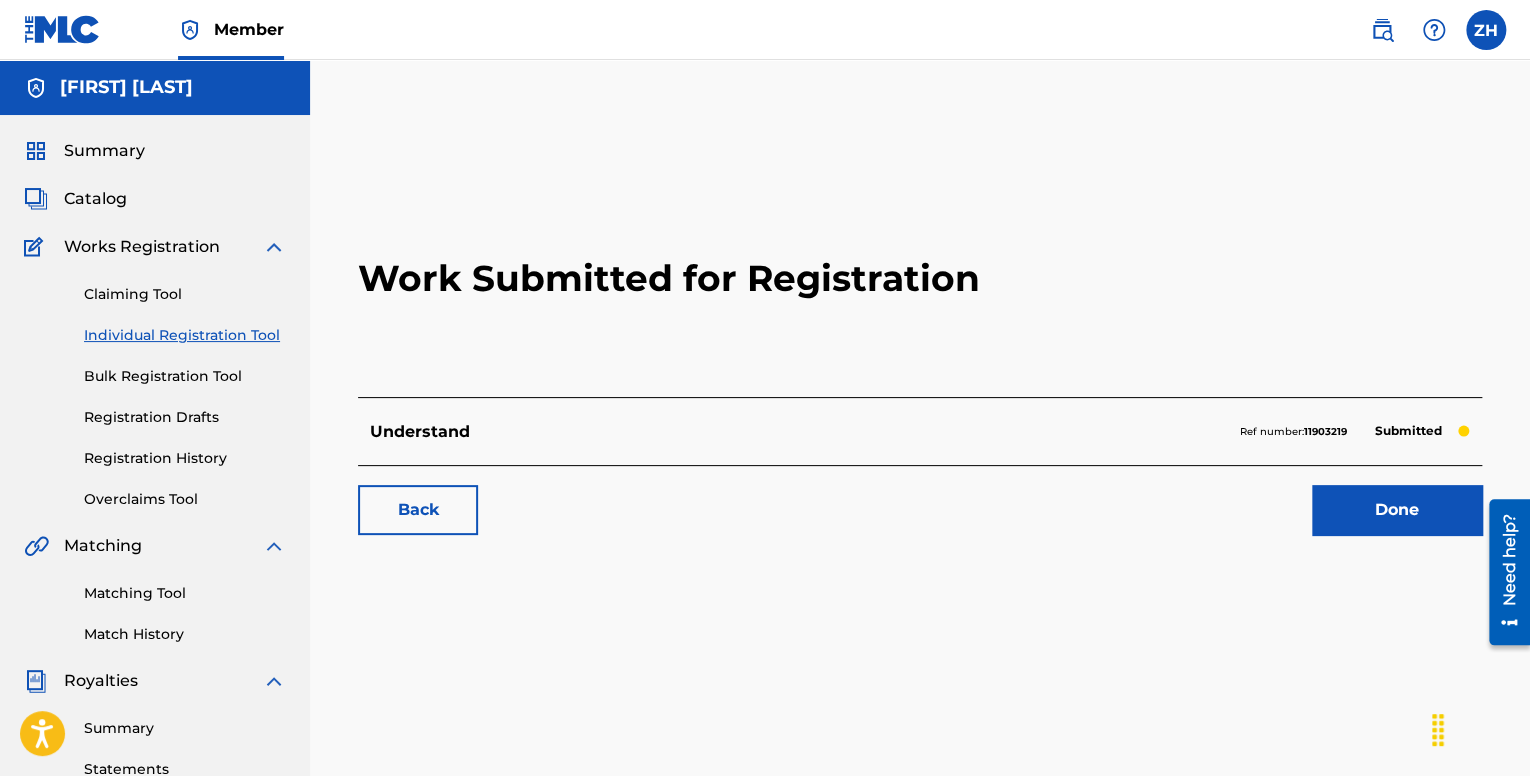 click on "Done" at bounding box center [1397, 510] 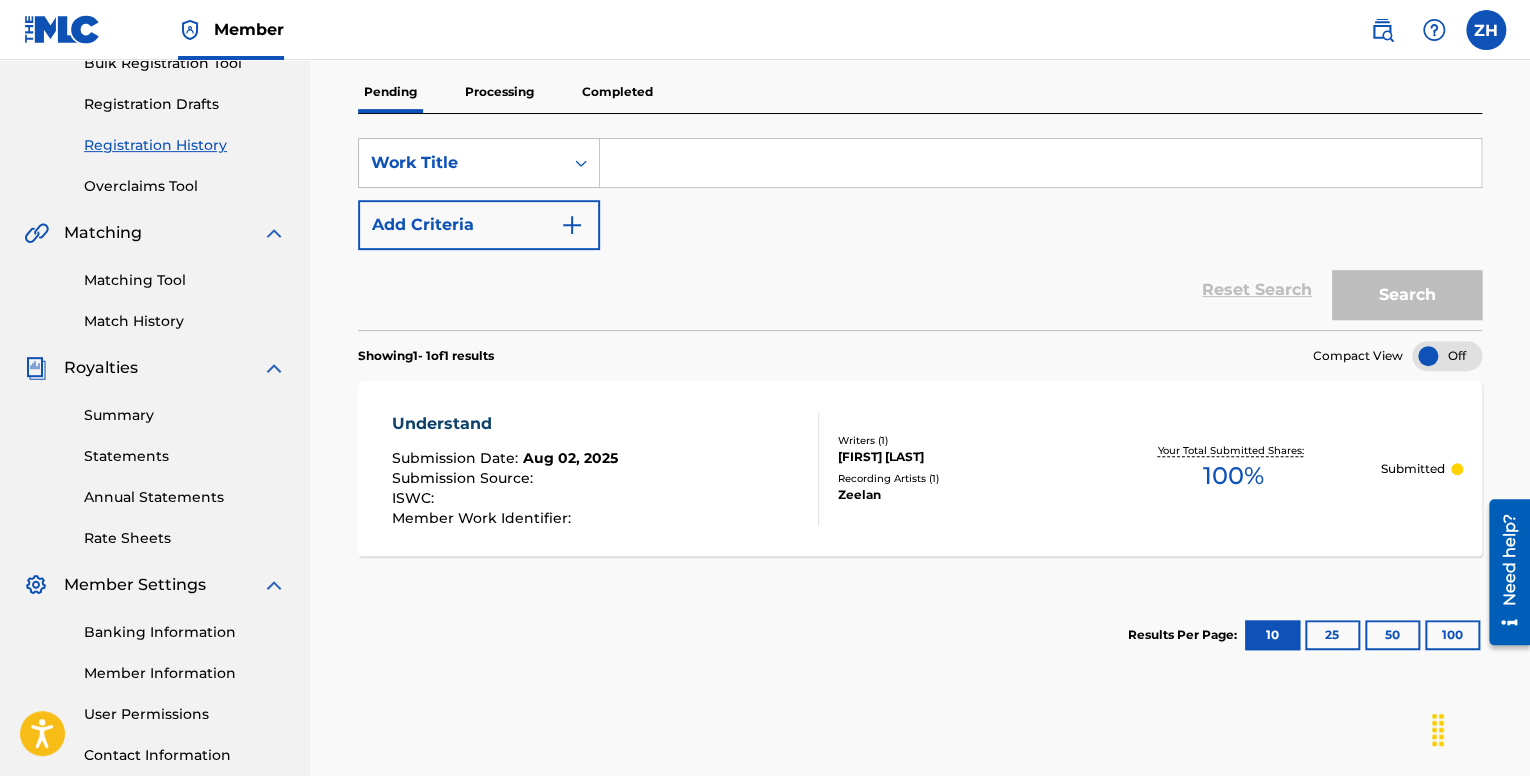 scroll, scrollTop: 0, scrollLeft: 0, axis: both 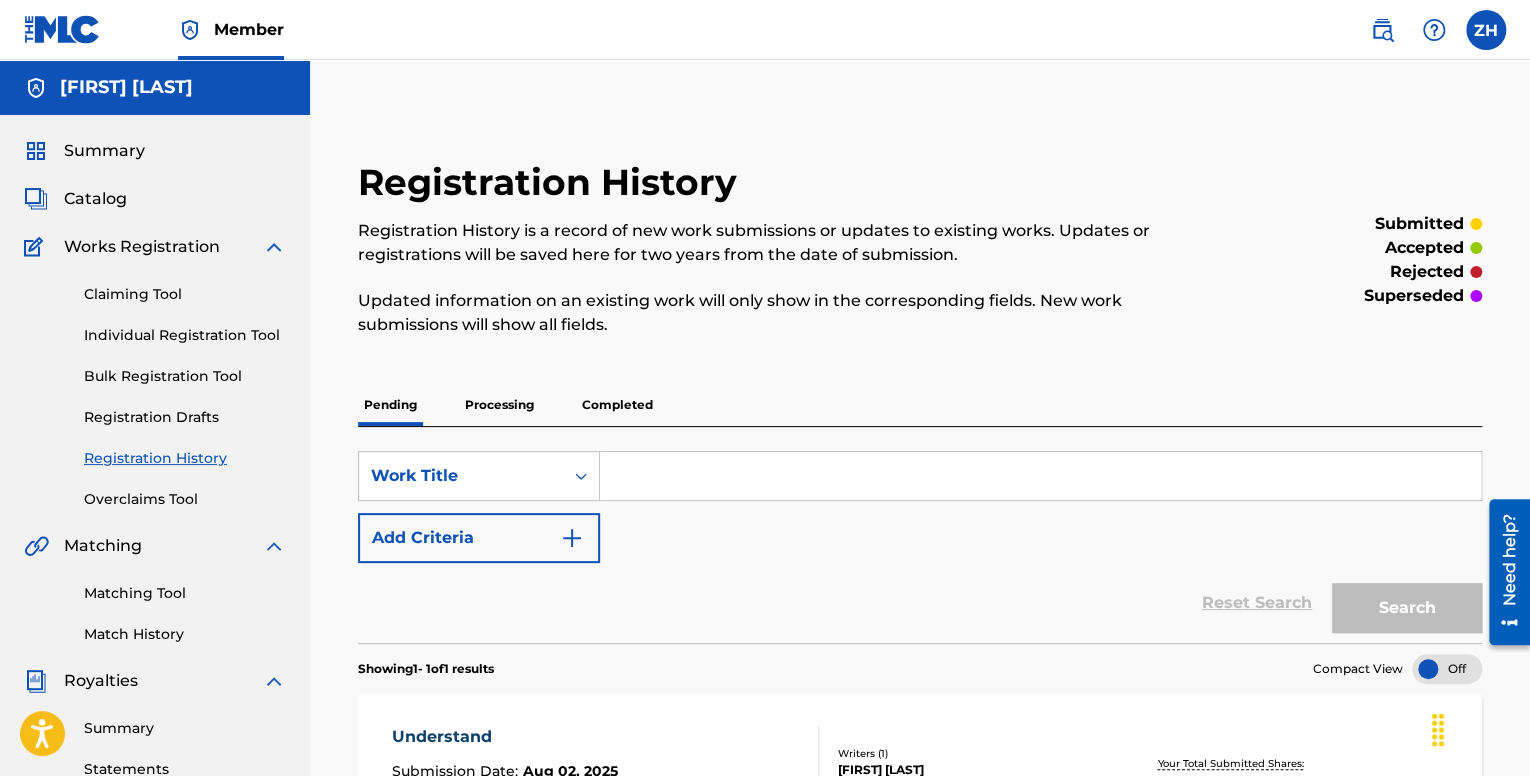 click on "Registration Drafts" at bounding box center [185, 417] 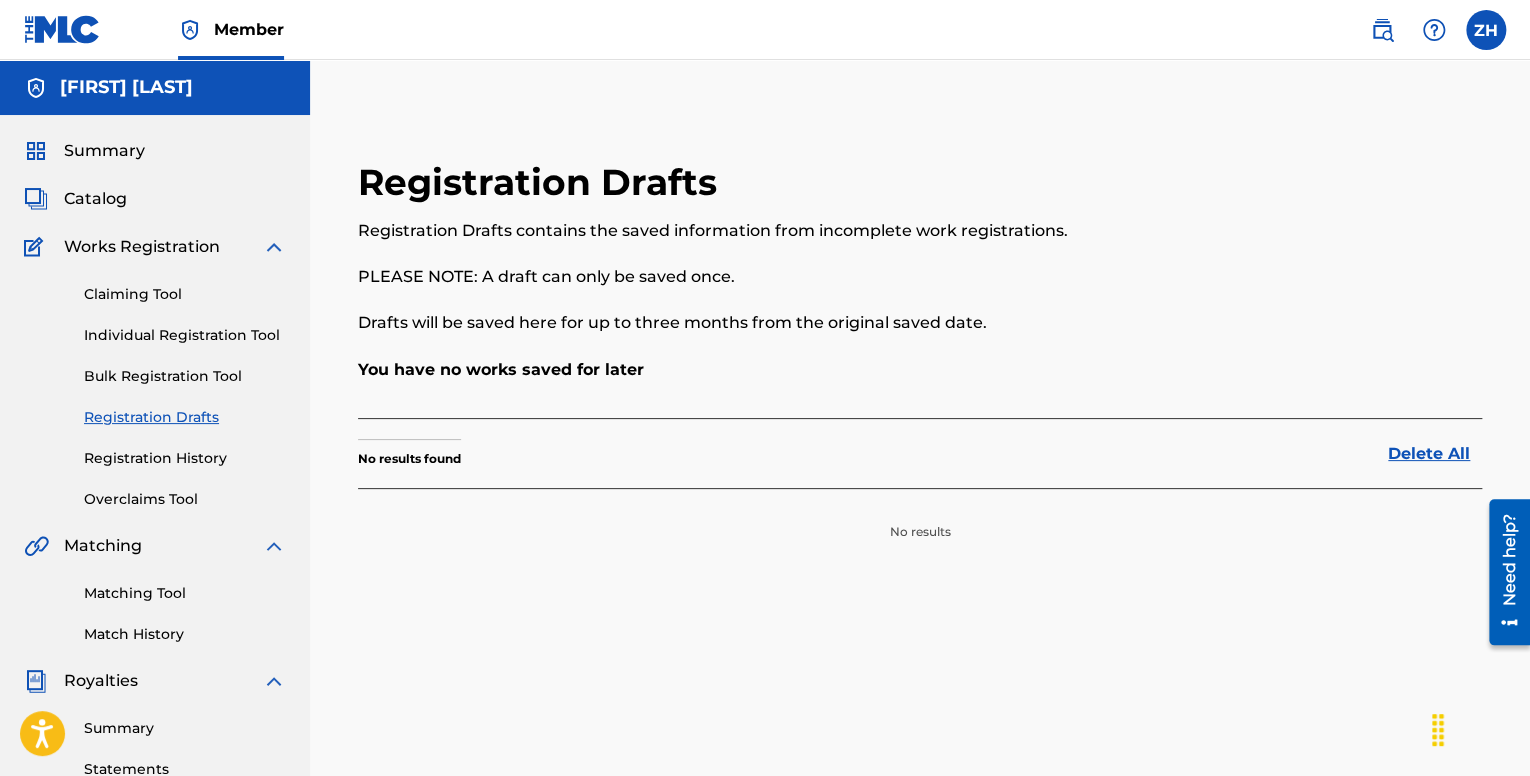 click on "Bulk Registration Tool" at bounding box center [185, 376] 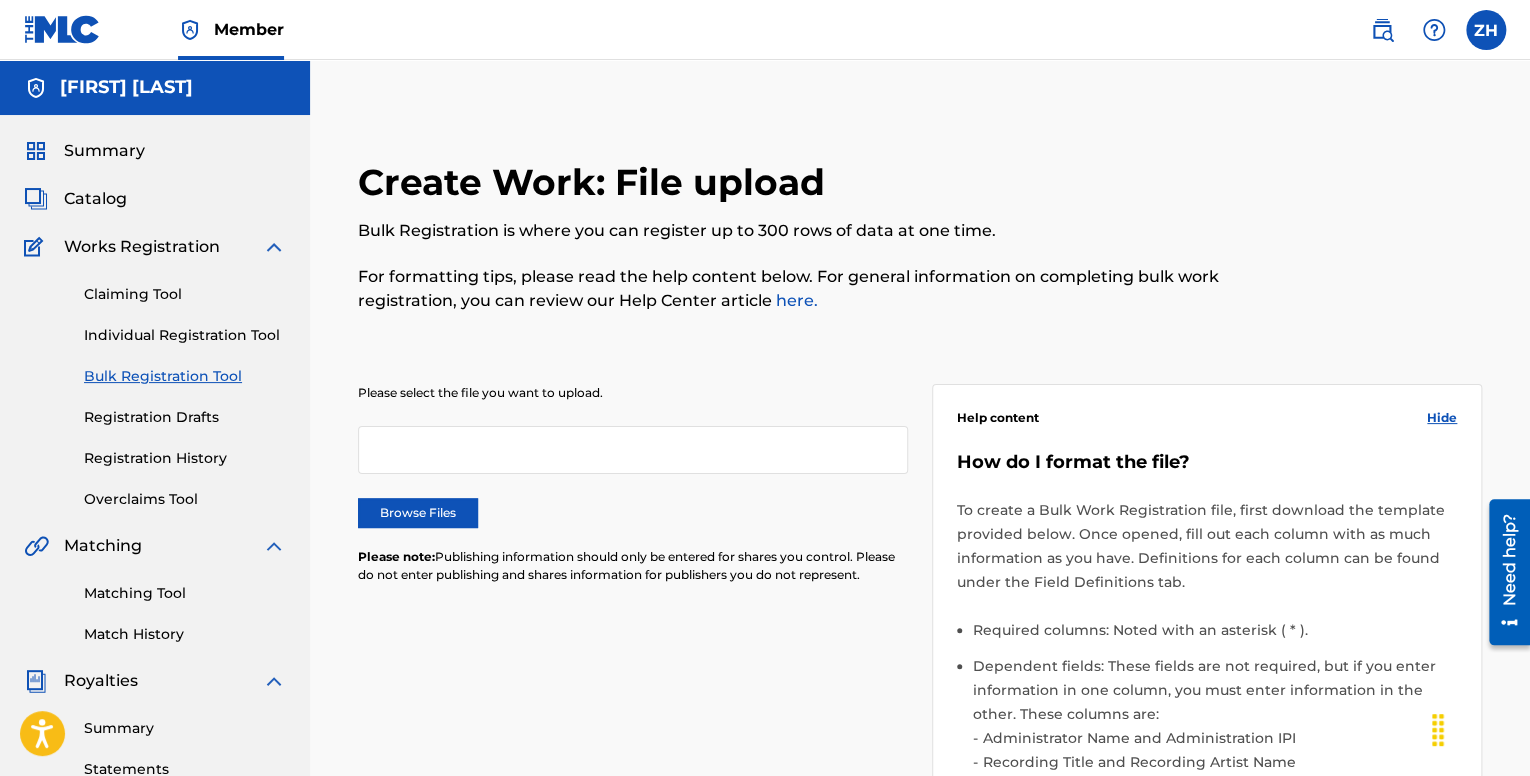 click at bounding box center [633, 450] 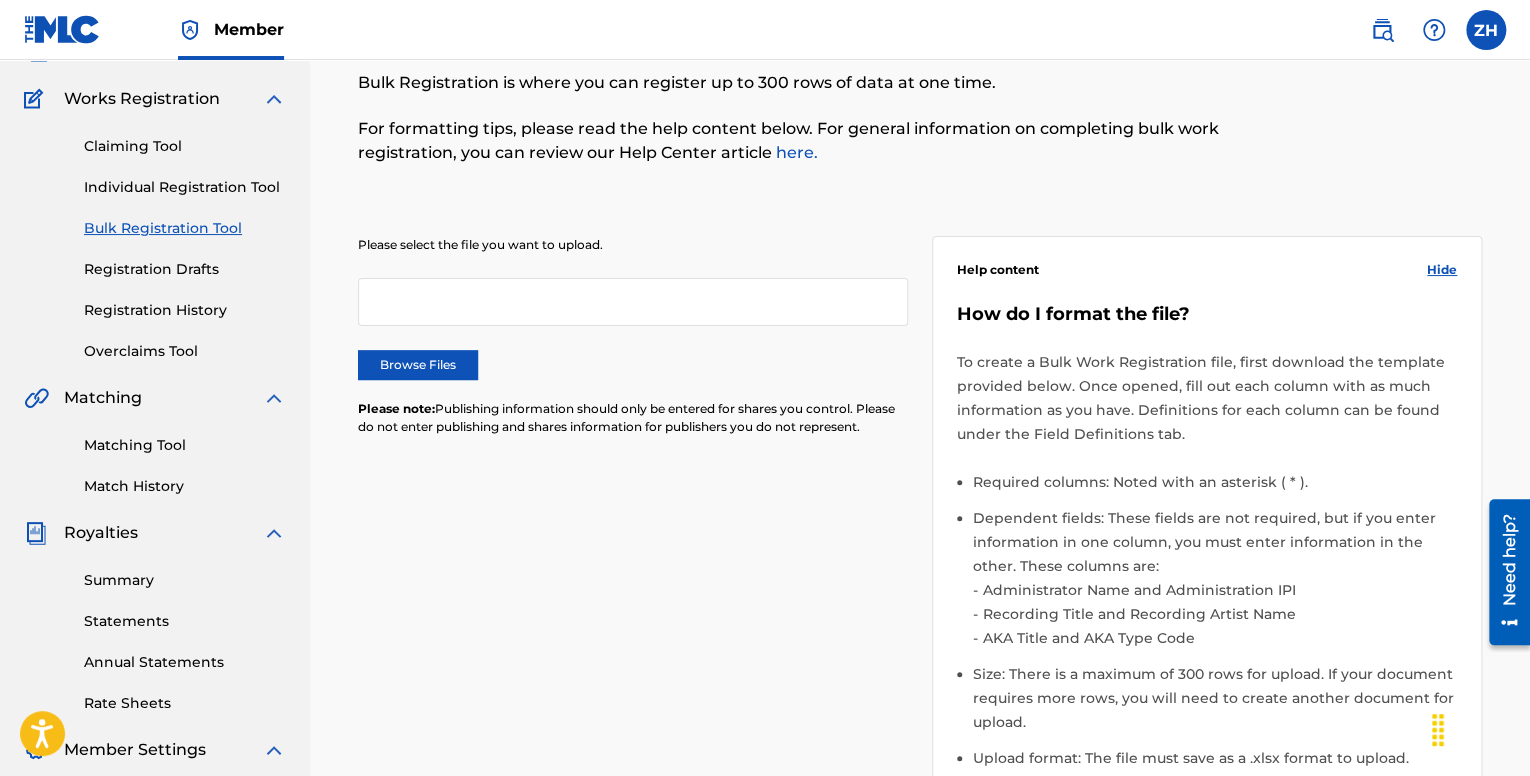 scroll, scrollTop: 300, scrollLeft: 0, axis: vertical 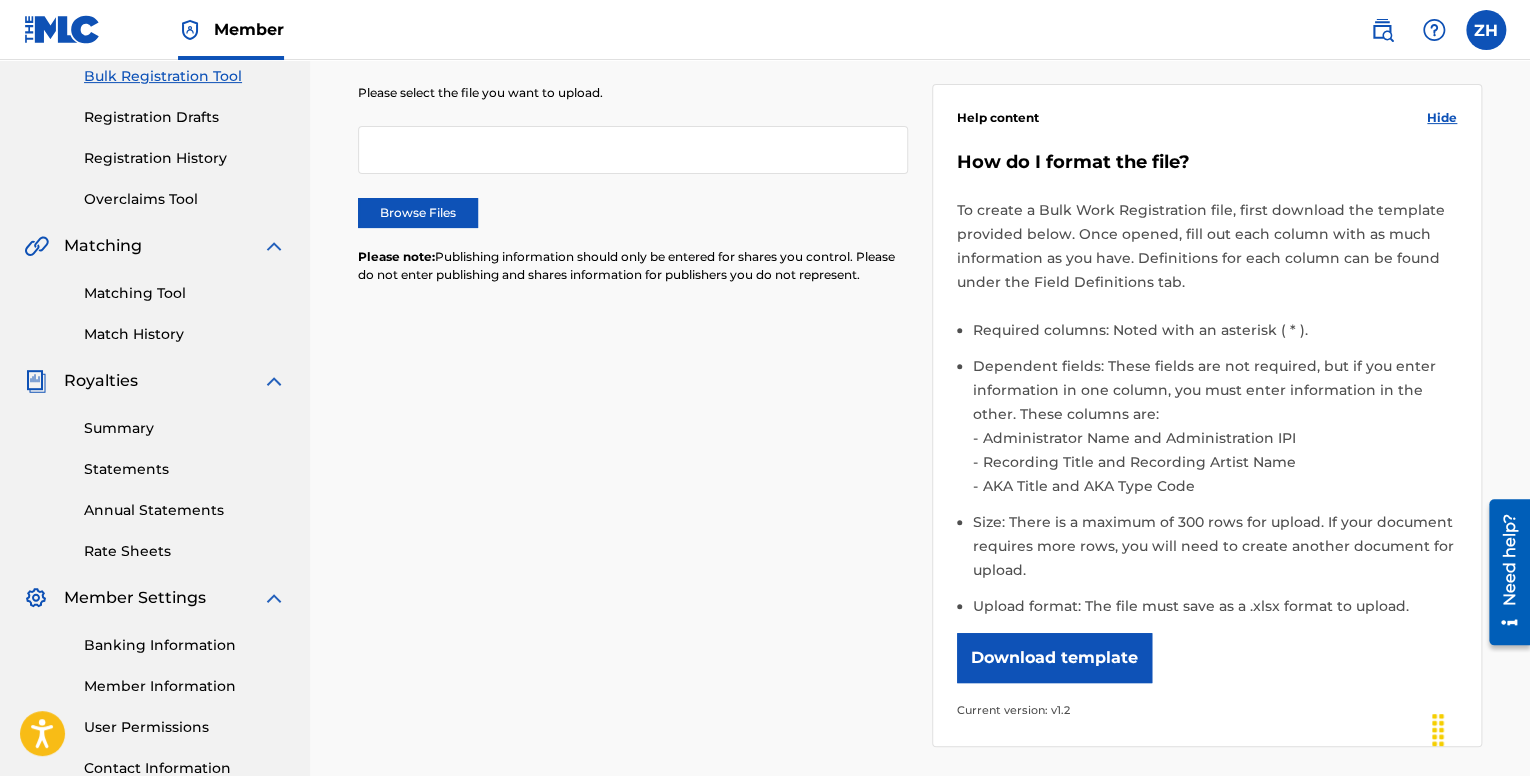 click on "Download template" at bounding box center (1054, 658) 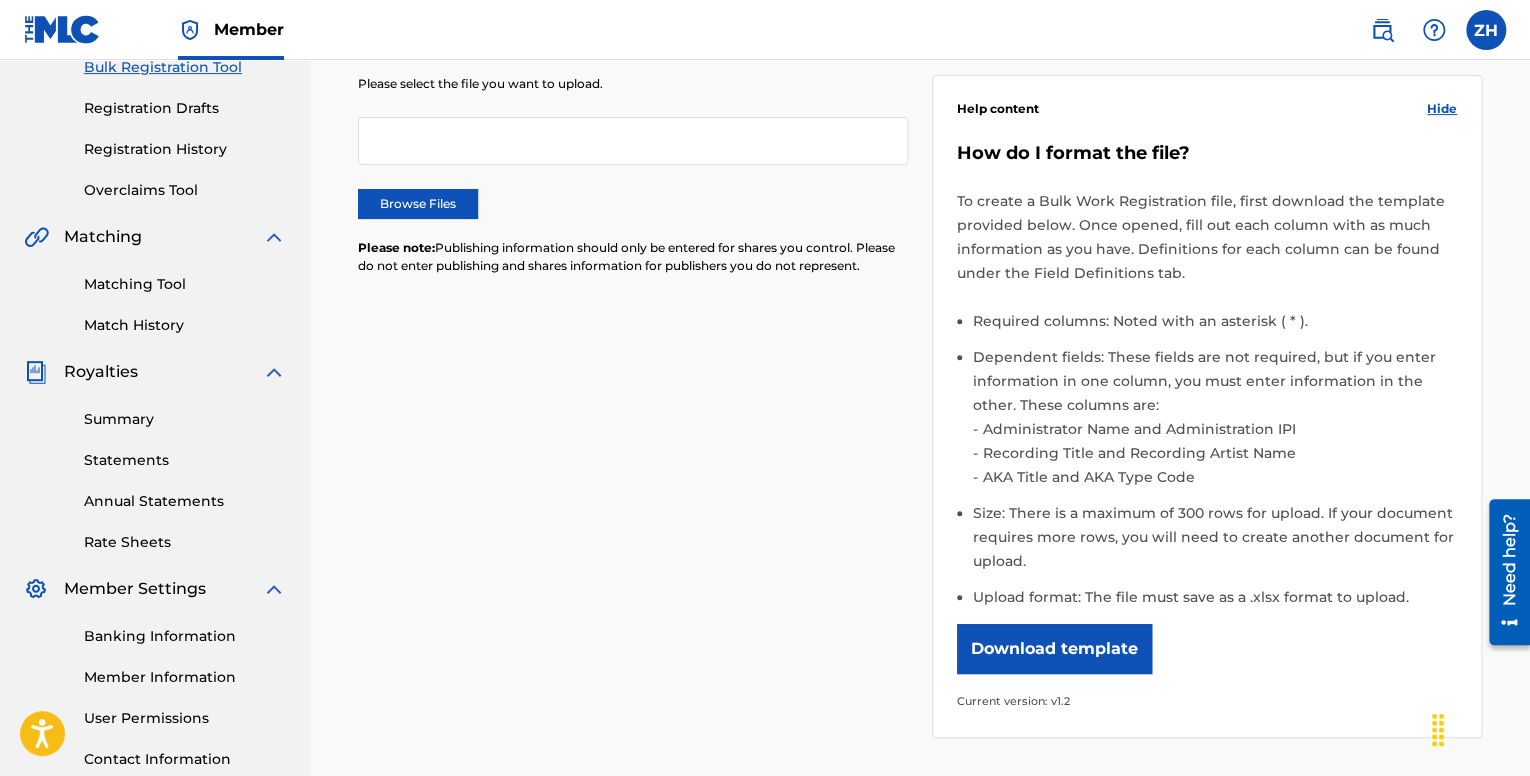 scroll, scrollTop: 300, scrollLeft: 0, axis: vertical 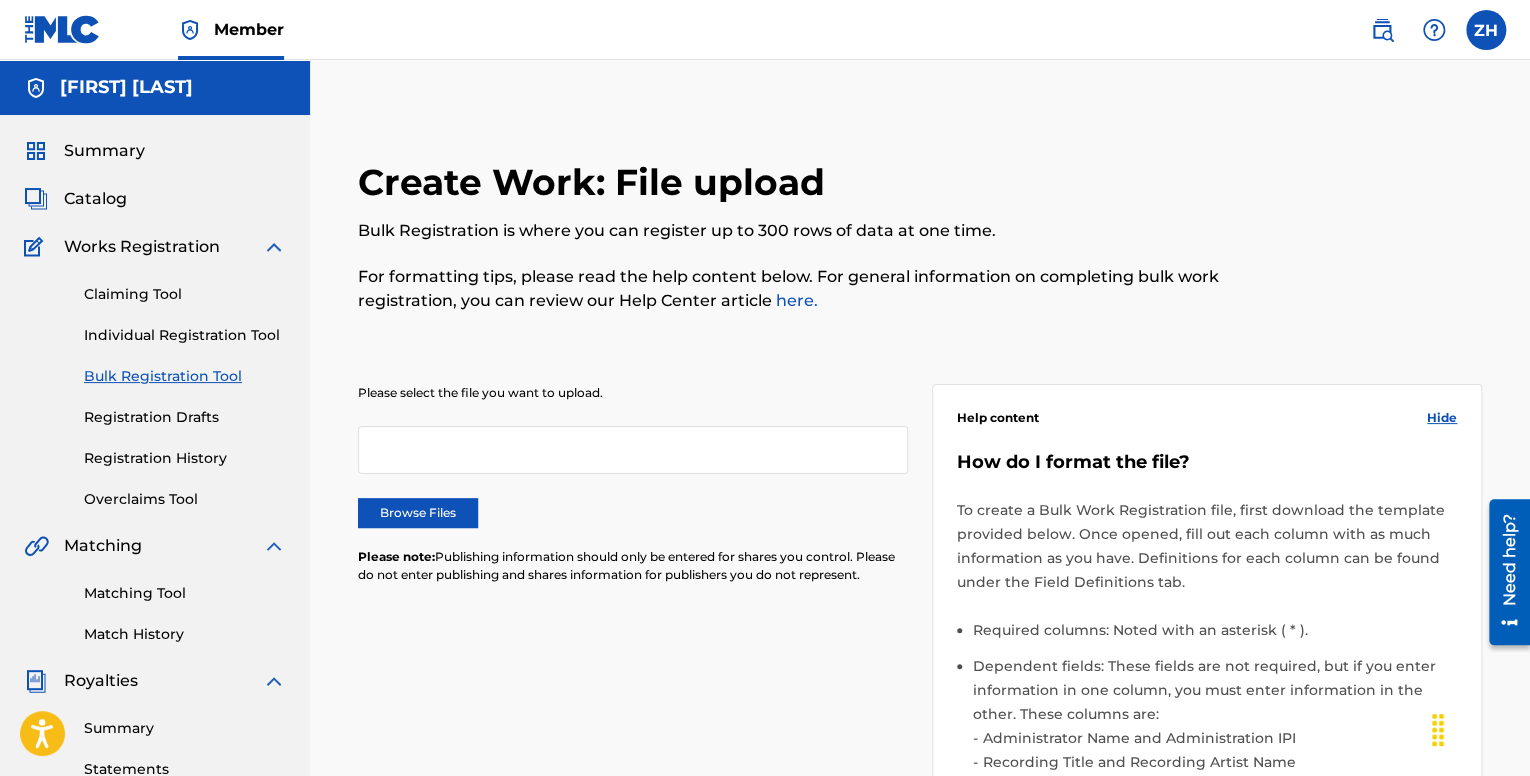click on "Registration History" at bounding box center (185, 458) 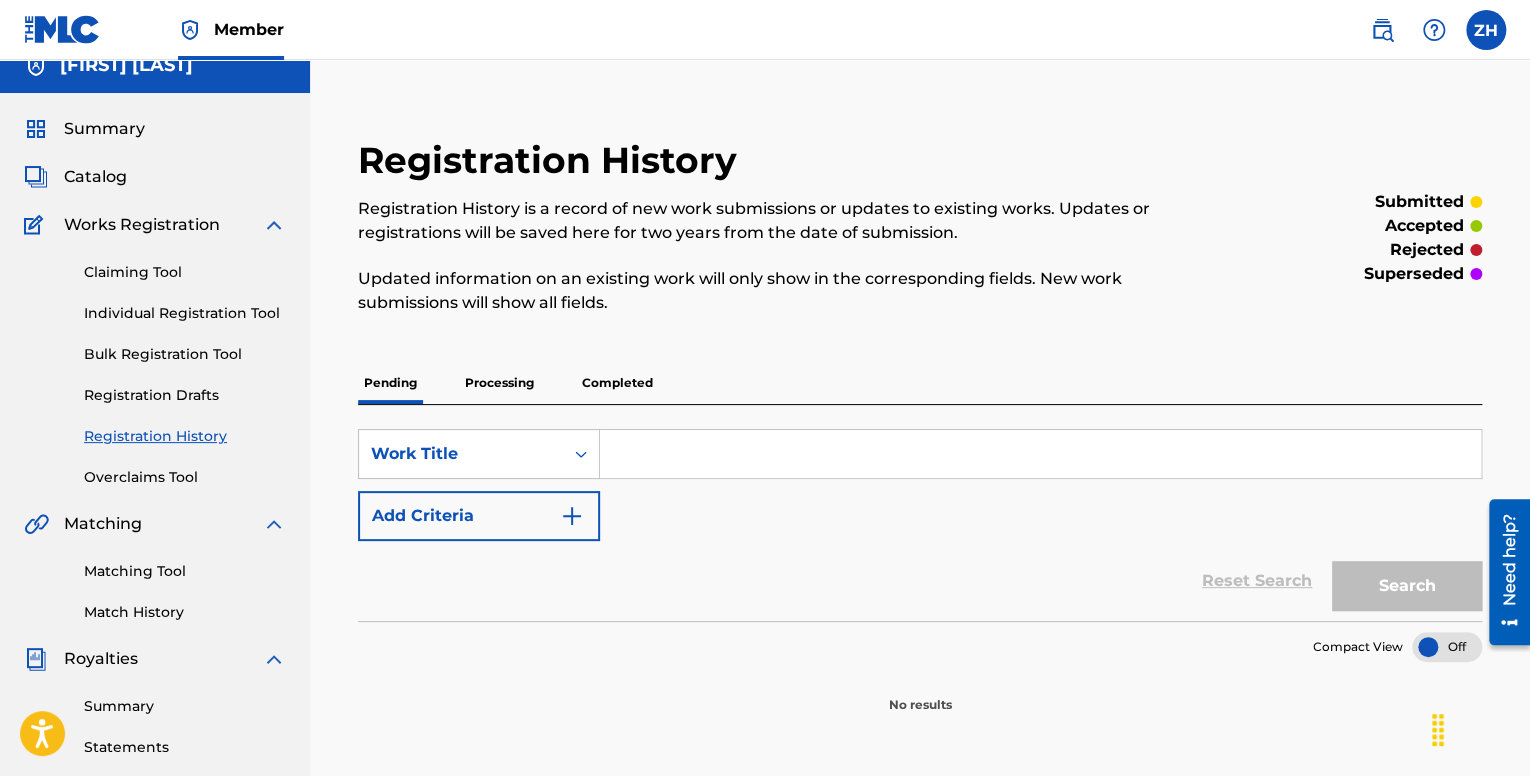 scroll, scrollTop: 0, scrollLeft: 0, axis: both 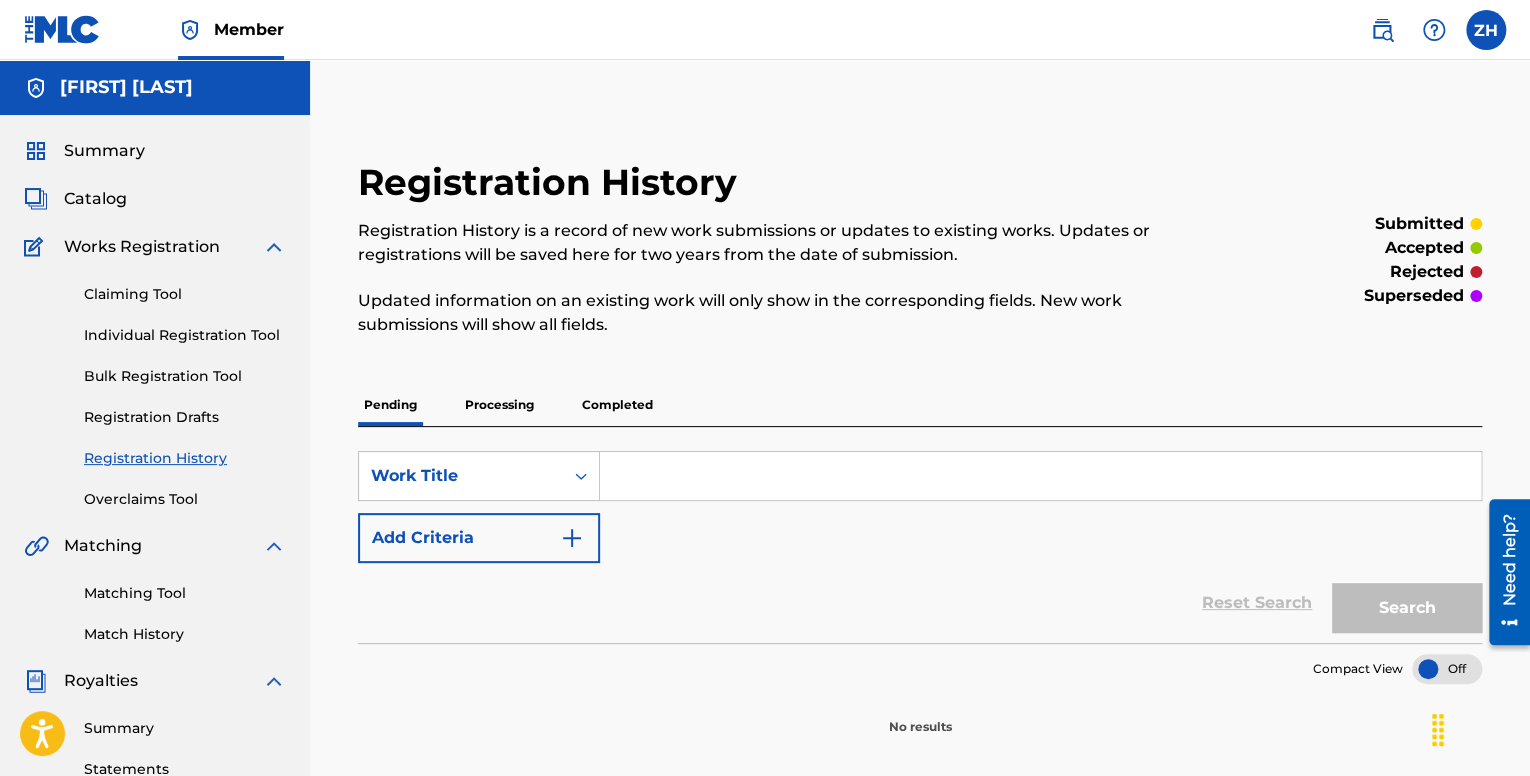 click on "Registration Drafts" at bounding box center (185, 417) 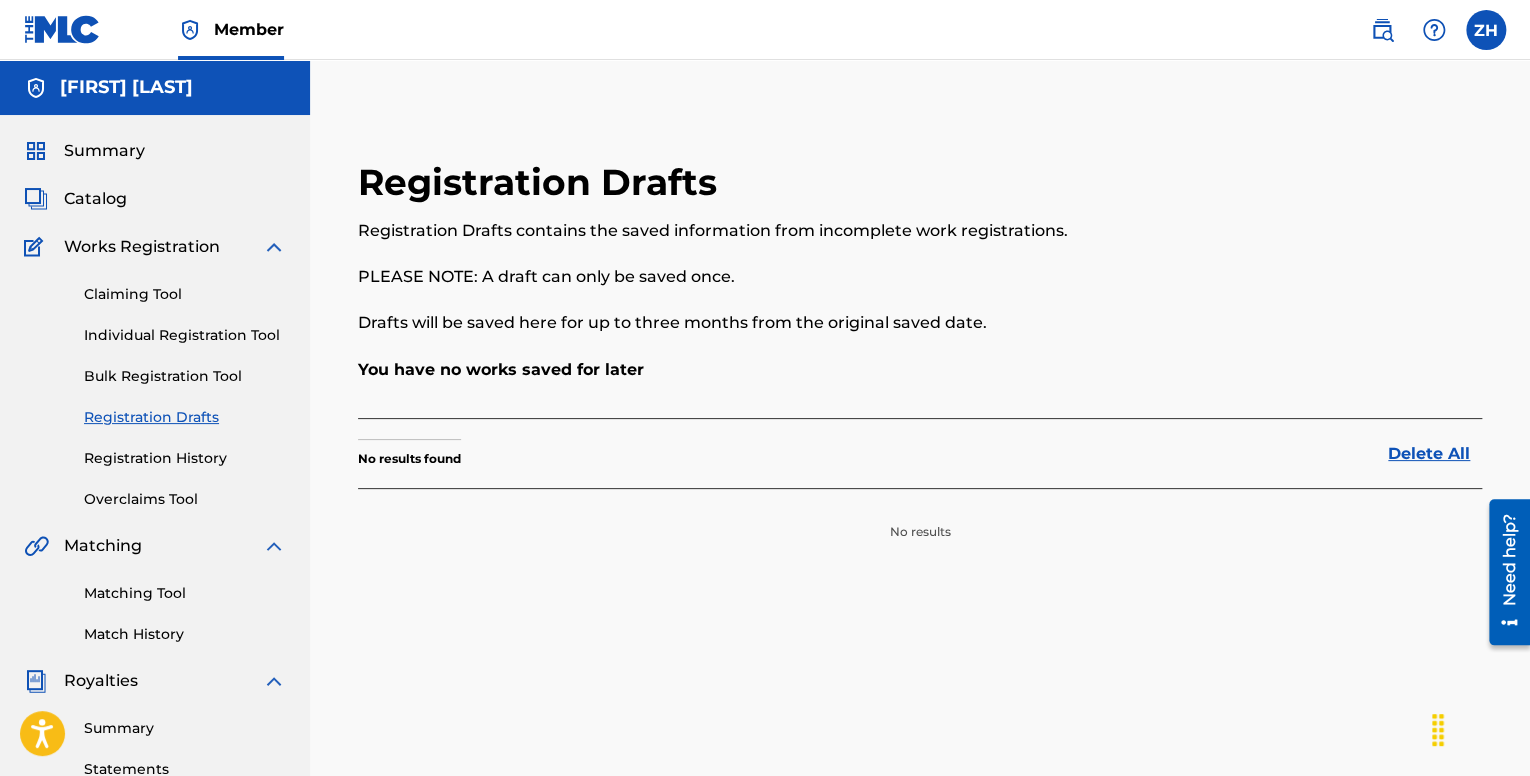 click on "Overclaims Tool" at bounding box center (185, 499) 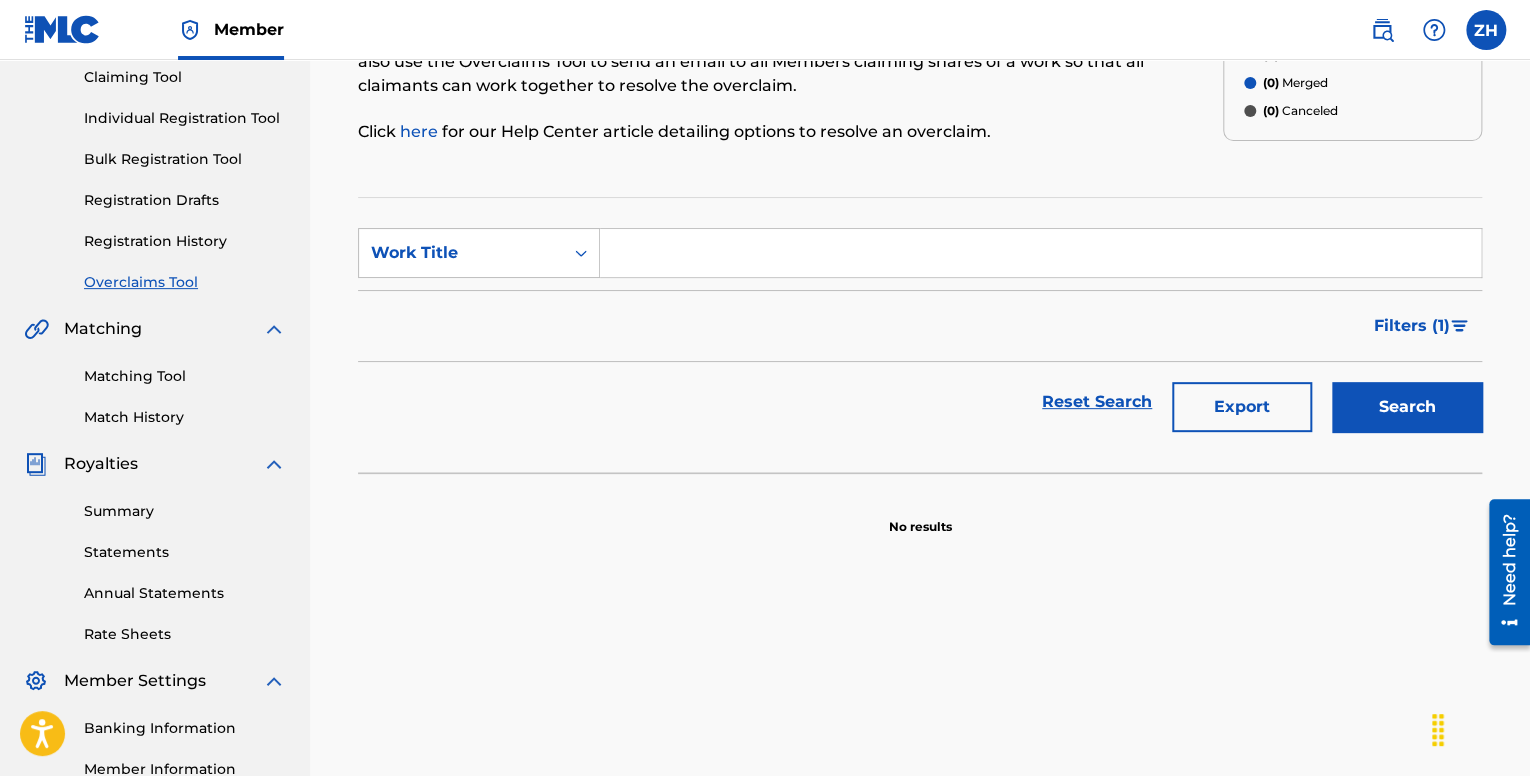 scroll, scrollTop: 300, scrollLeft: 0, axis: vertical 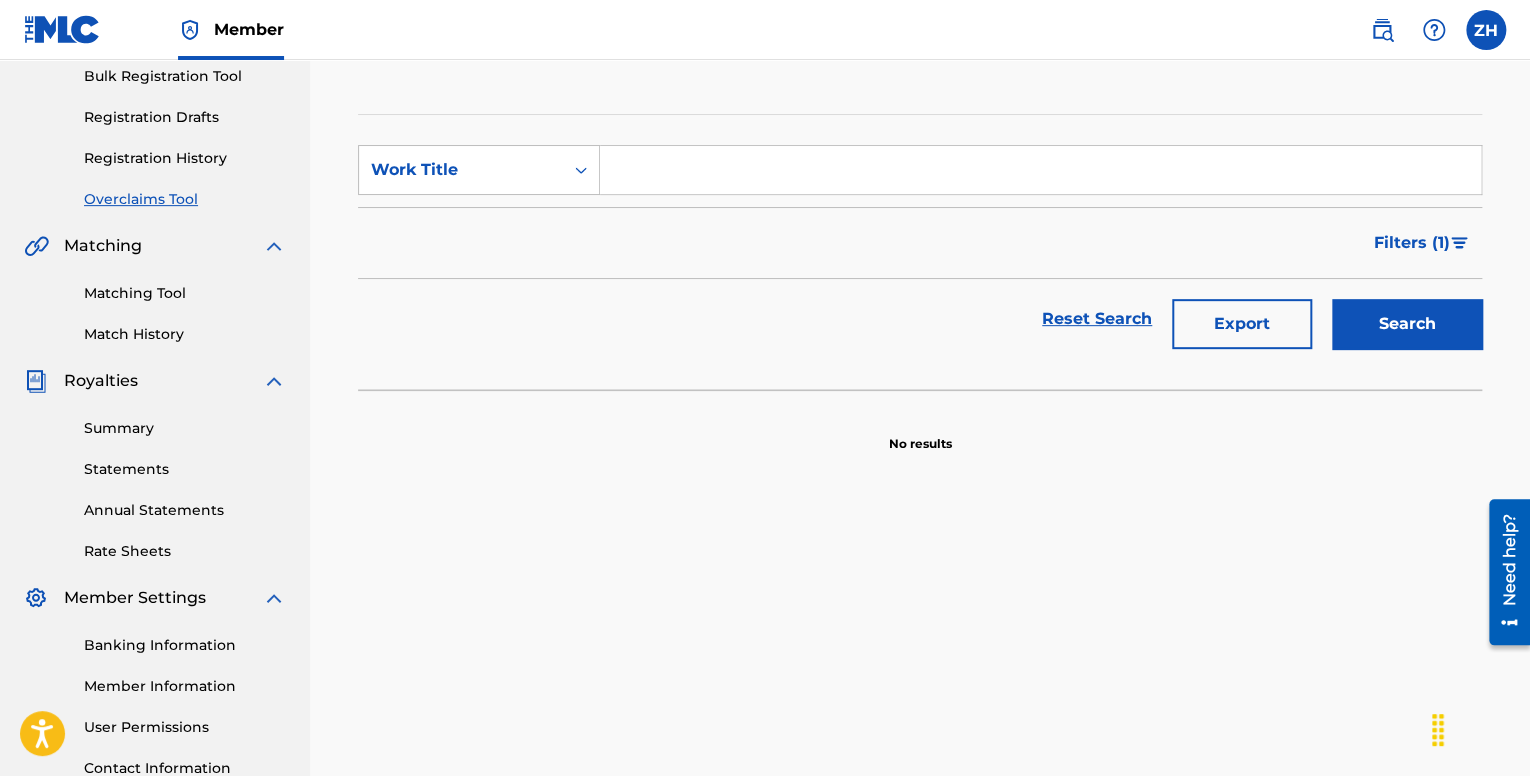 click on "Registration History" at bounding box center (185, 158) 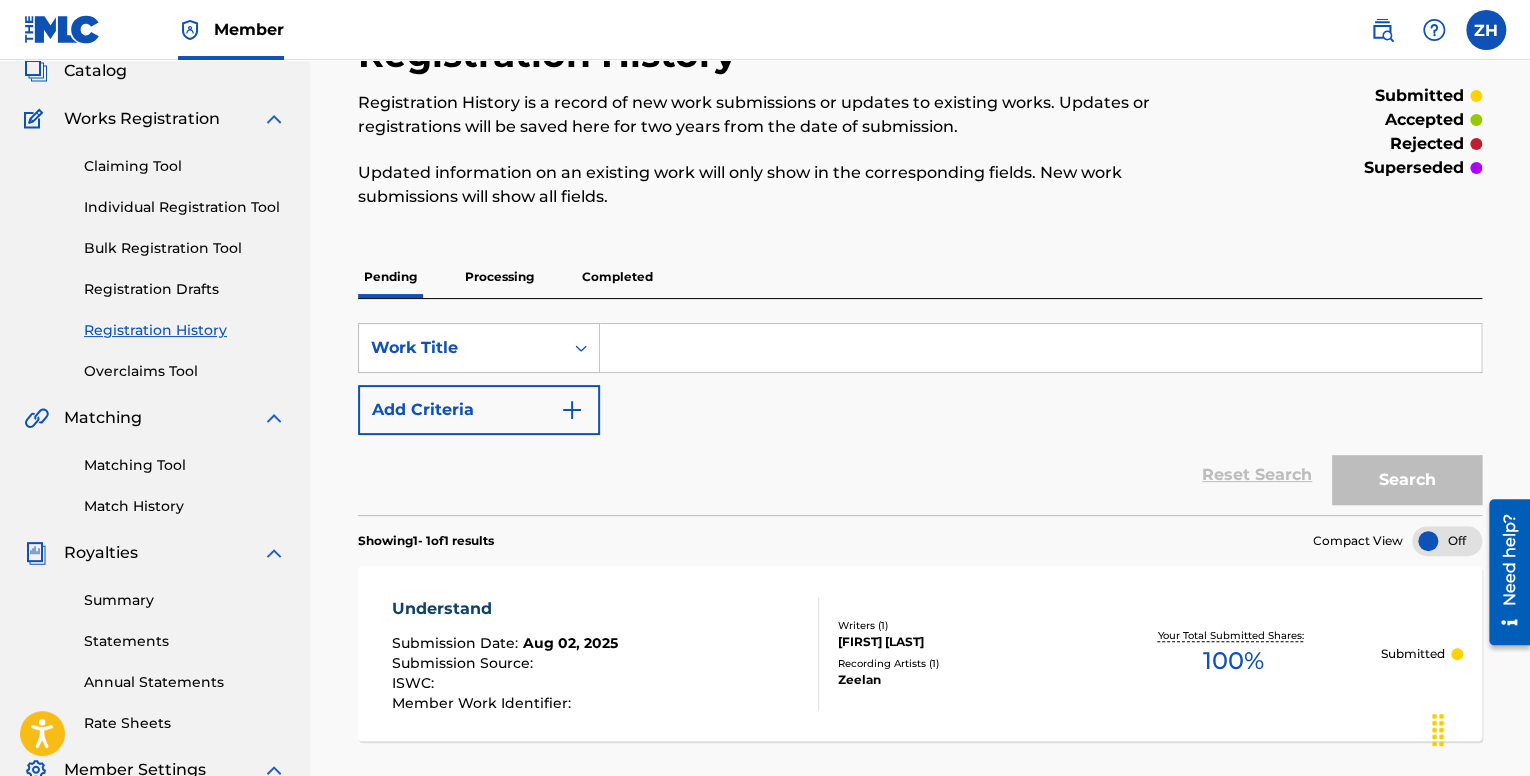 scroll, scrollTop: 100, scrollLeft: 0, axis: vertical 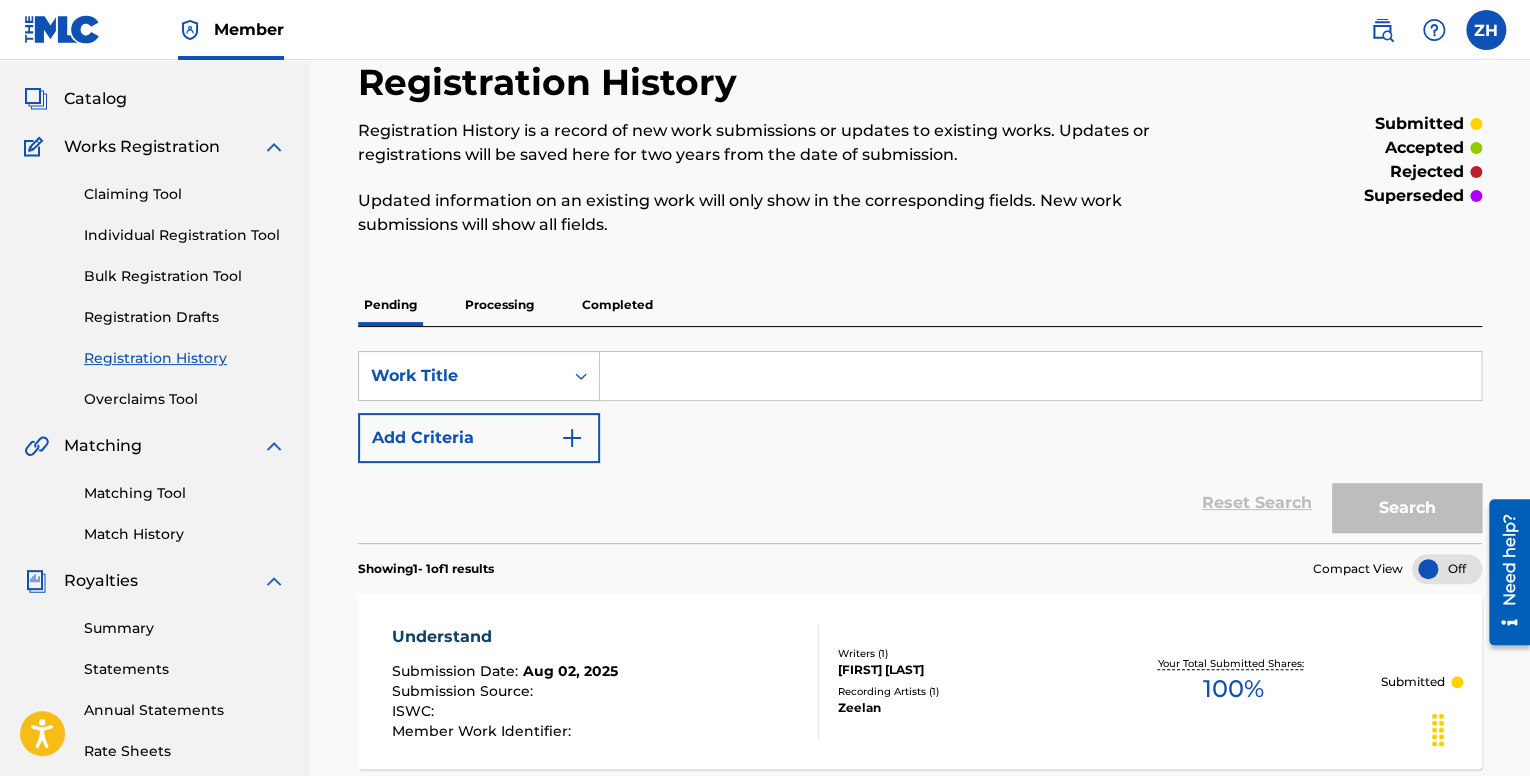 click on "Processing" at bounding box center (499, 305) 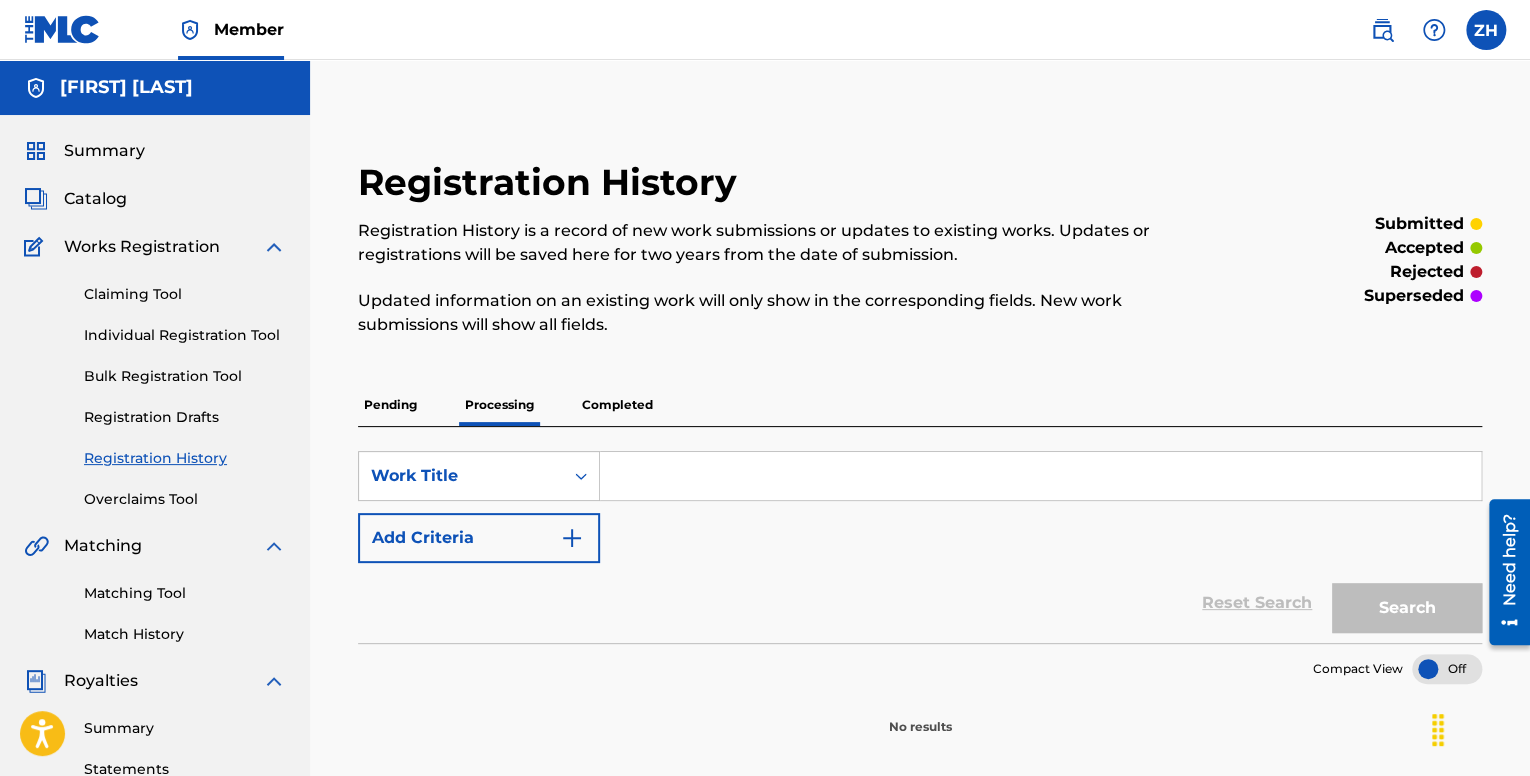 click on "Completed" at bounding box center [617, 405] 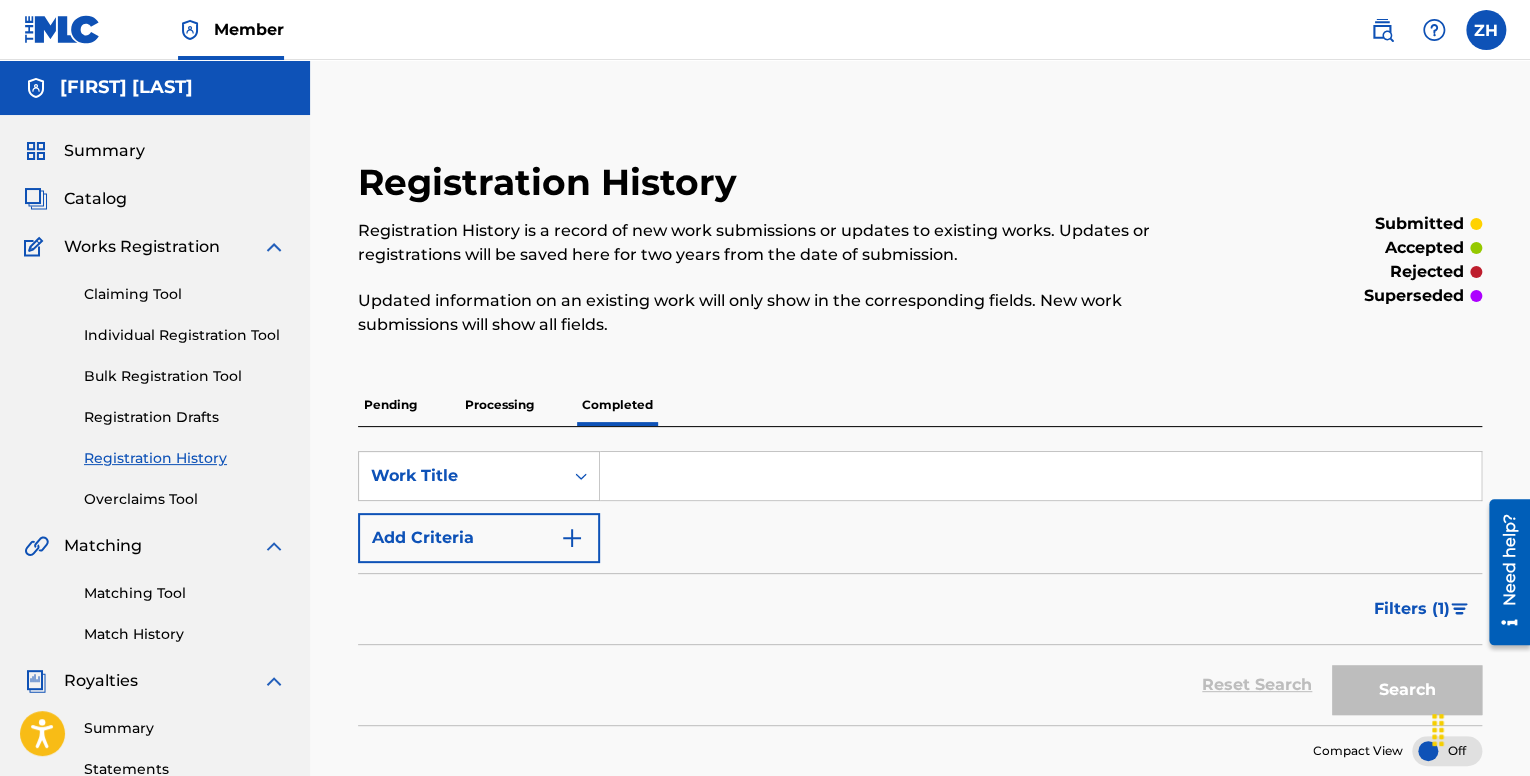 click on "Pending" at bounding box center [390, 405] 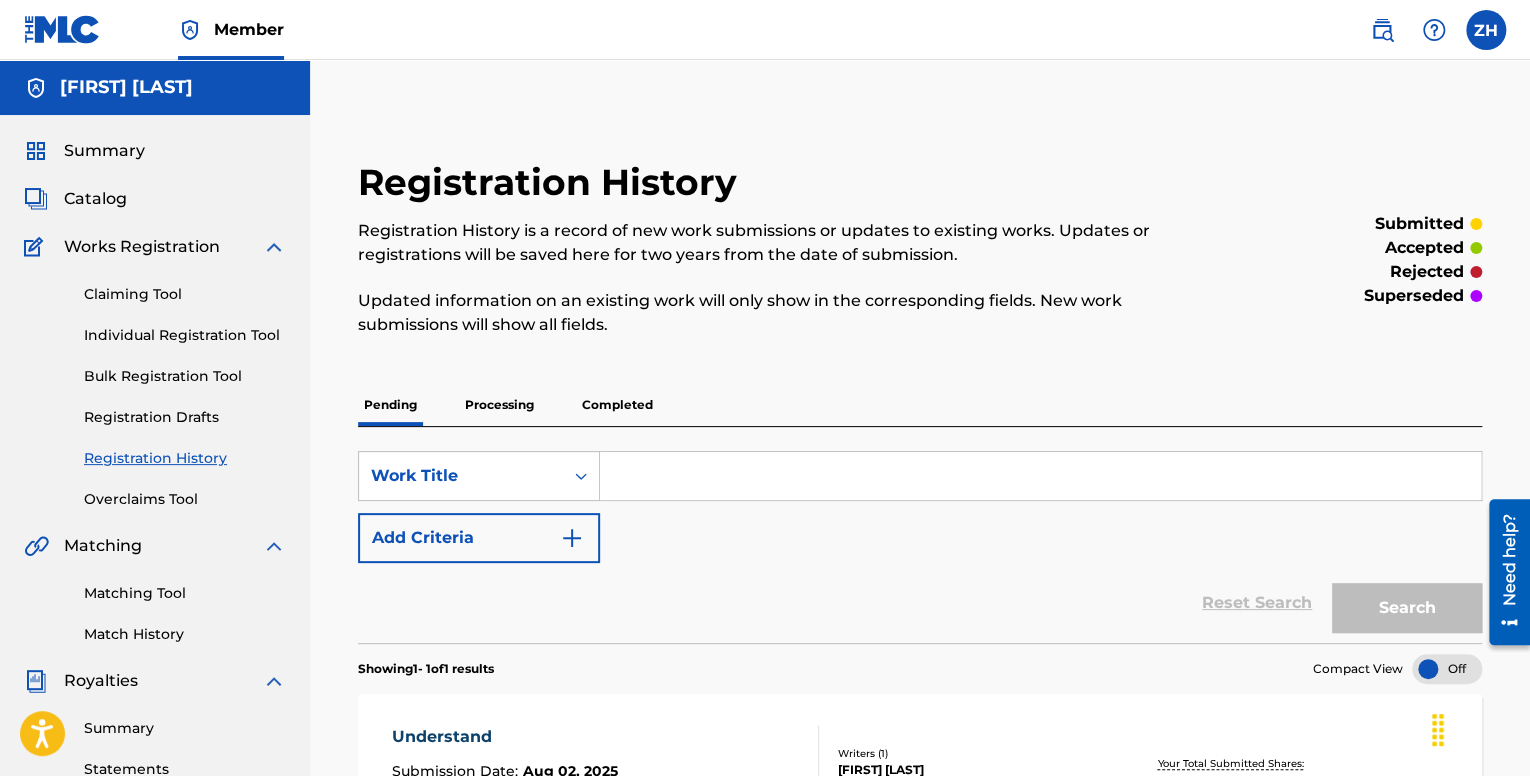 click on "Bulk Registration Tool" at bounding box center [185, 376] 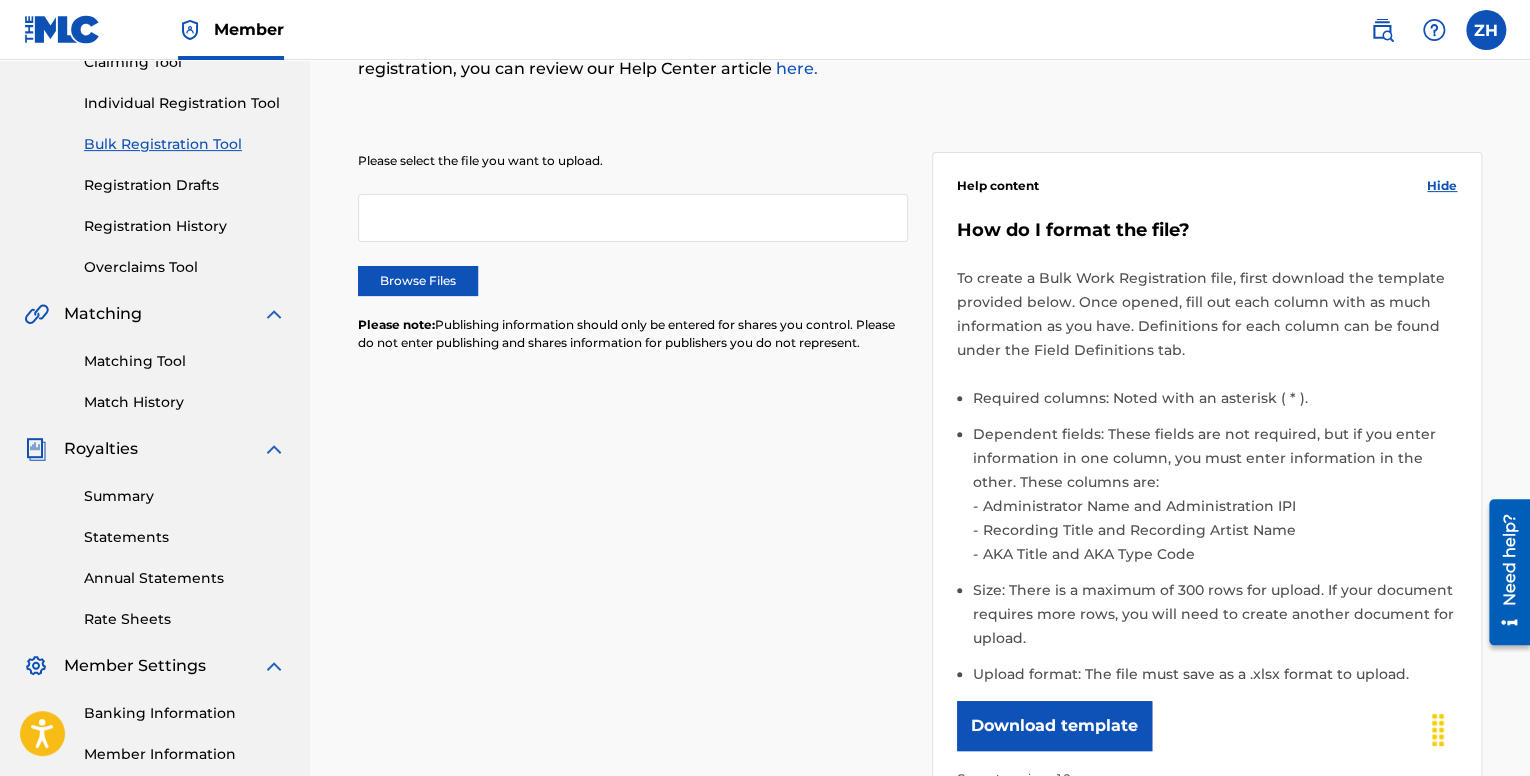 scroll, scrollTop: 100, scrollLeft: 0, axis: vertical 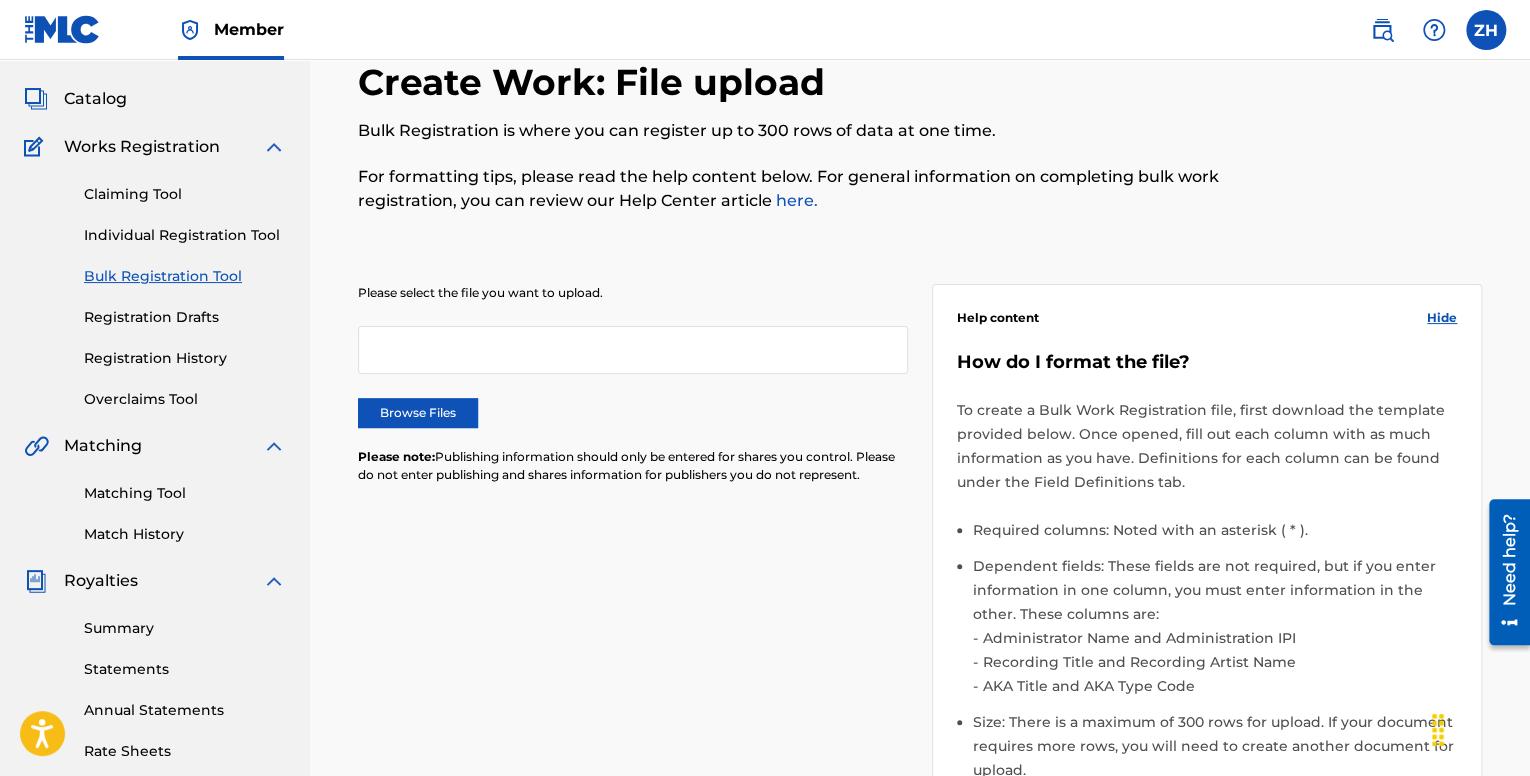 click on "Claiming Tool Individual Registration Tool Bulk Registration Tool Registration Drafts Registration History Overclaims Tool" at bounding box center [155, 284] 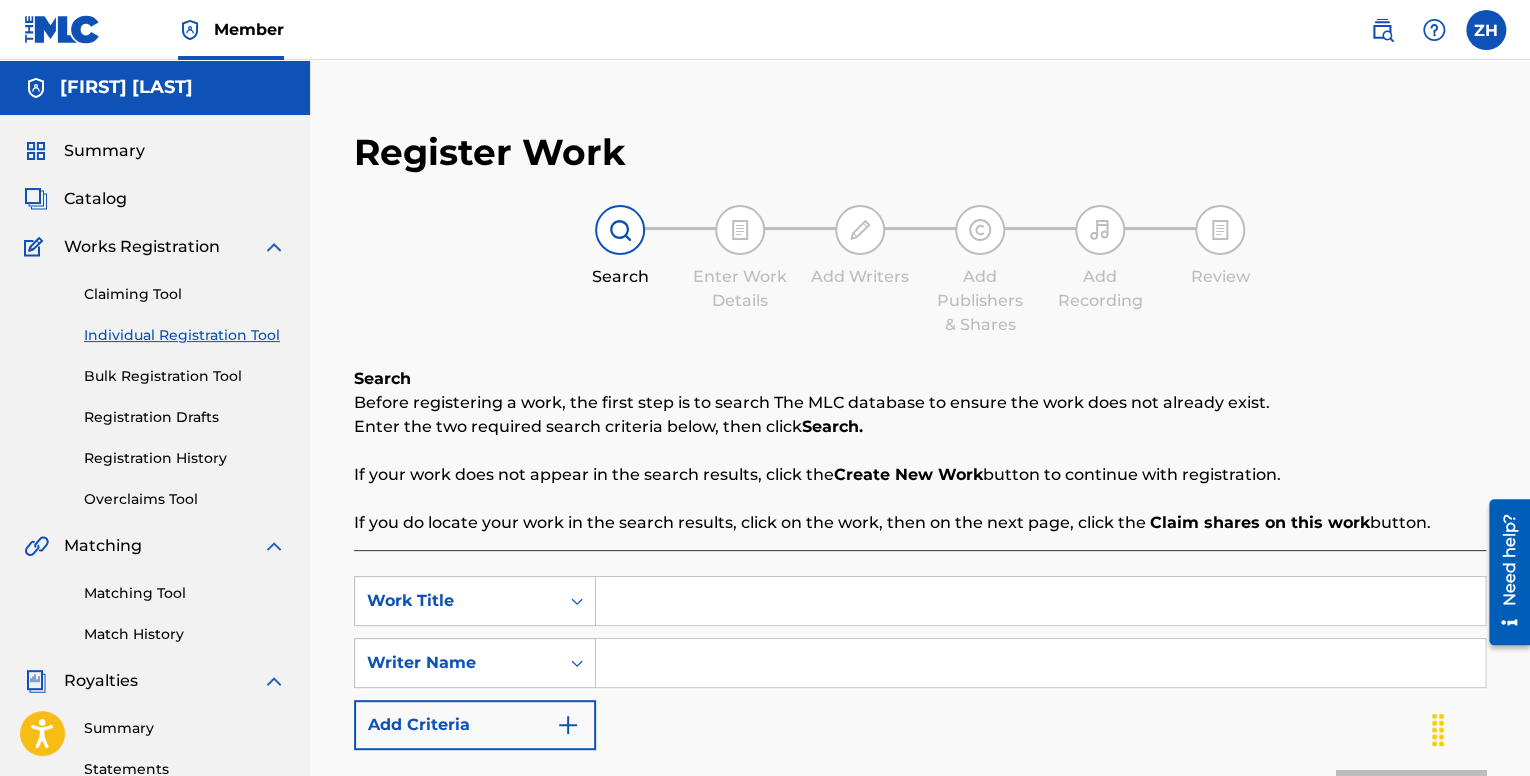 click at bounding box center (1040, 601) 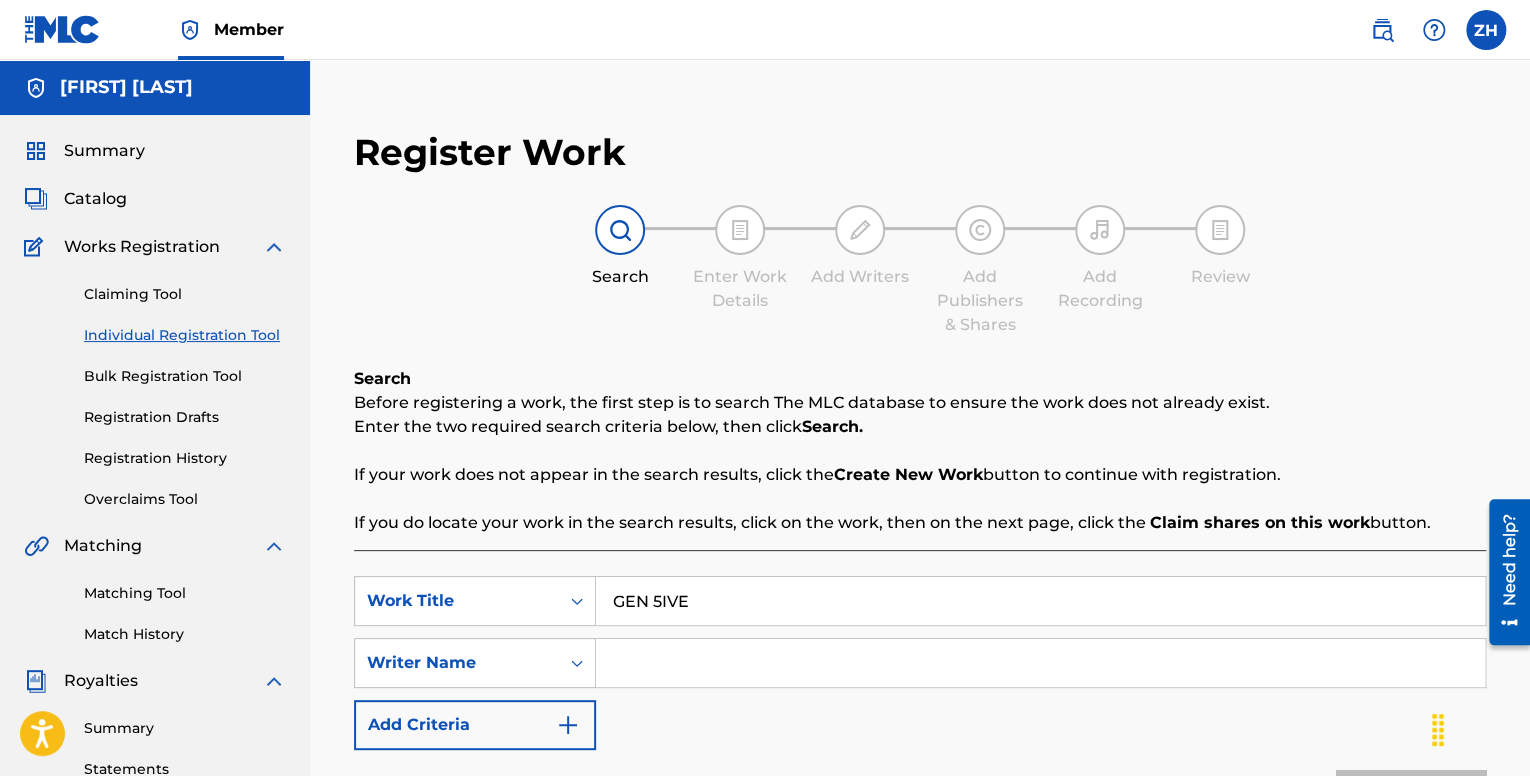 type on "GEN 5IVE" 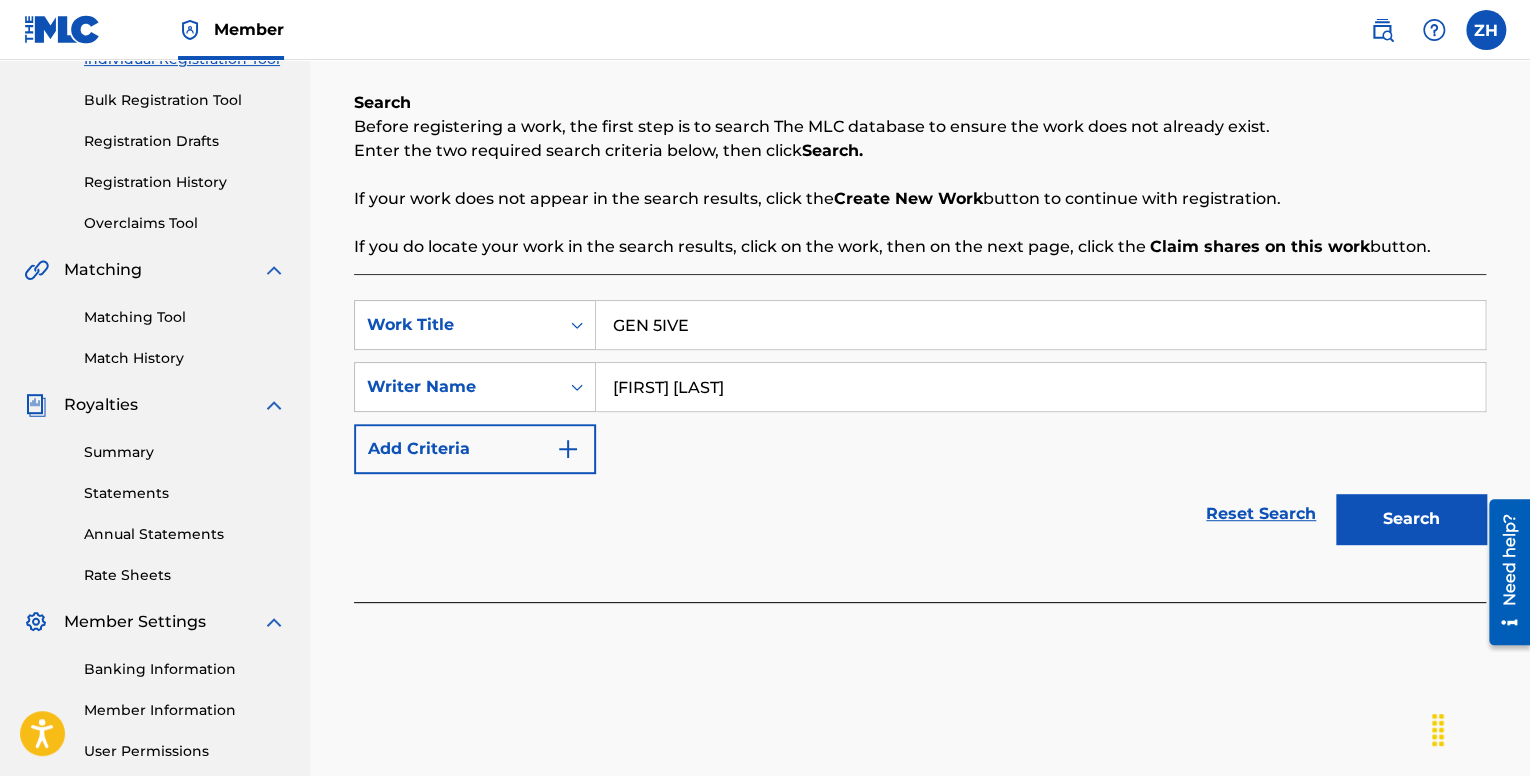 scroll, scrollTop: 264, scrollLeft: 0, axis: vertical 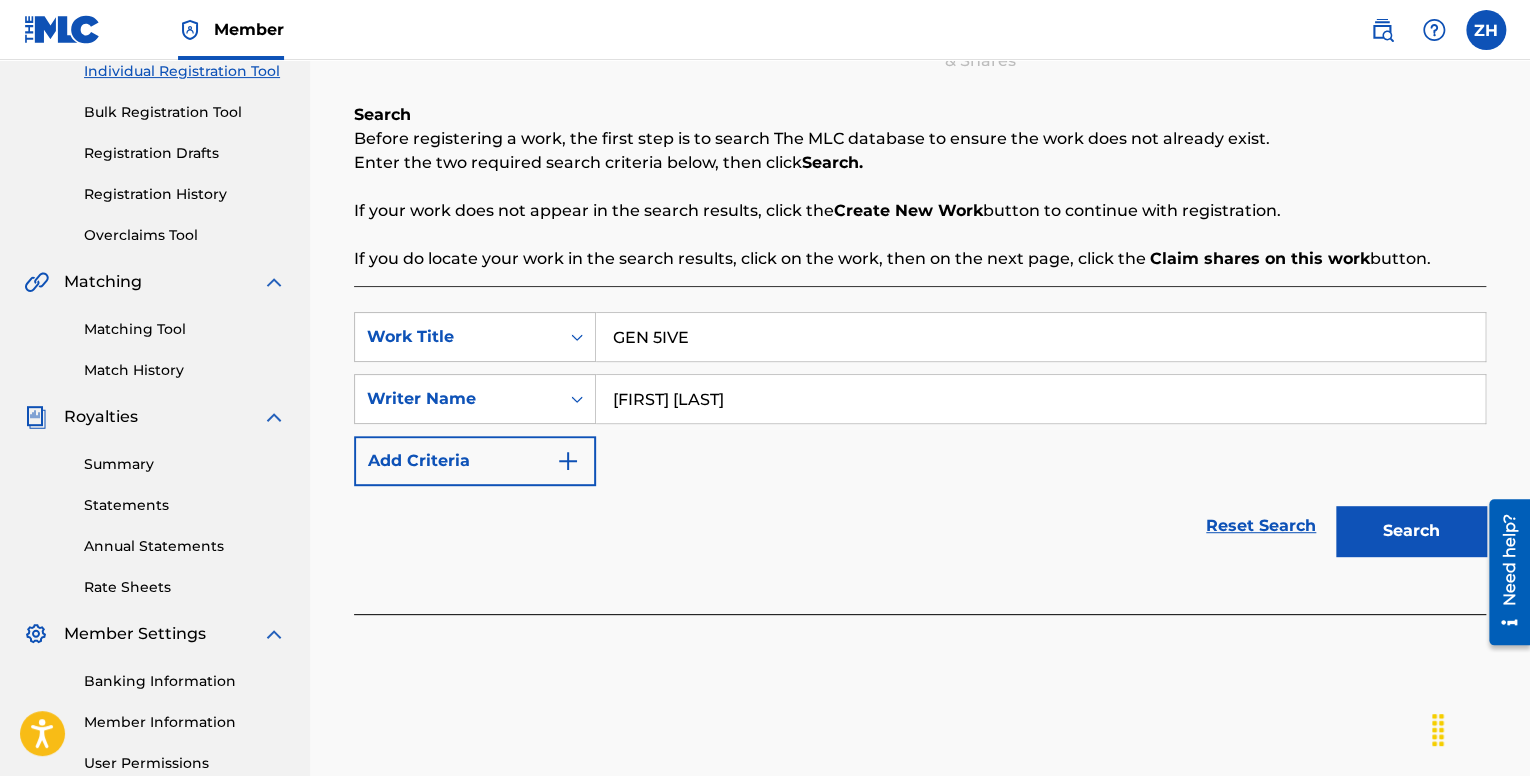 click on "Search" at bounding box center (1411, 531) 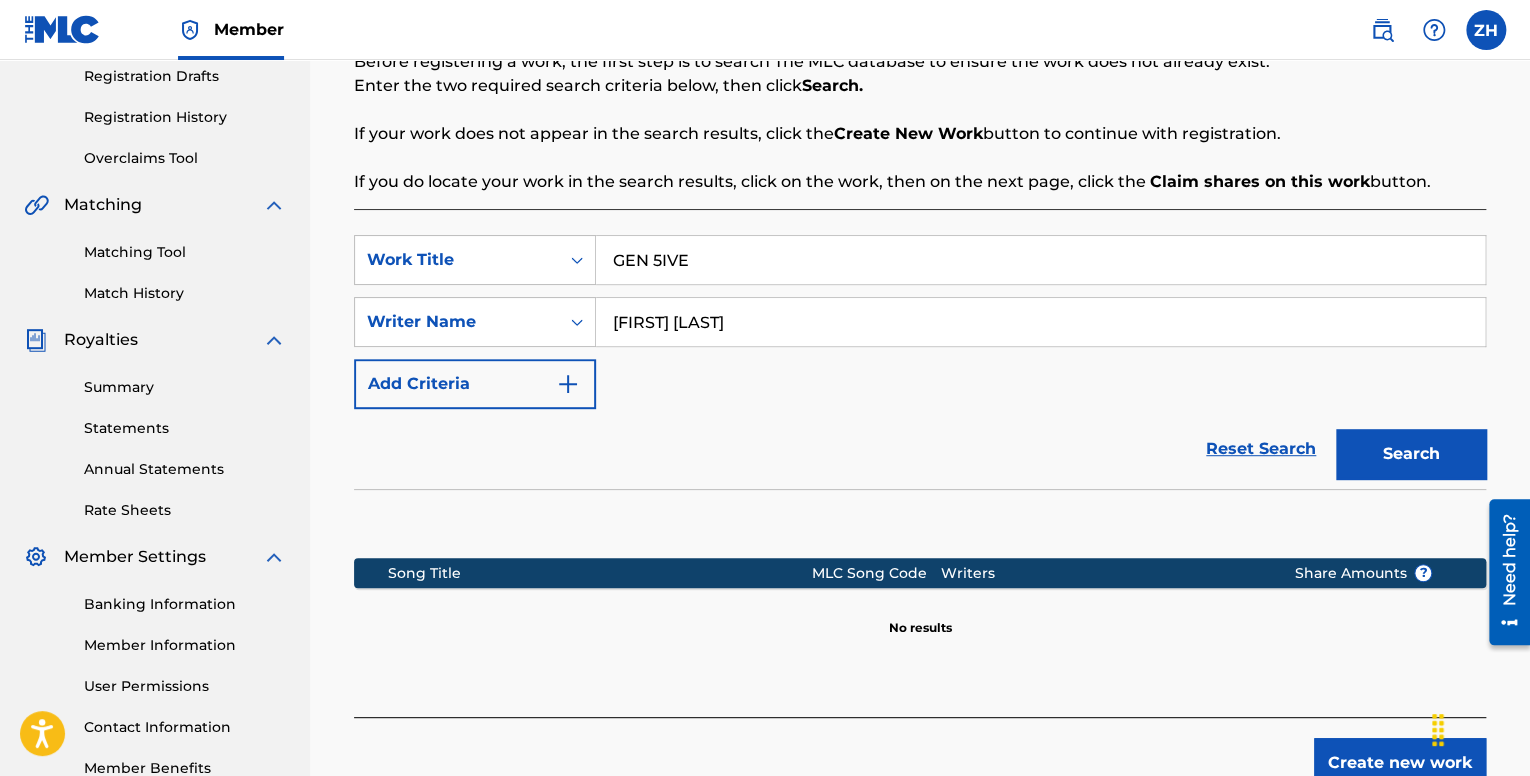 scroll, scrollTop: 468, scrollLeft: 0, axis: vertical 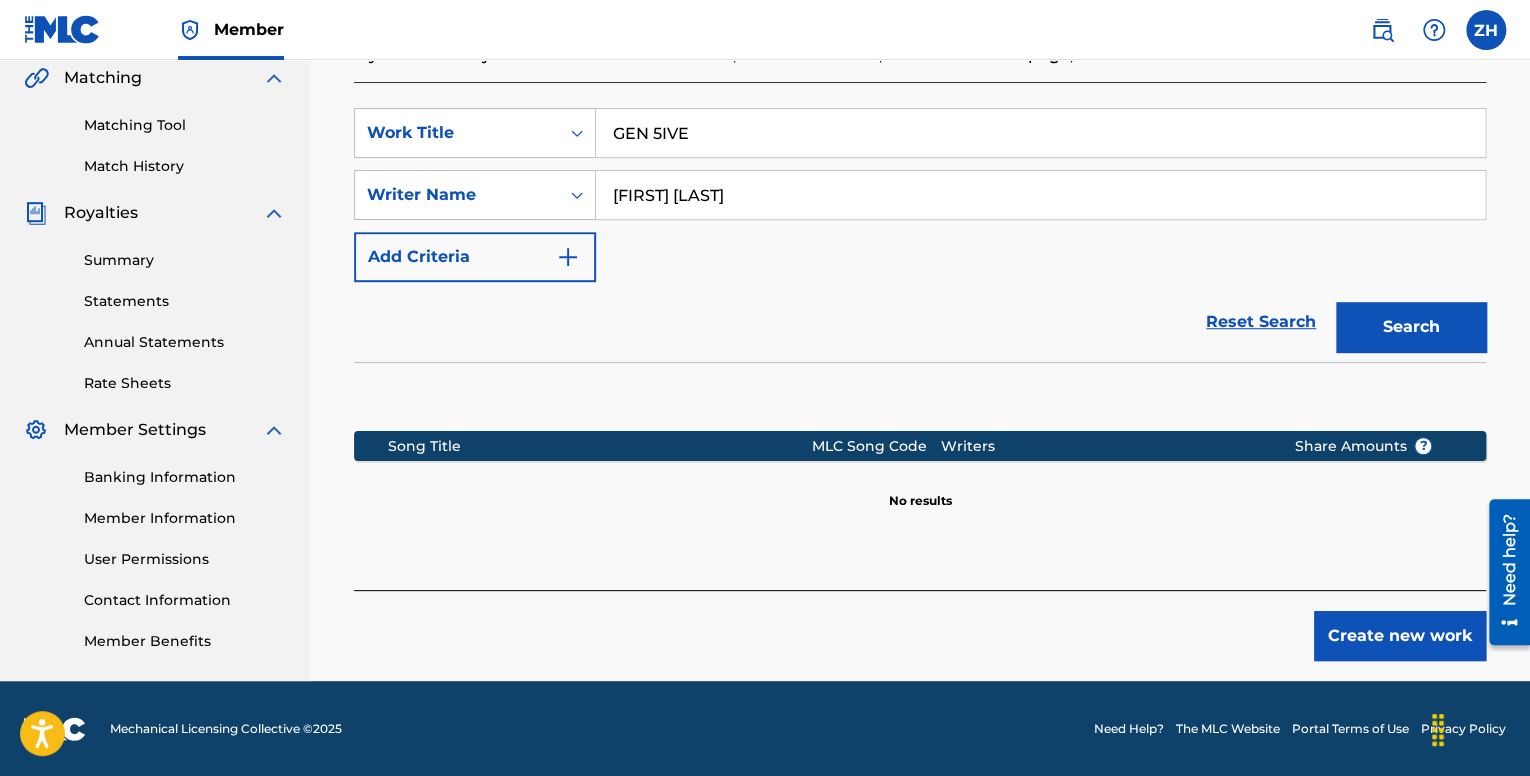click on "Create new work" at bounding box center [1400, 636] 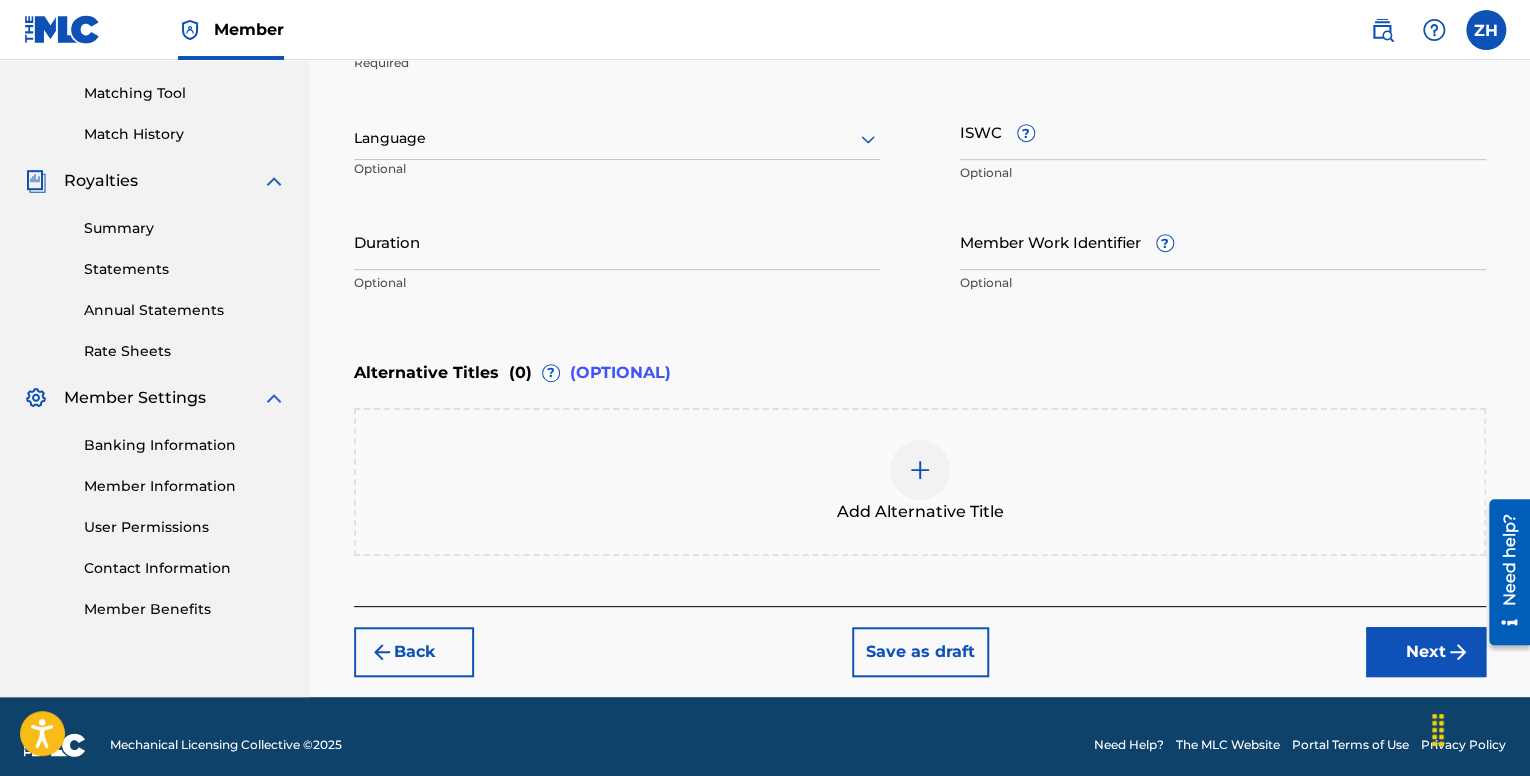 scroll, scrollTop: 515, scrollLeft: 0, axis: vertical 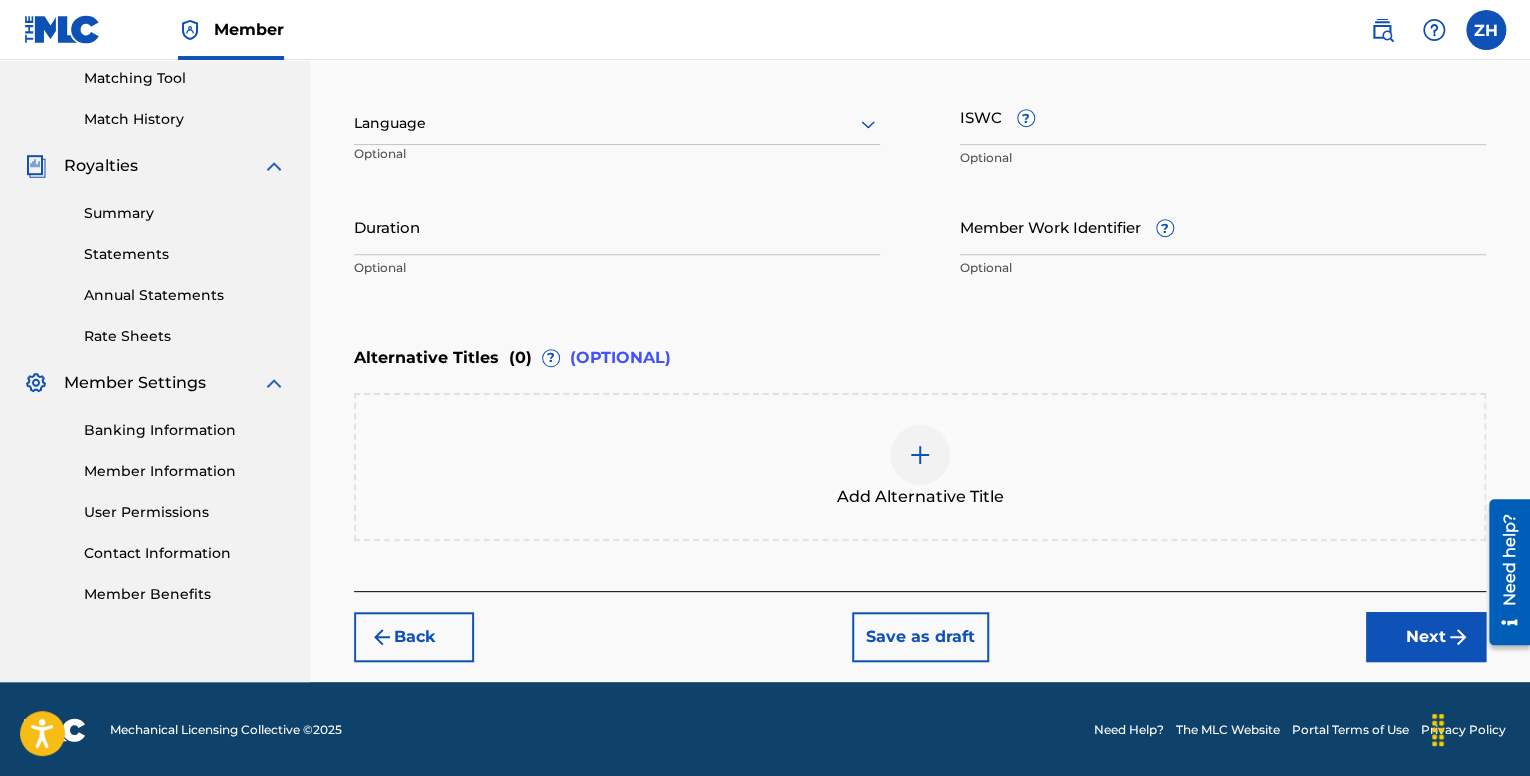 click on "Next" at bounding box center (1426, 637) 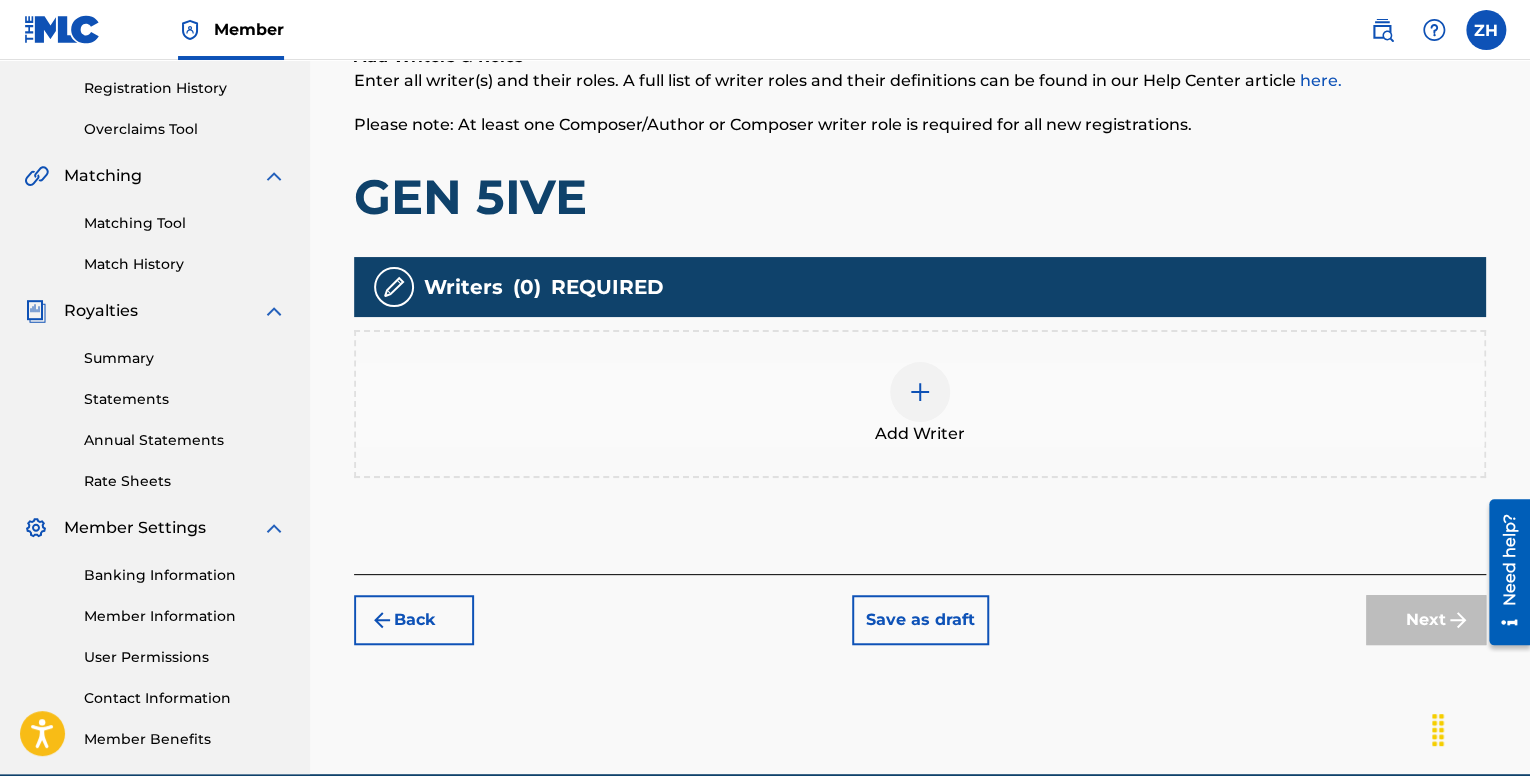 scroll, scrollTop: 390, scrollLeft: 0, axis: vertical 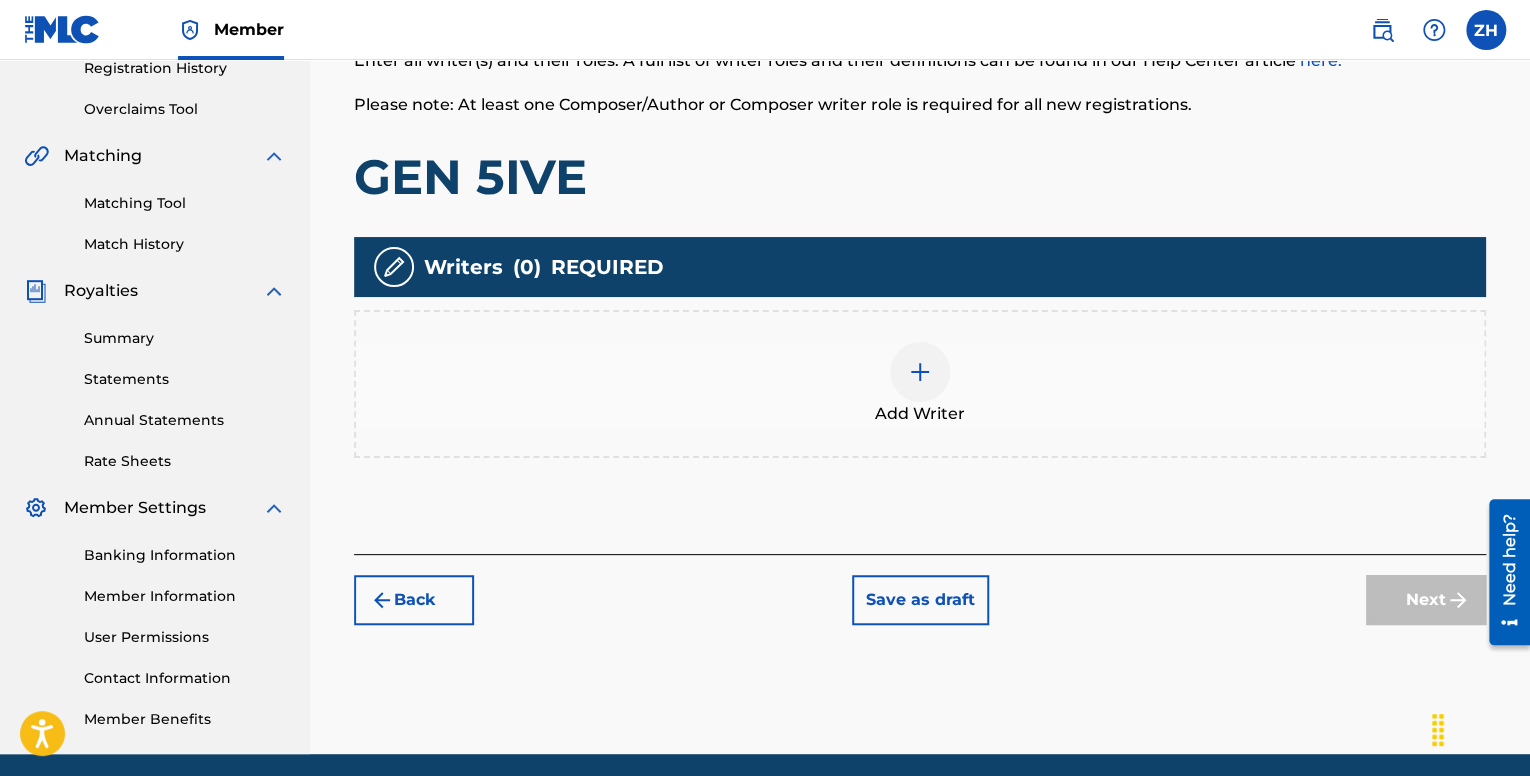click at bounding box center [920, 372] 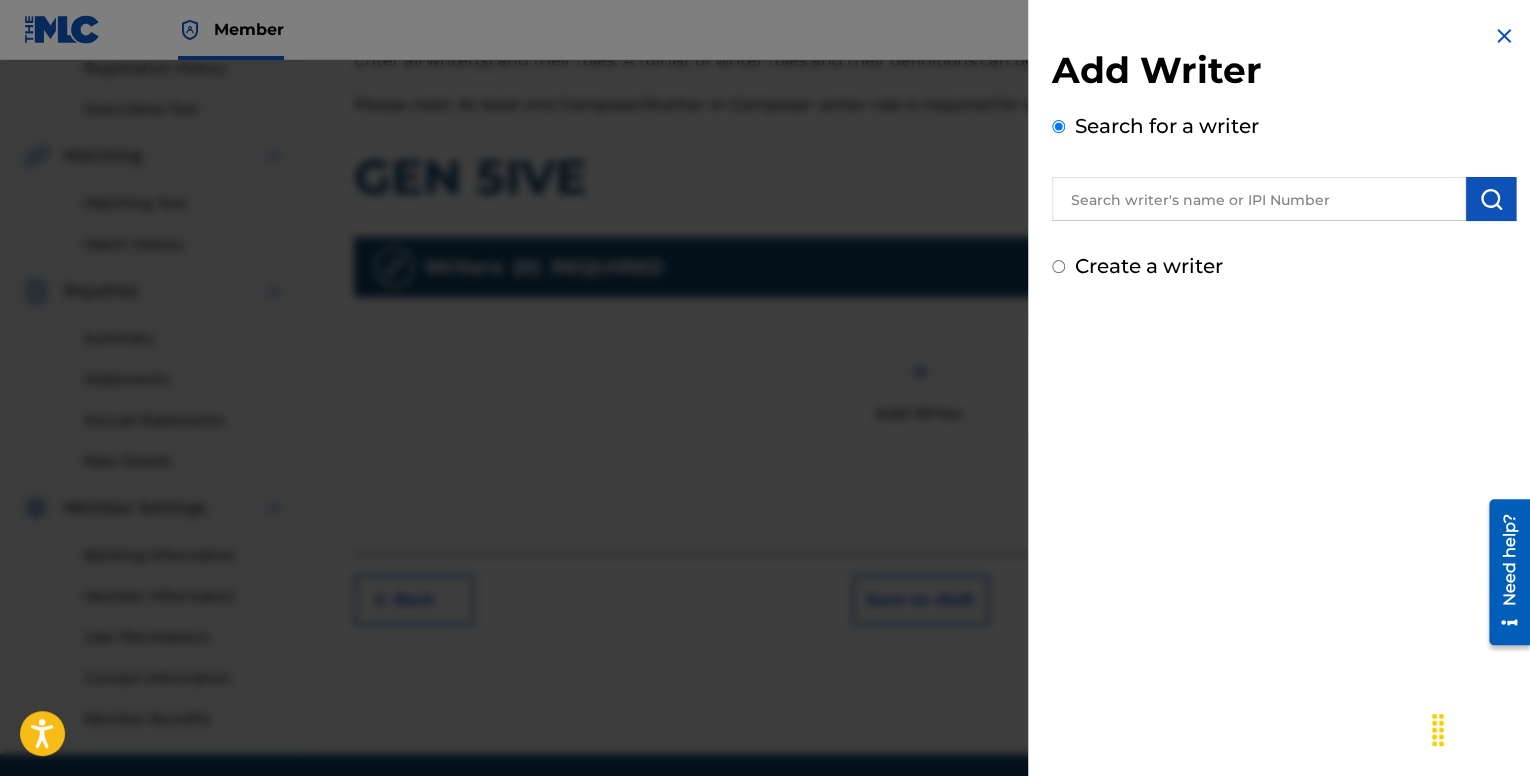 click on "Create a writer" at bounding box center (1149, 266) 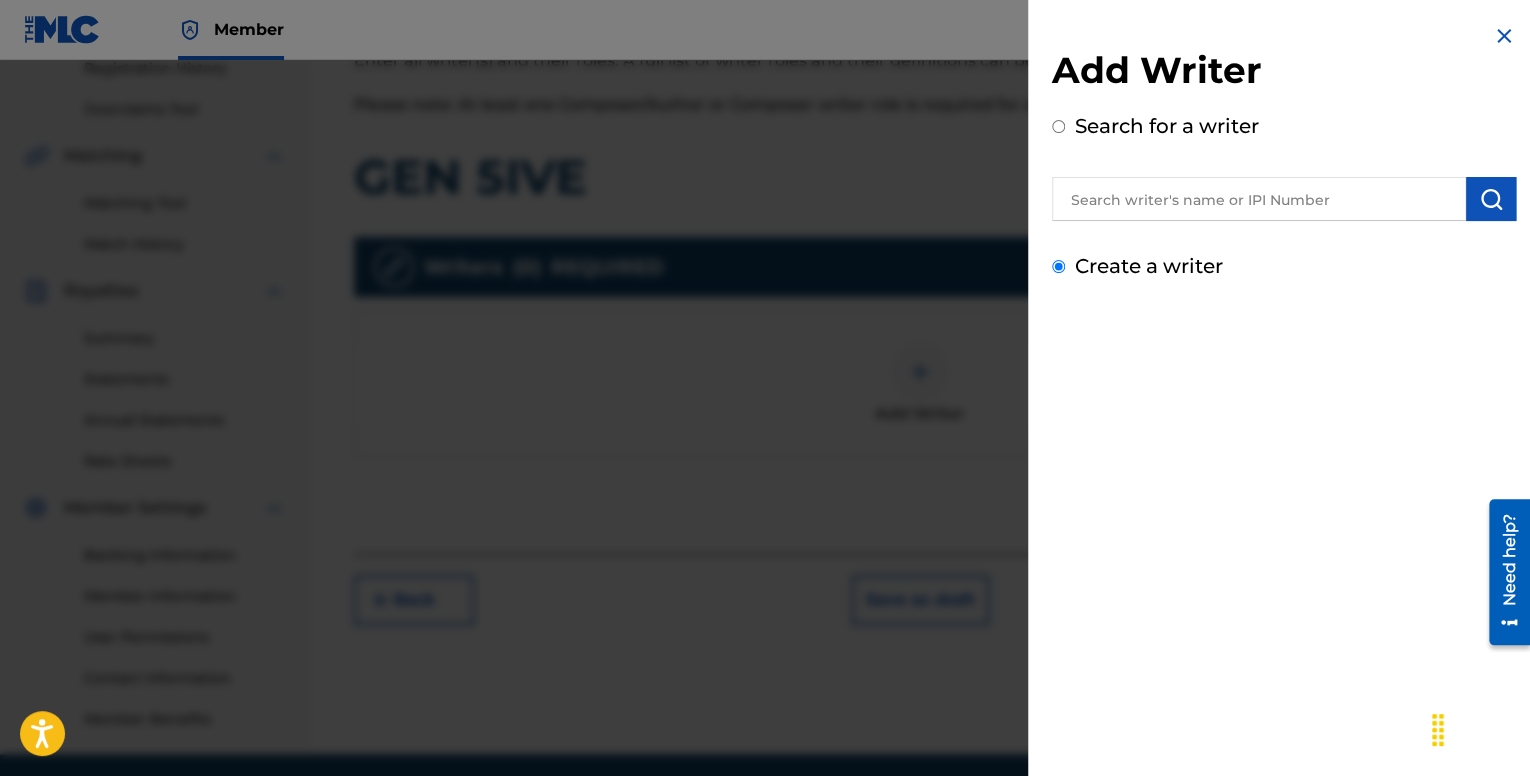 click on "Create a writer" at bounding box center [1058, 266] 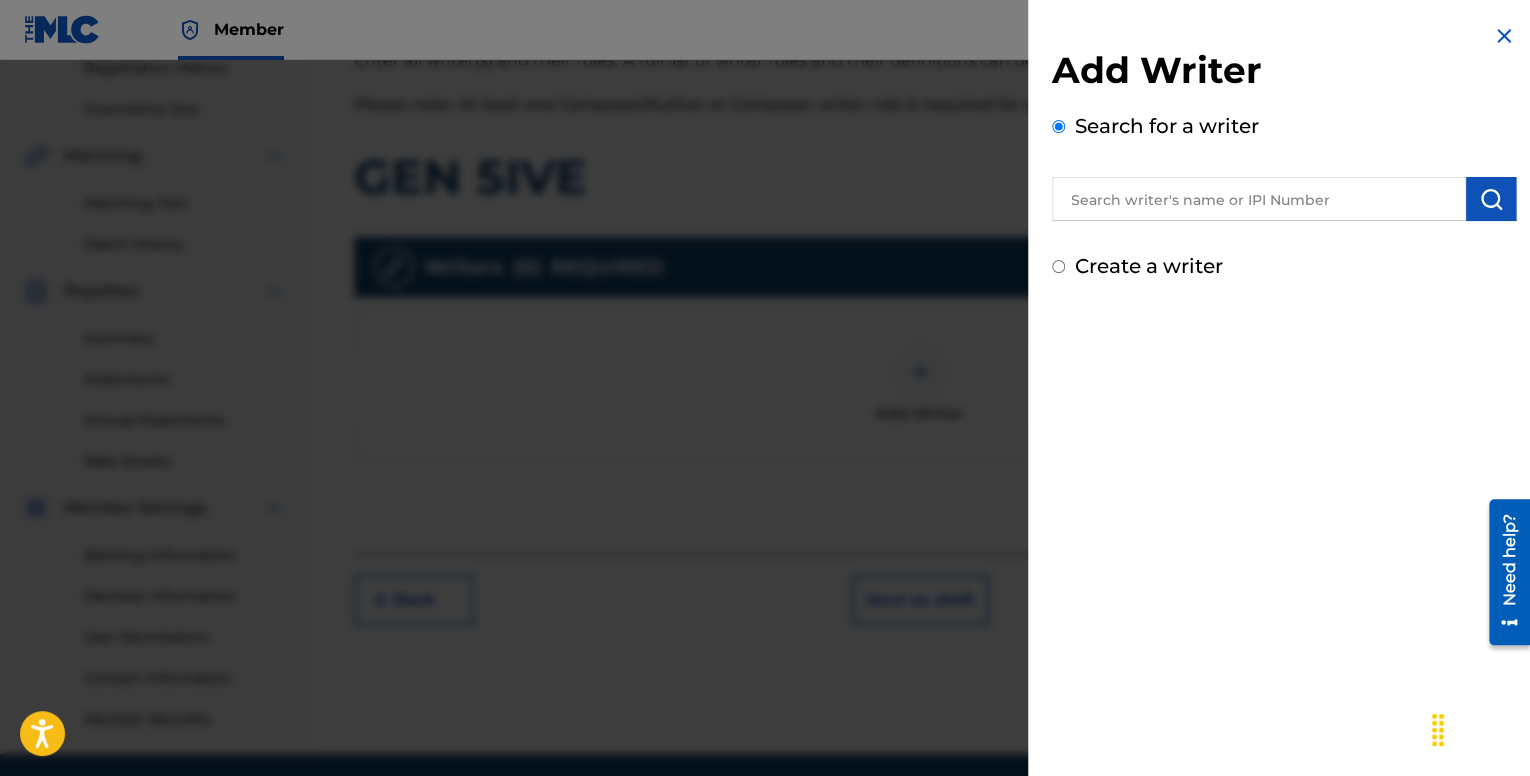 radio on "false" 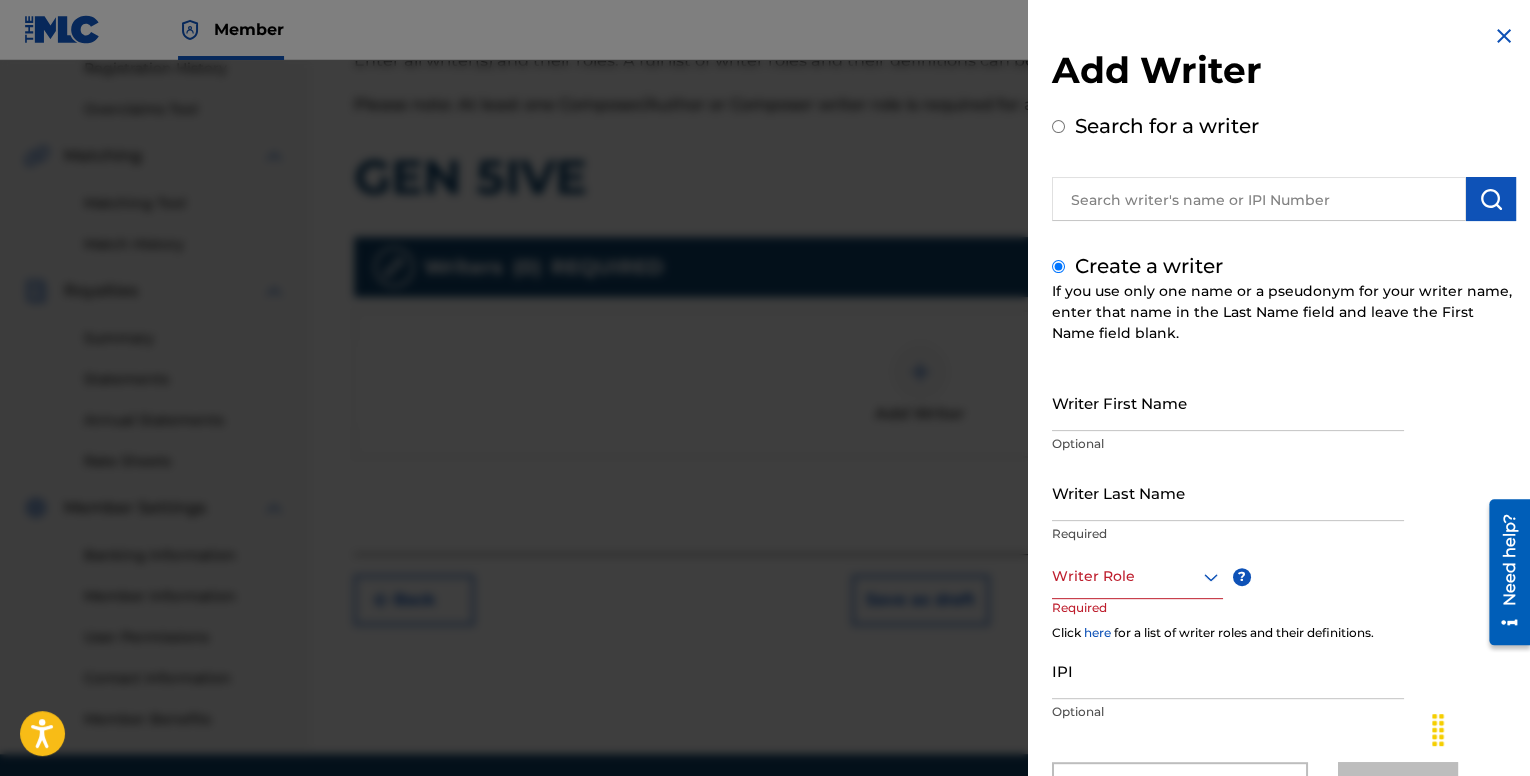 click on "Writer First Name" at bounding box center (1228, 402) 